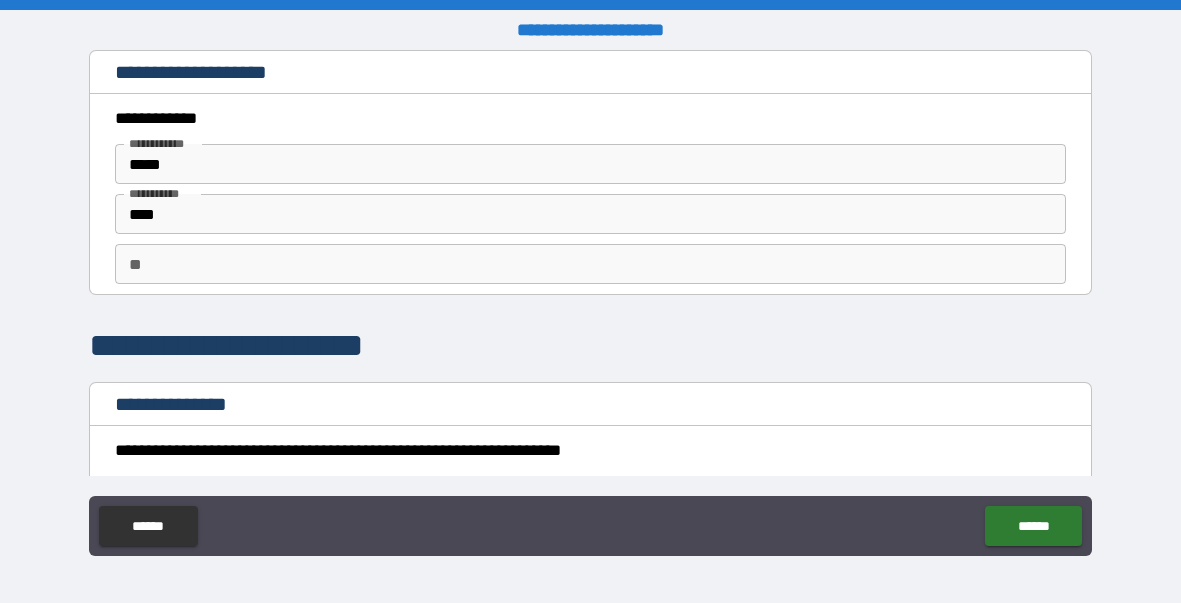 scroll, scrollTop: 0, scrollLeft: 0, axis: both 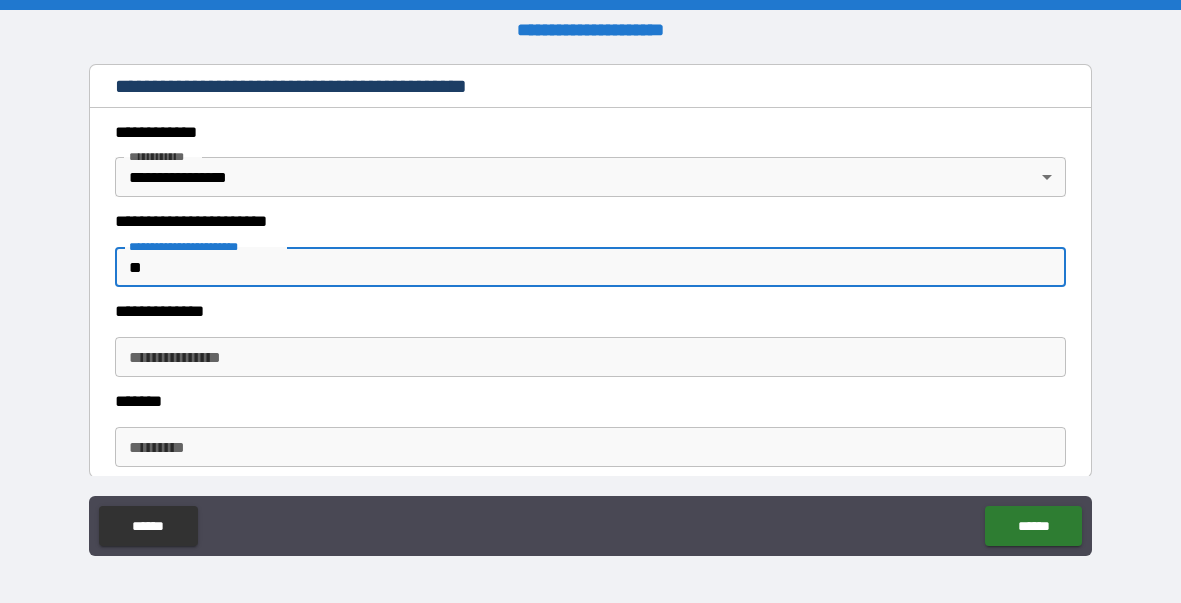 type on "*" 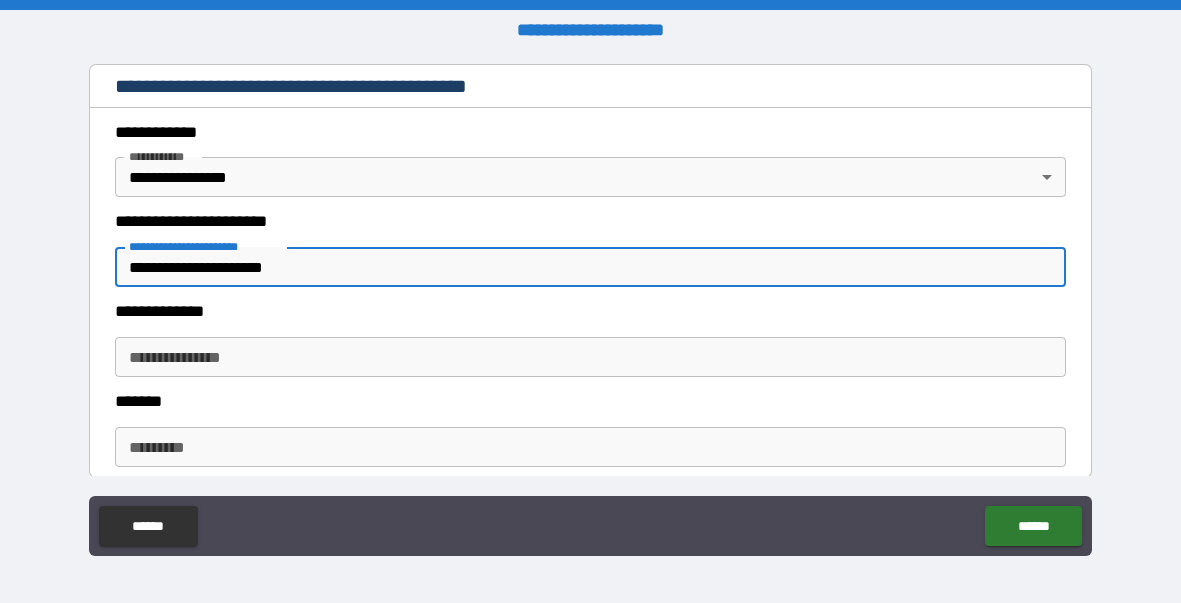 type on "**********" 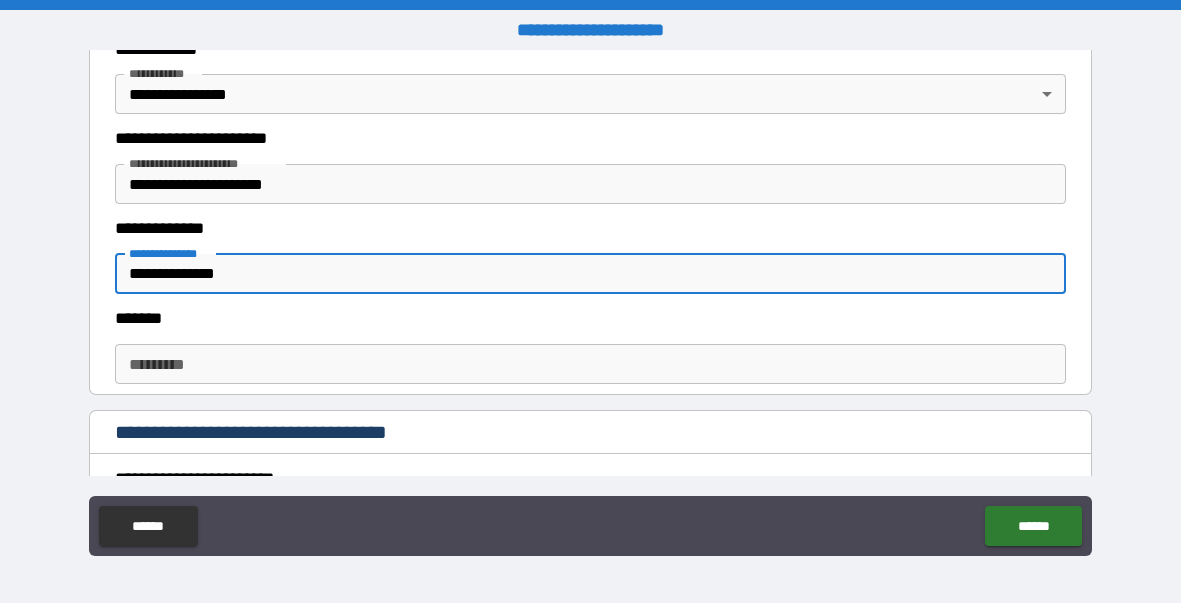 scroll, scrollTop: 570, scrollLeft: 0, axis: vertical 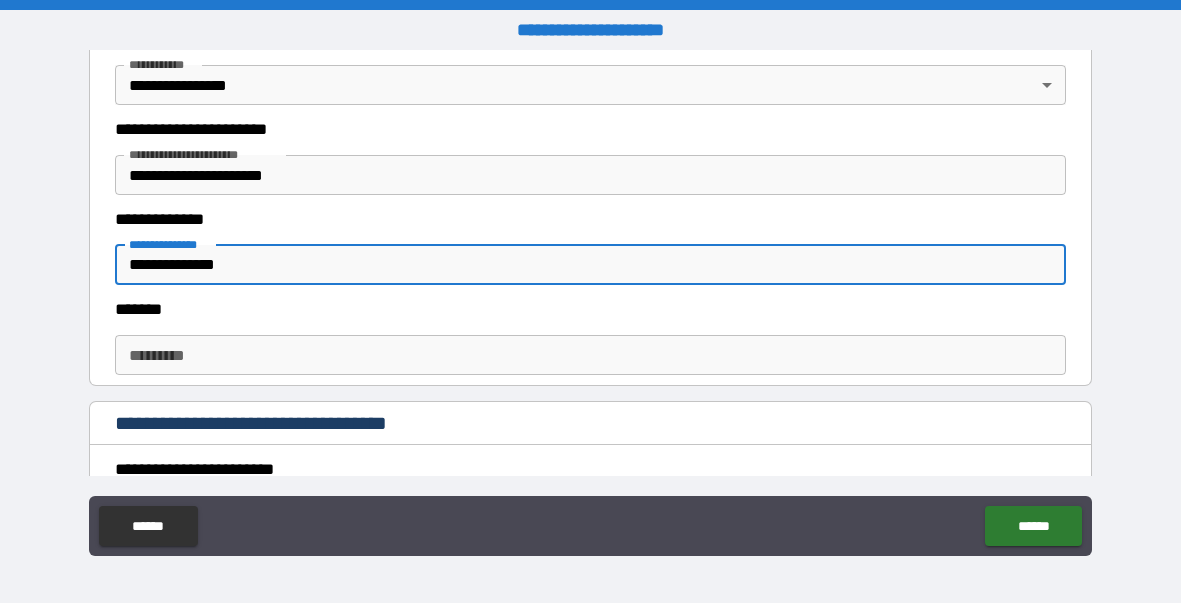 type on "**********" 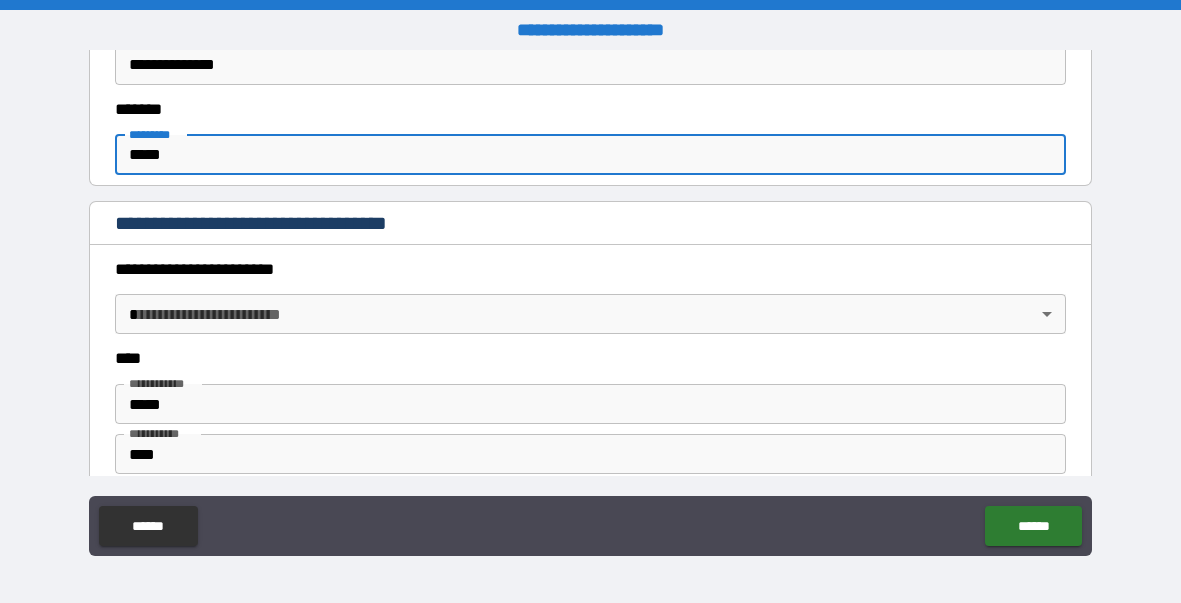 scroll, scrollTop: 835, scrollLeft: 0, axis: vertical 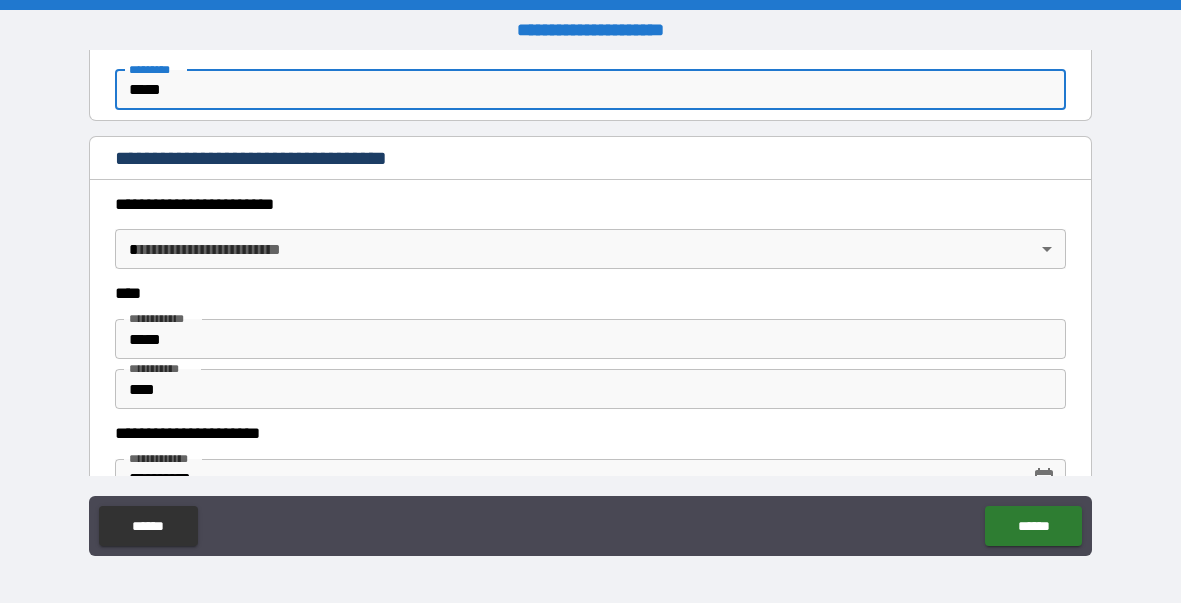 type on "*****" 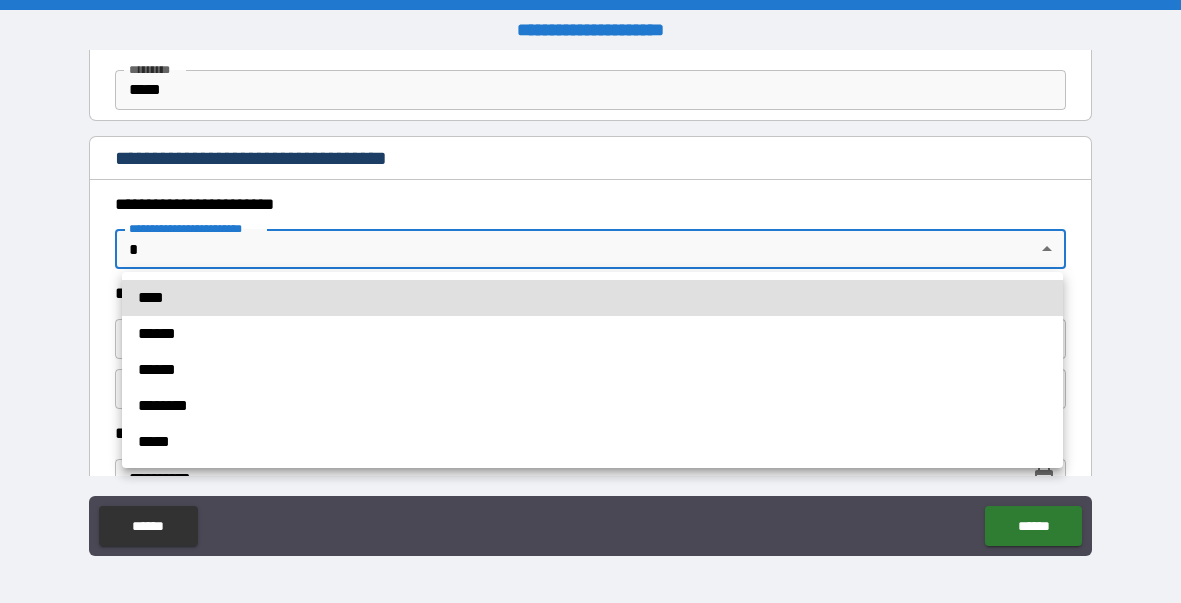 click on "****" at bounding box center (592, 298) 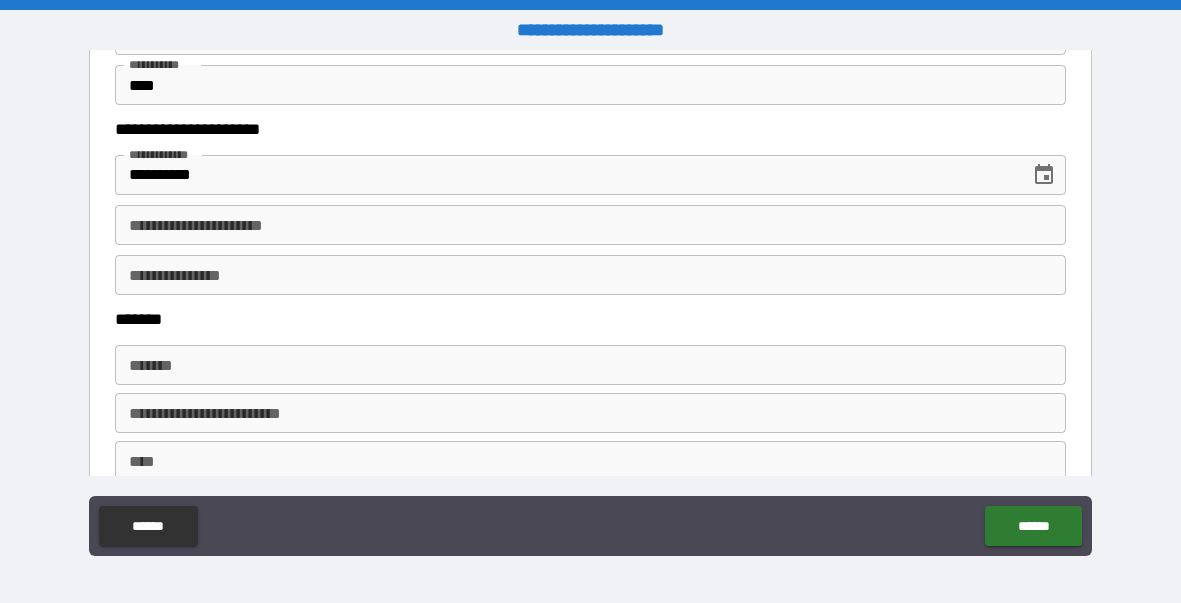scroll, scrollTop: 1144, scrollLeft: 0, axis: vertical 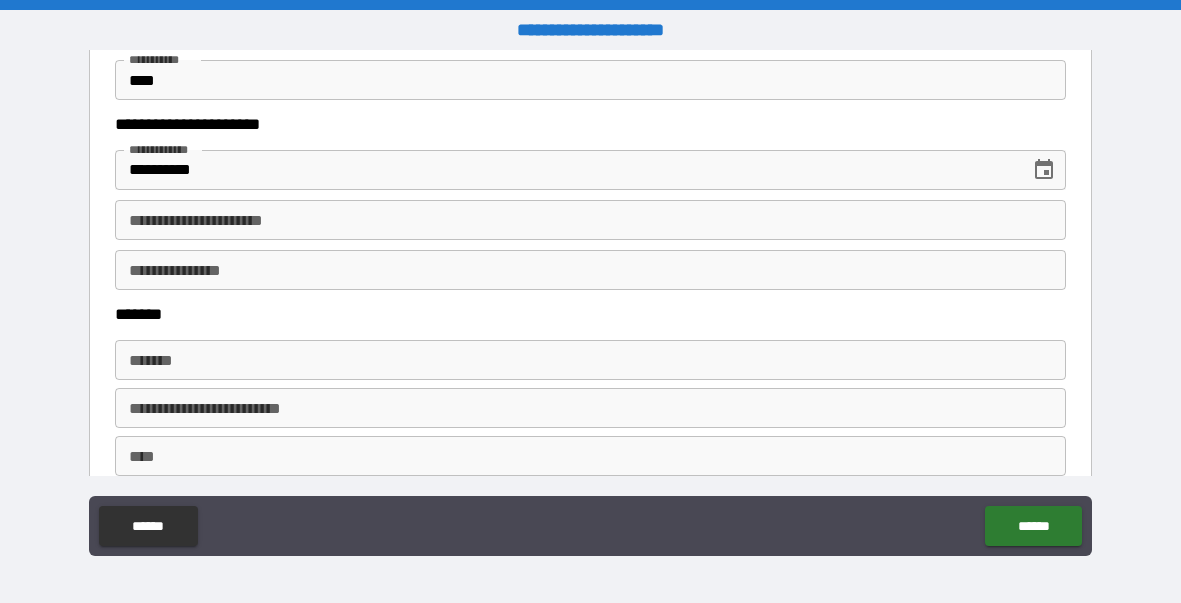 click on "**********" at bounding box center (591, 220) 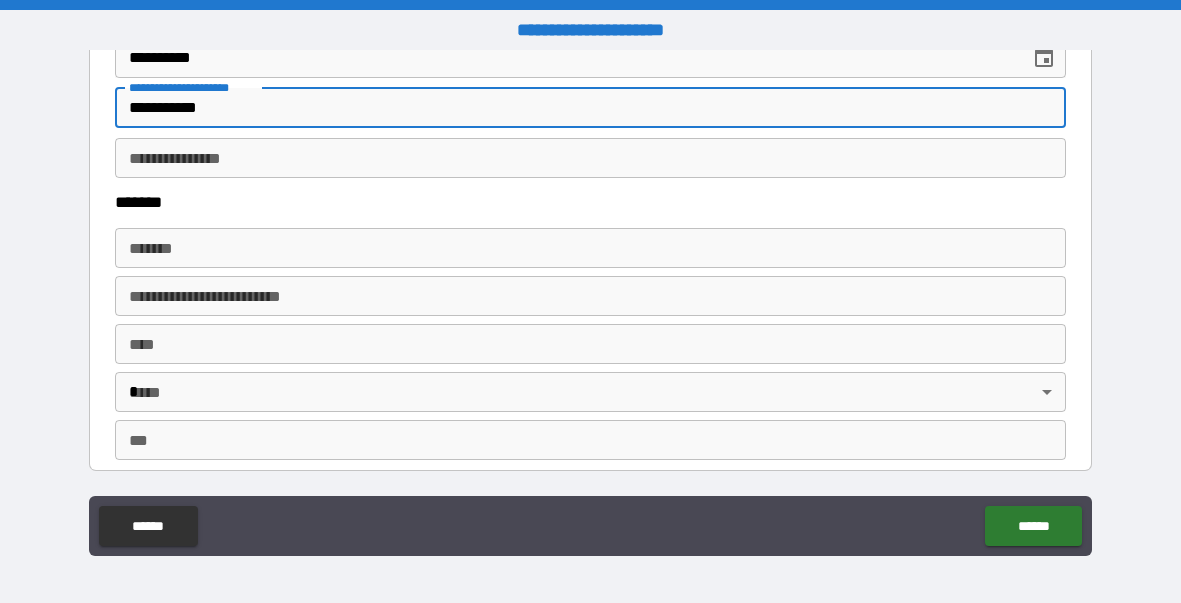 scroll, scrollTop: 1260, scrollLeft: 0, axis: vertical 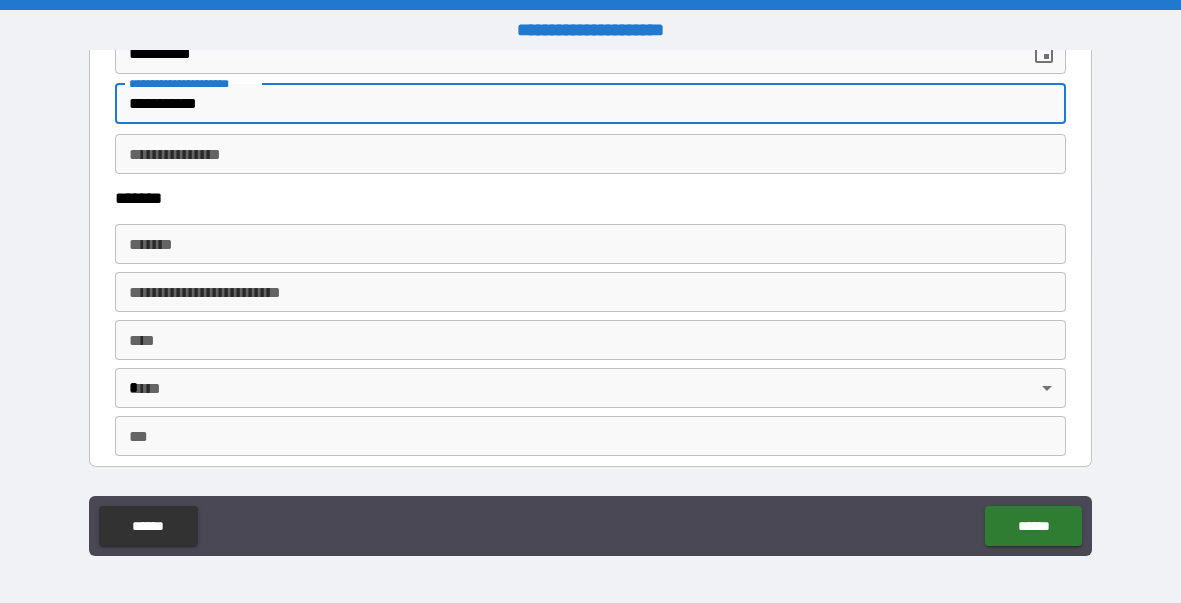 type on "**********" 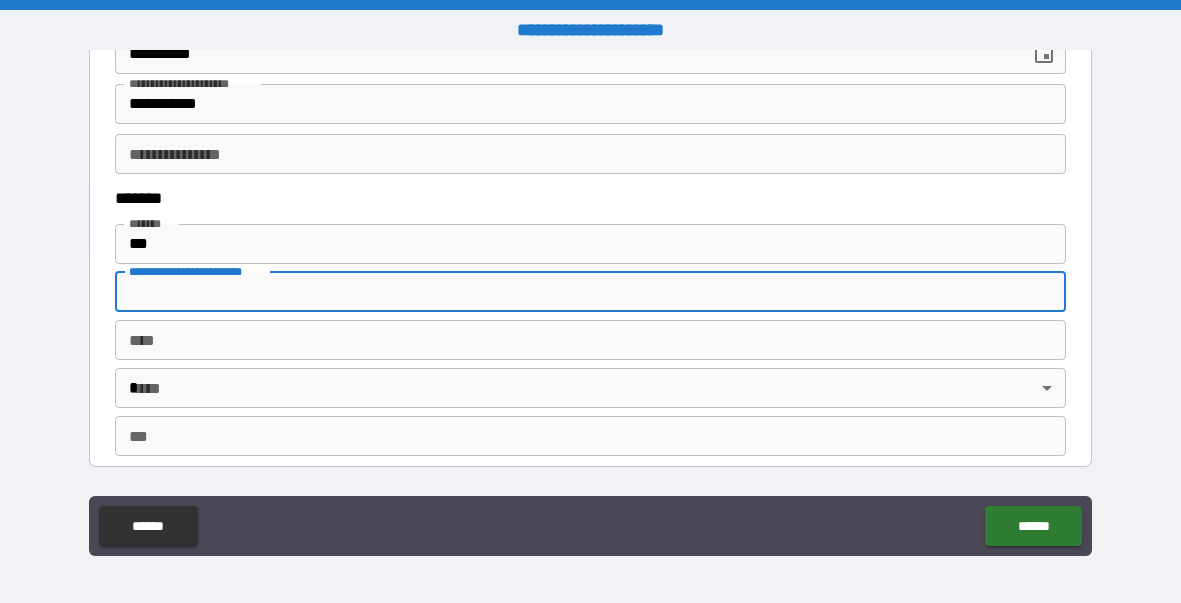 type on "**********" 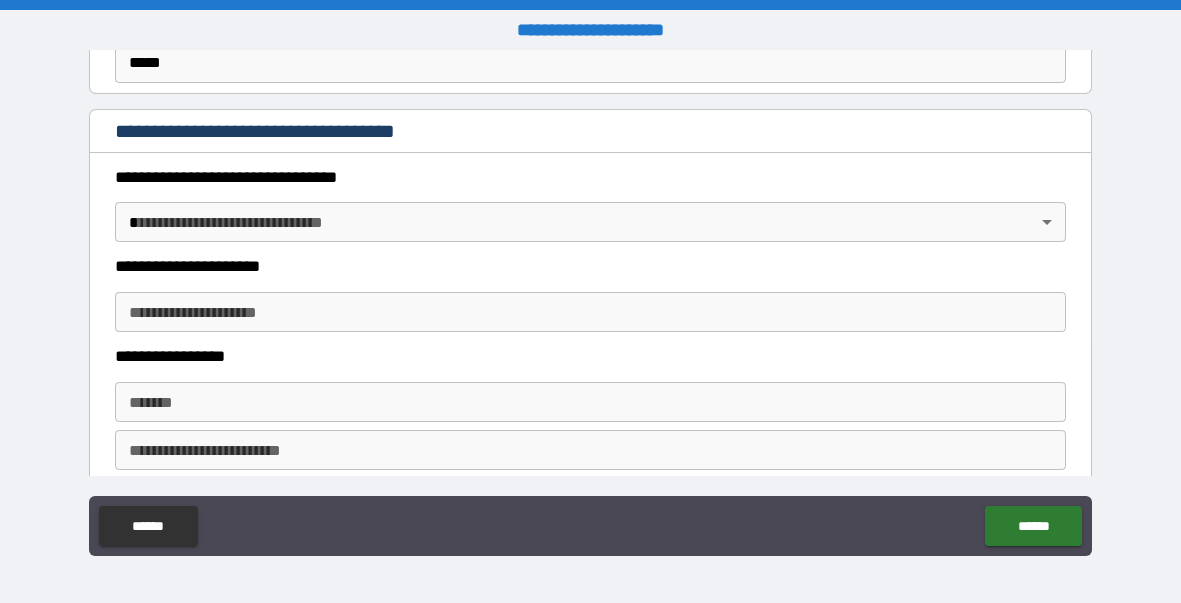 scroll, scrollTop: 1638, scrollLeft: 0, axis: vertical 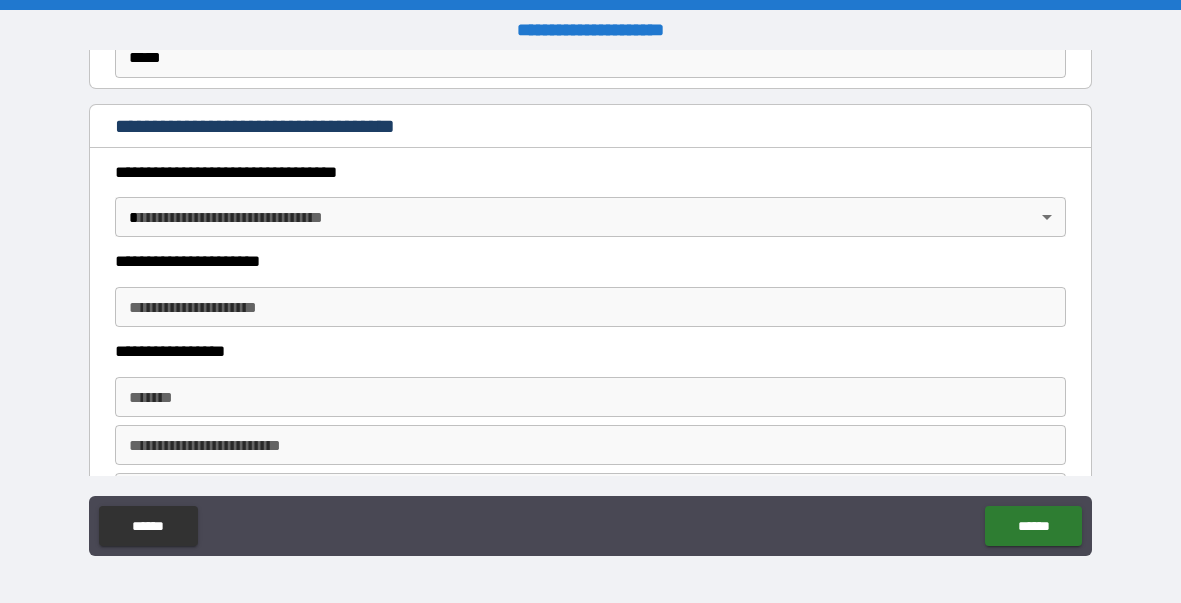 click on "**********" at bounding box center [590, 301] 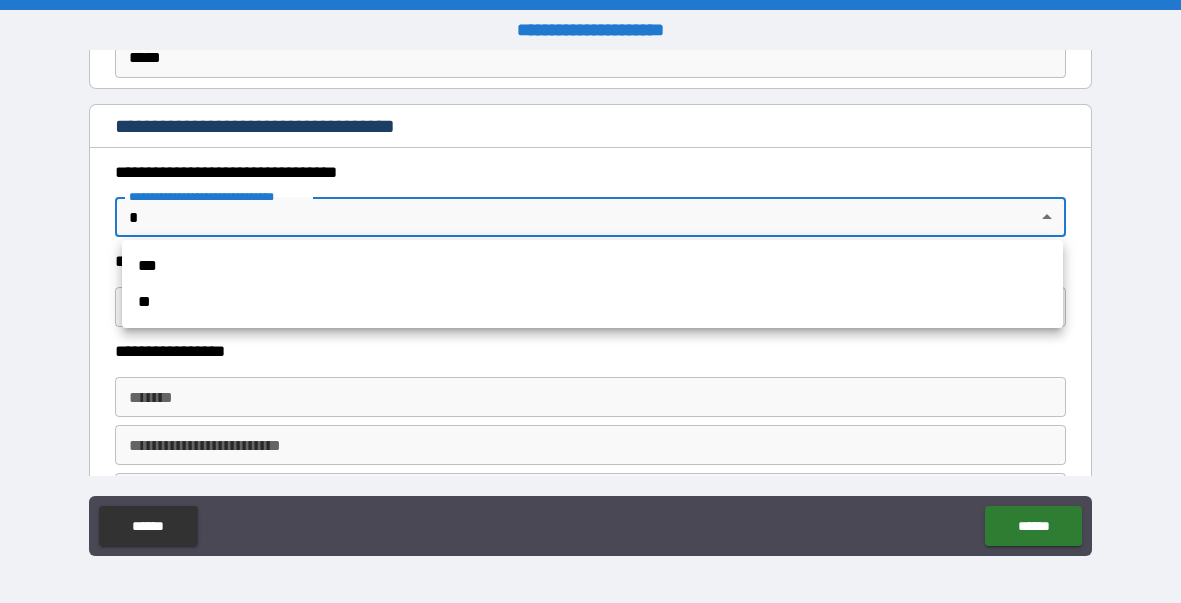 click on "***" at bounding box center (592, 266) 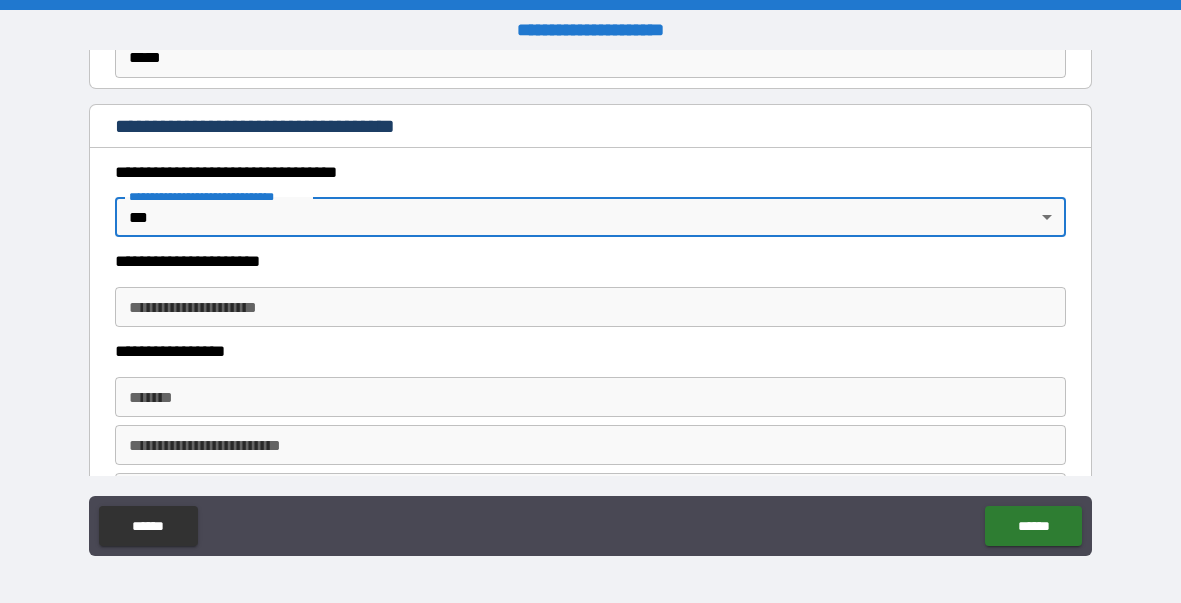 click on "**********" at bounding box center (591, 307) 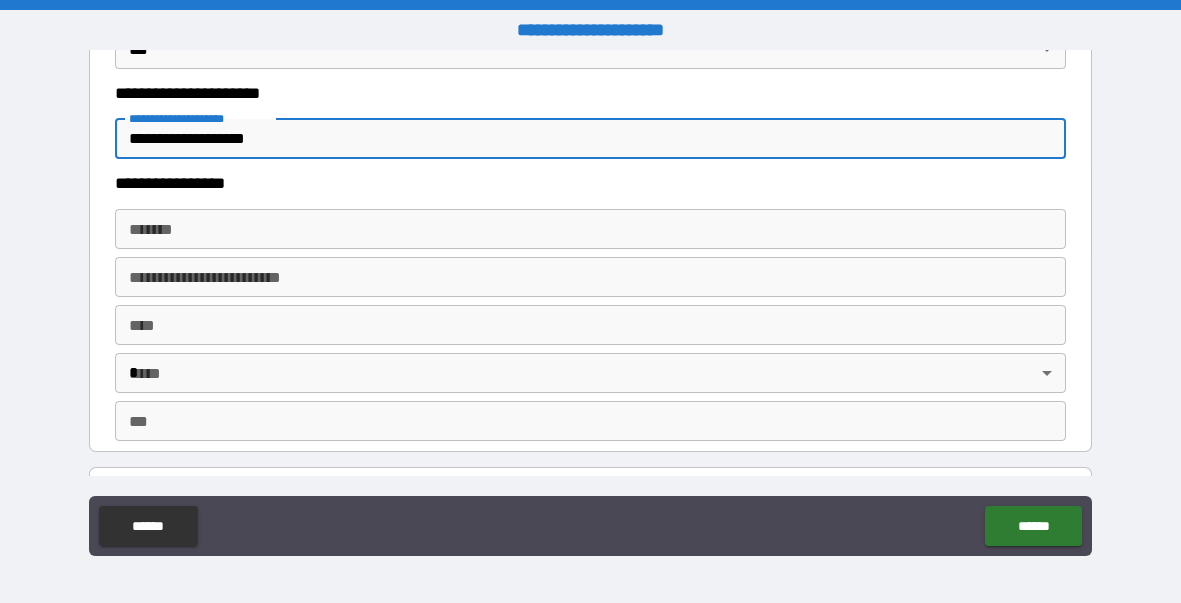scroll, scrollTop: 1810, scrollLeft: 0, axis: vertical 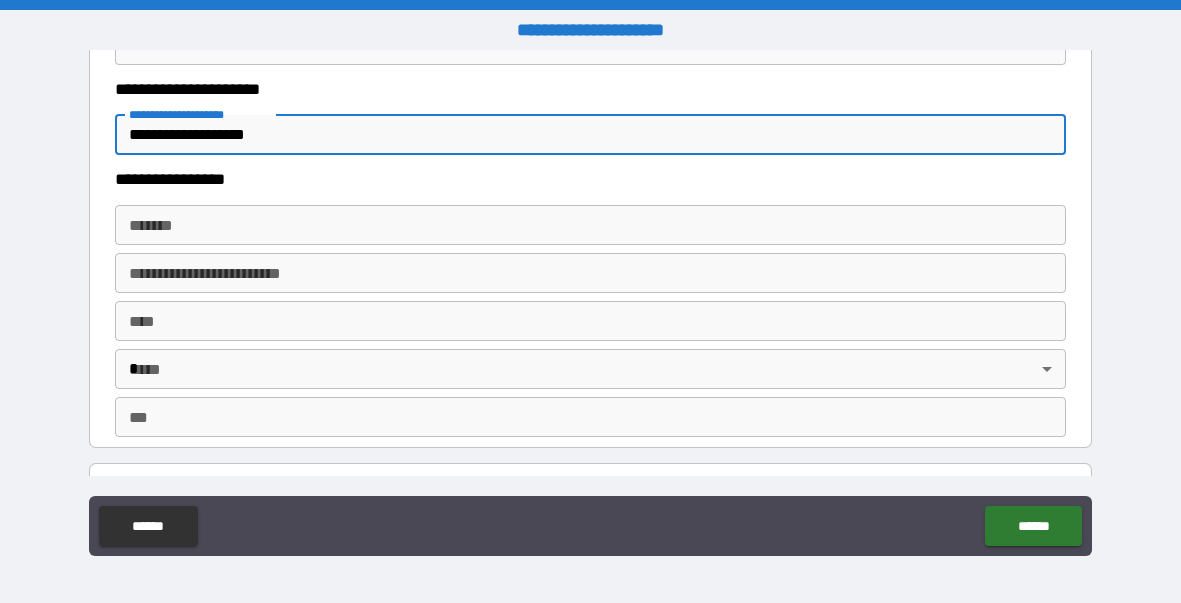 type on "**********" 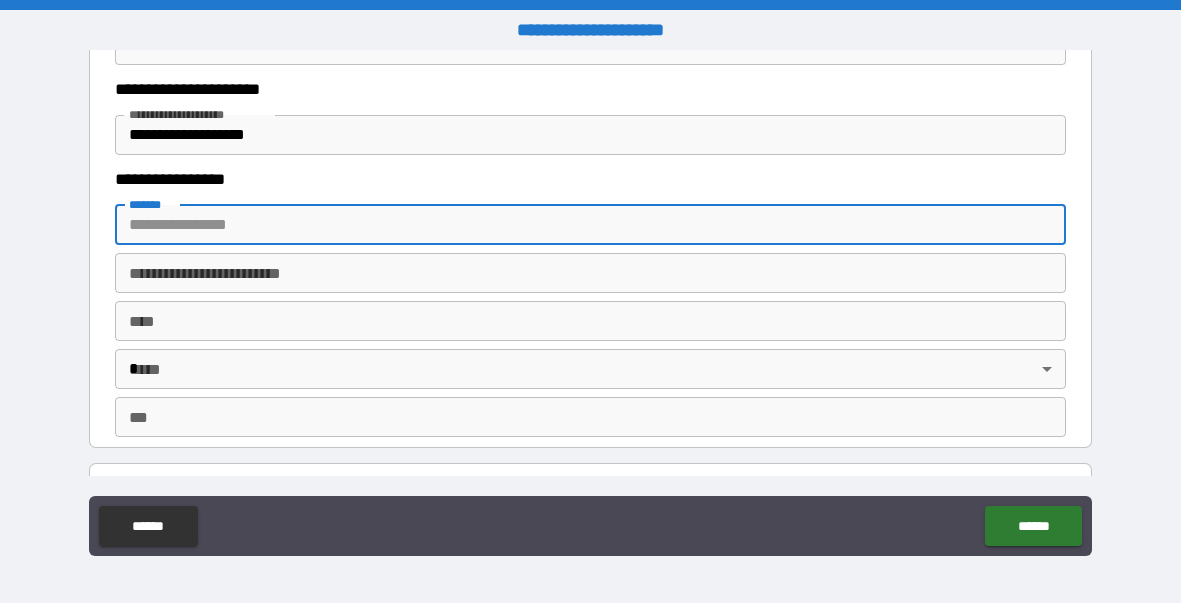 click on "**********" at bounding box center (585, 180) 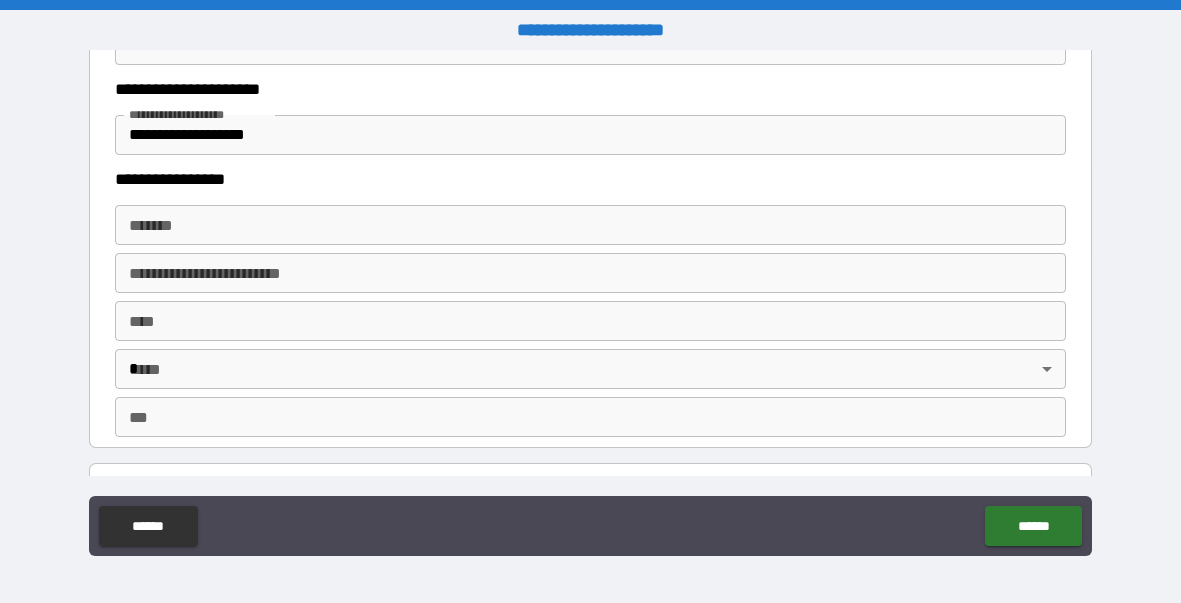 click on "*******" at bounding box center (591, 225) 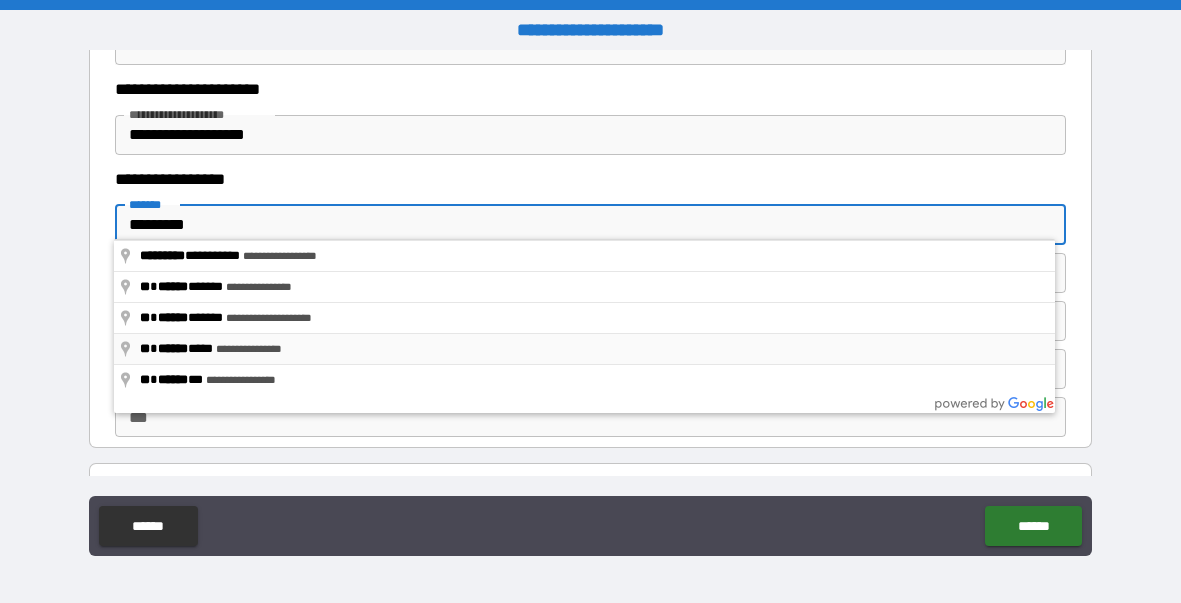 type on "**********" 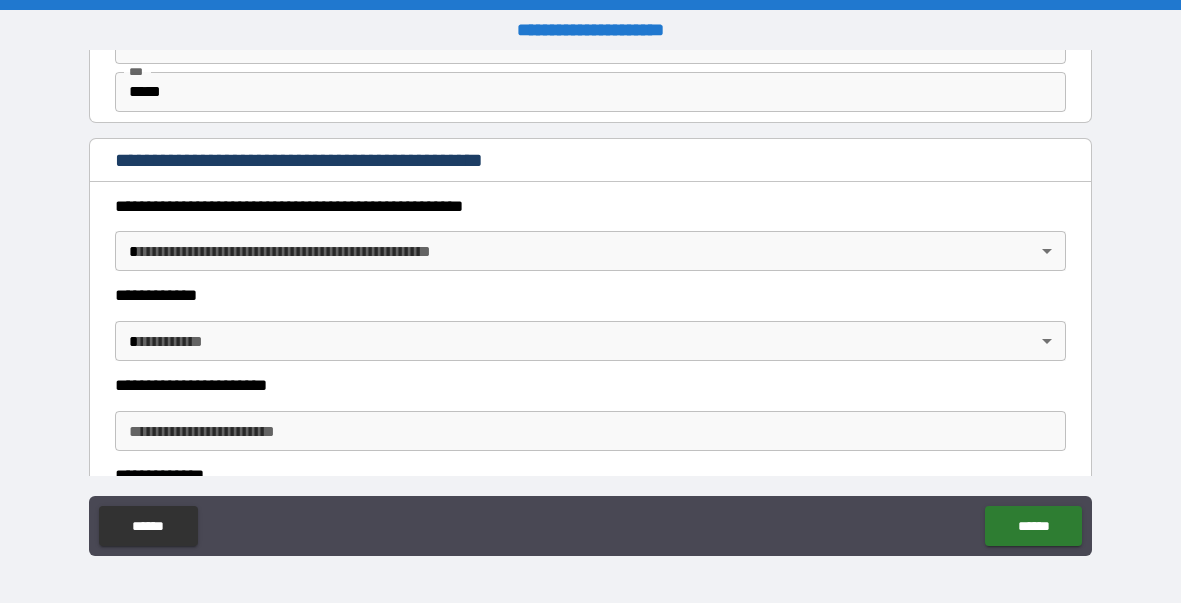 scroll, scrollTop: 2138, scrollLeft: 0, axis: vertical 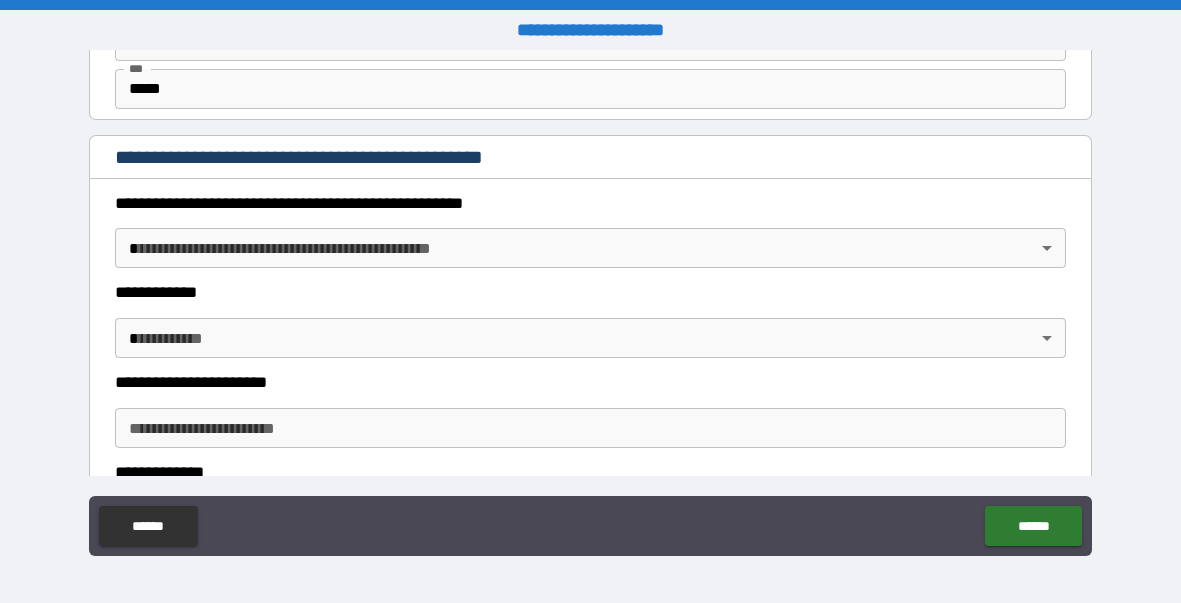 click on "**********" at bounding box center (590, 301) 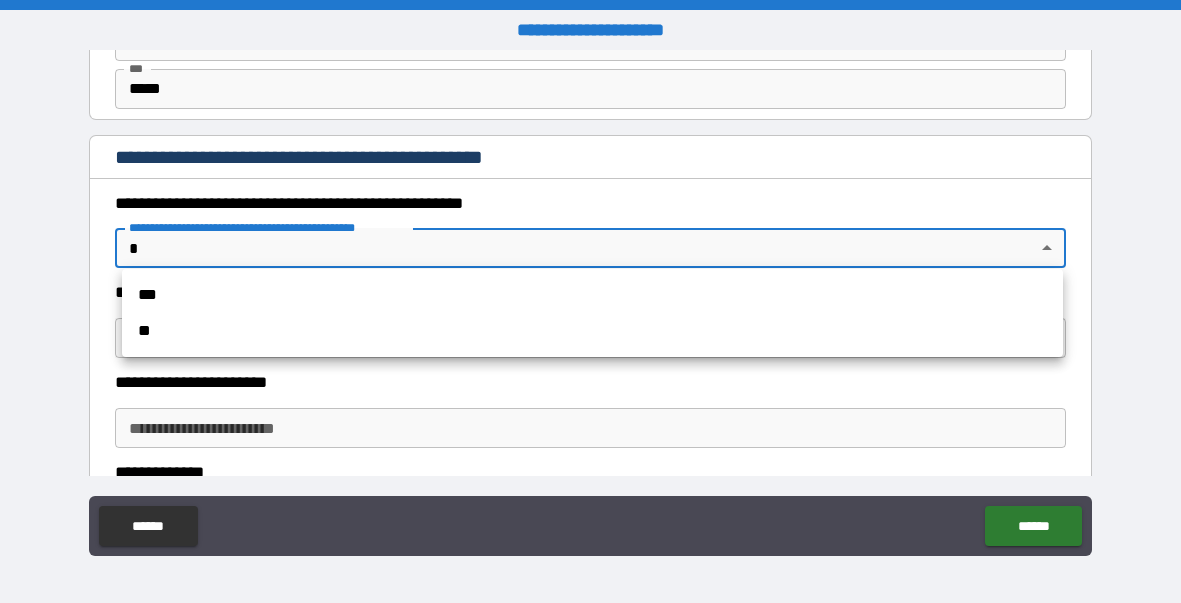 click on "**" at bounding box center (592, 331) 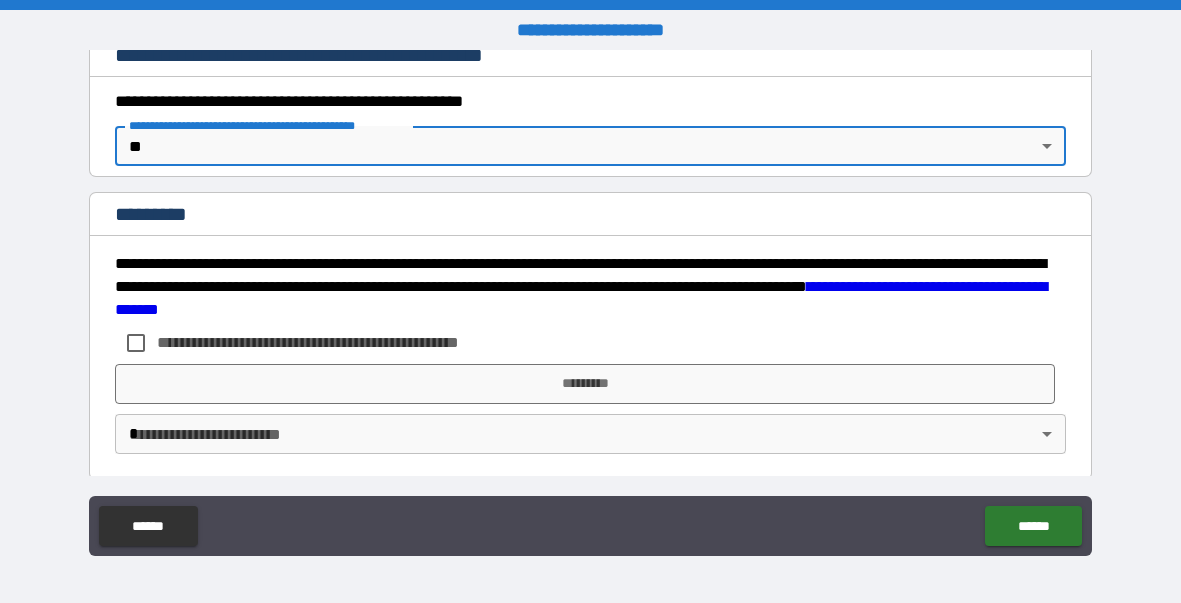 scroll, scrollTop: 2238, scrollLeft: 0, axis: vertical 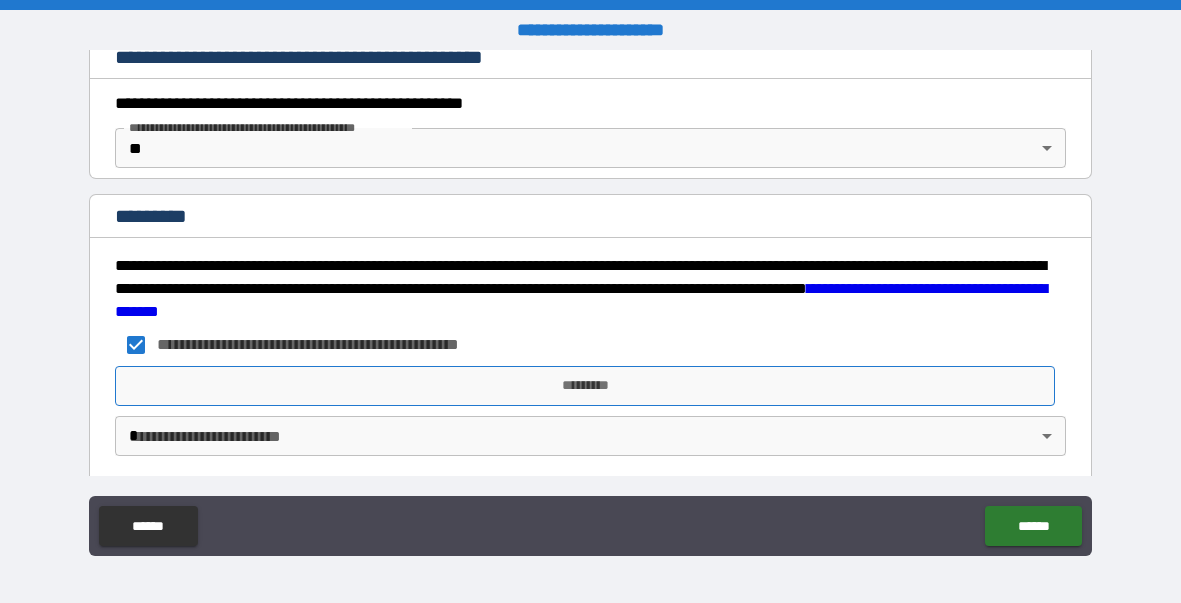 click on "*********" at bounding box center (585, 386) 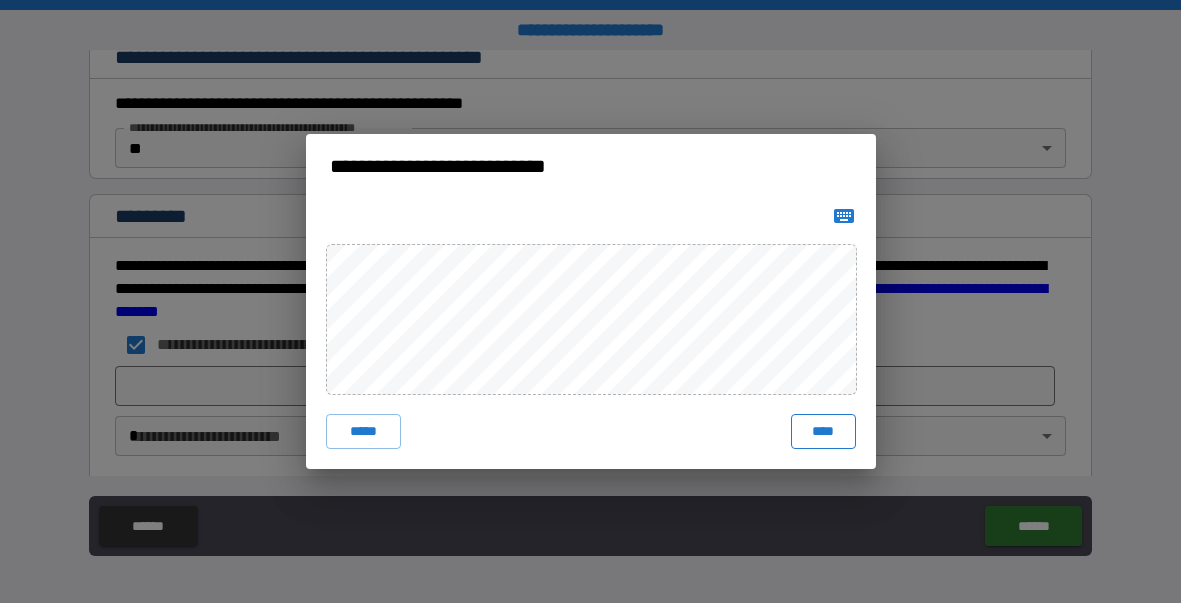 click on "****" at bounding box center [823, 432] 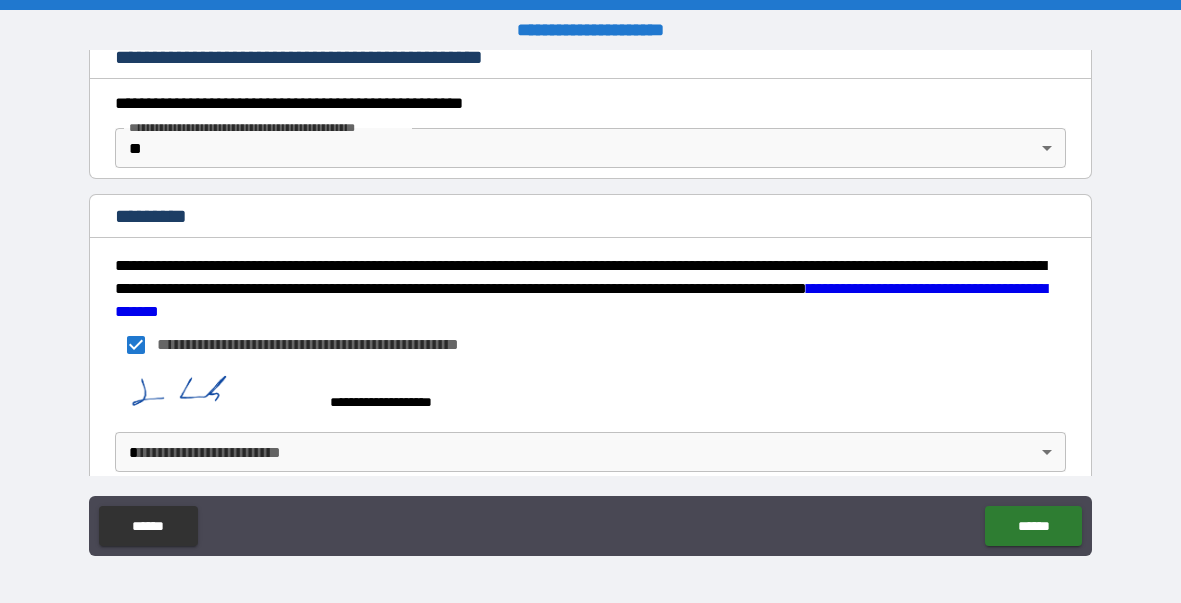 click on "**********" at bounding box center (590, 301) 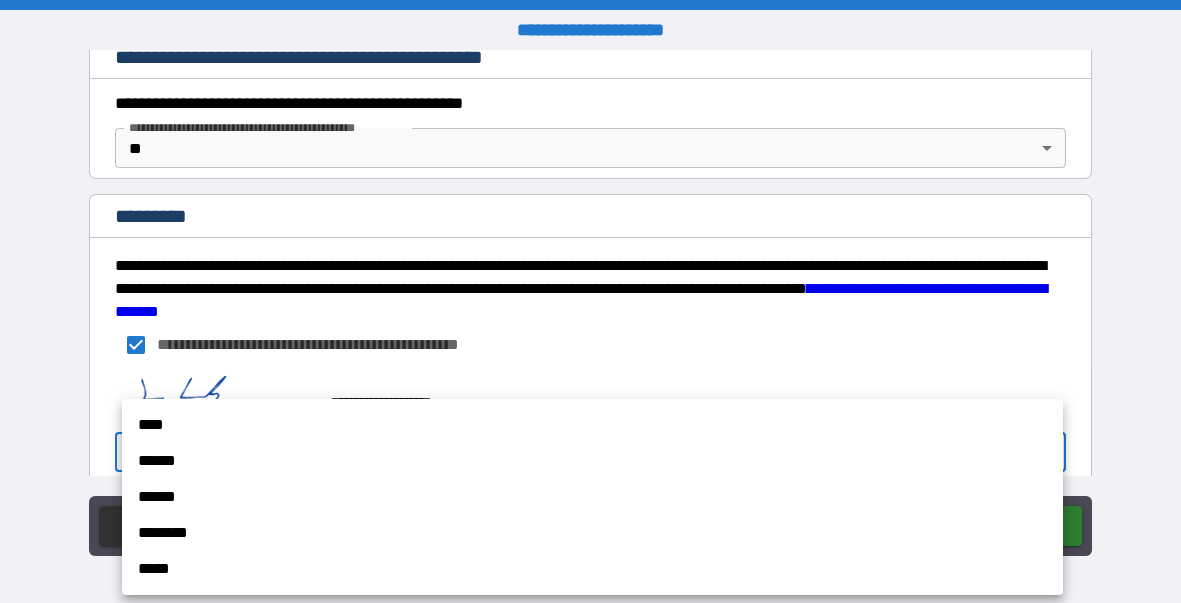 click on "****" at bounding box center [592, 425] 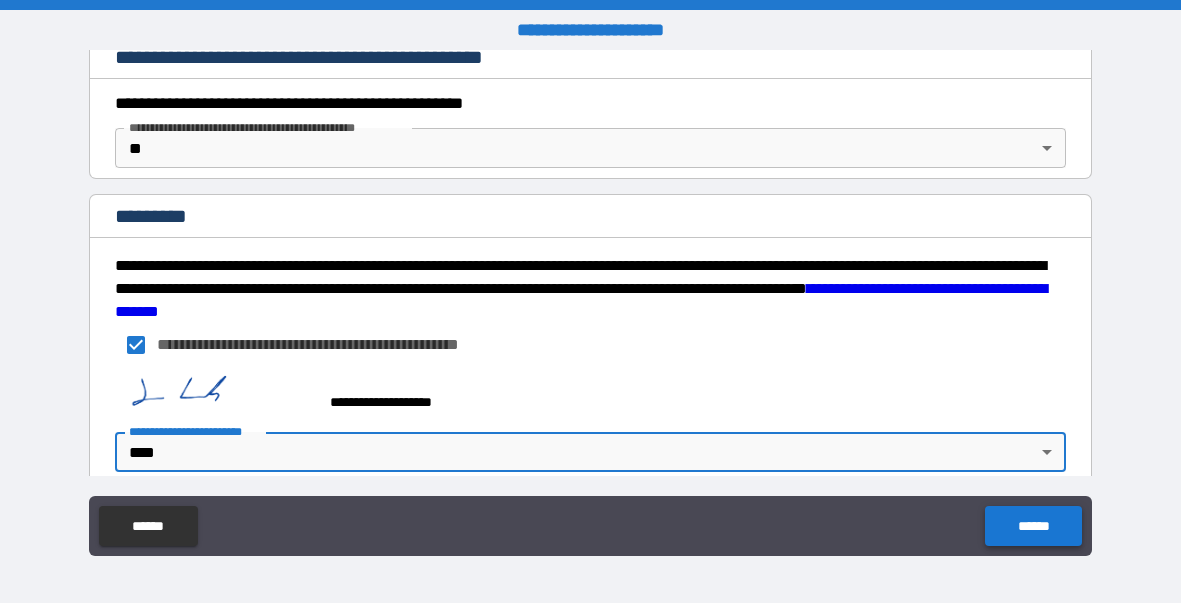 click on "******" at bounding box center (1033, 526) 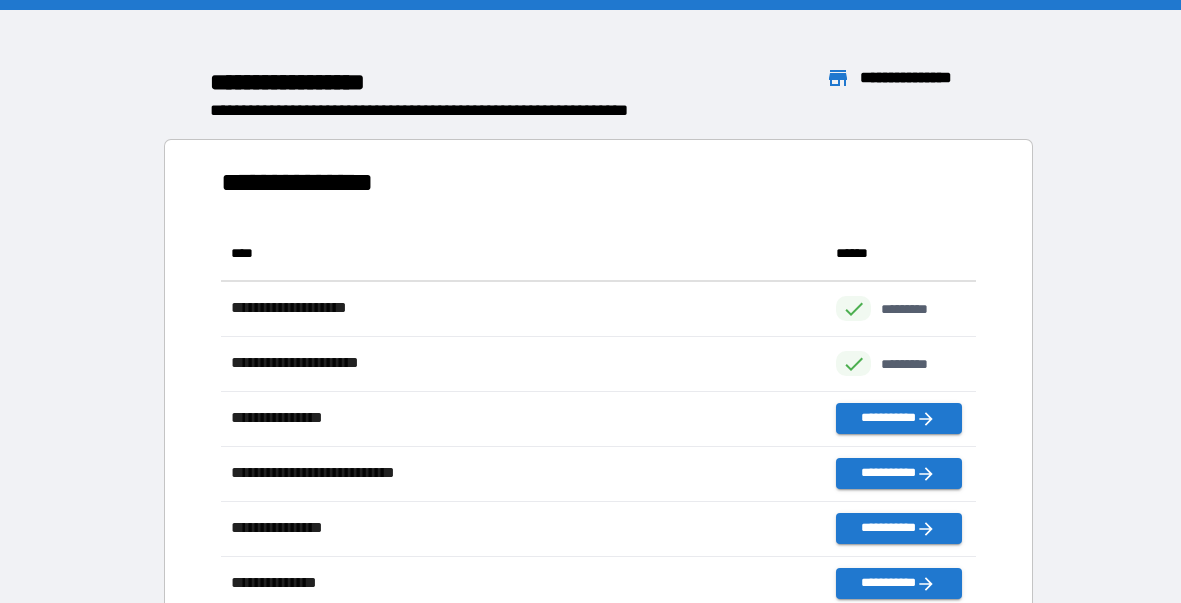 scroll, scrollTop: 0, scrollLeft: 1, axis: horizontal 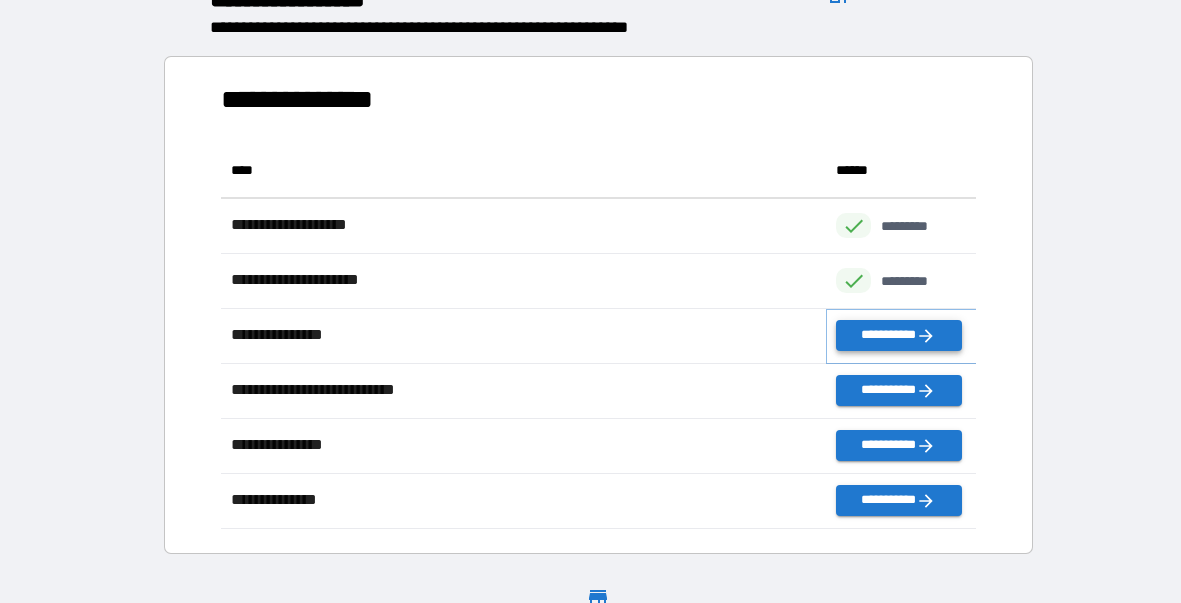 click on "**********" at bounding box center (898, 335) 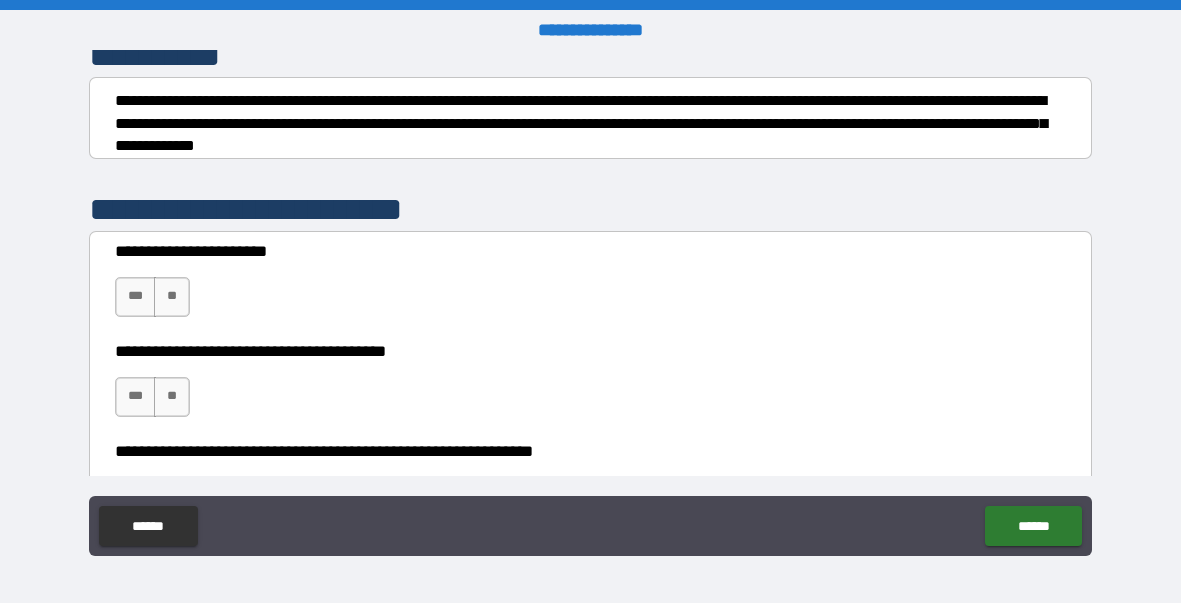 scroll, scrollTop: 290, scrollLeft: 0, axis: vertical 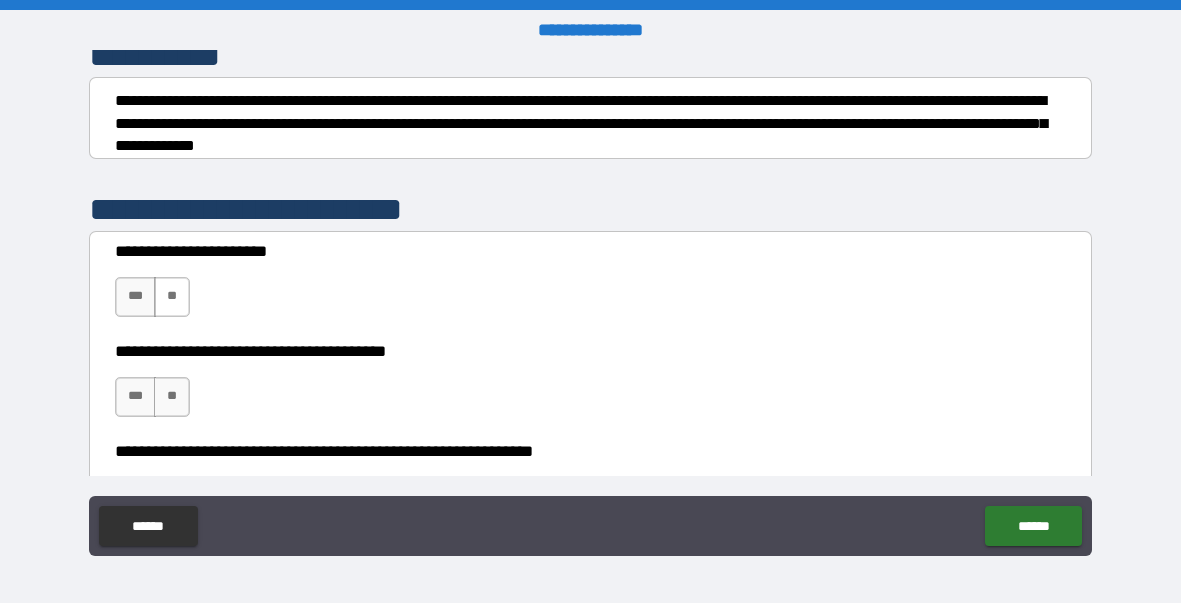 click on "**" at bounding box center (172, 297) 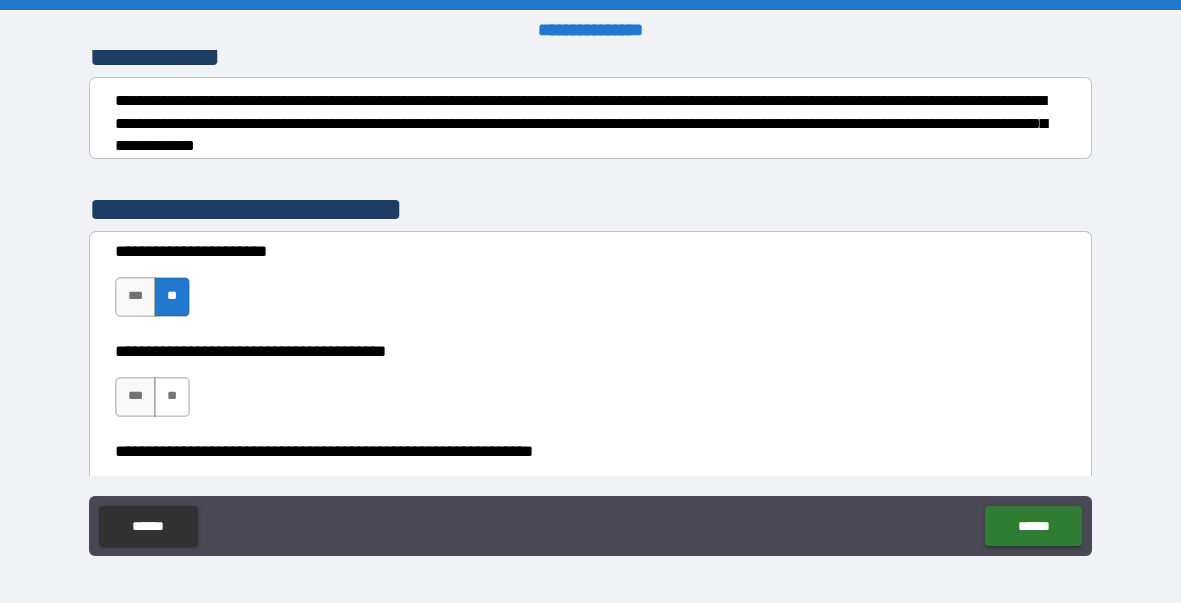 click on "**" at bounding box center (172, 397) 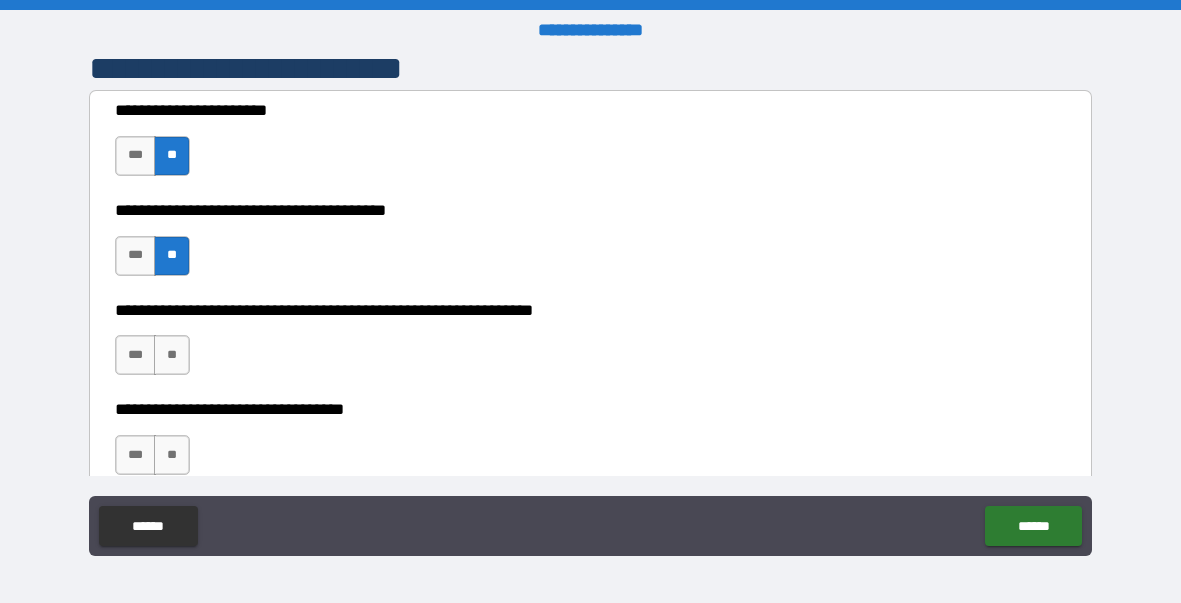 scroll, scrollTop: 431, scrollLeft: 0, axis: vertical 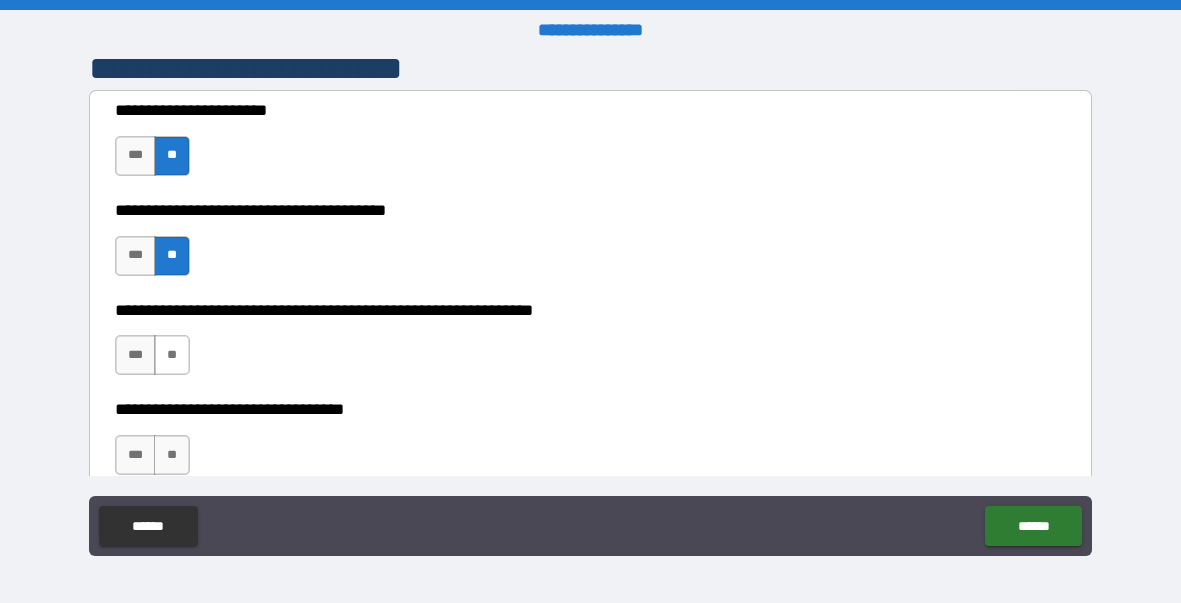 click on "**" at bounding box center [172, 355] 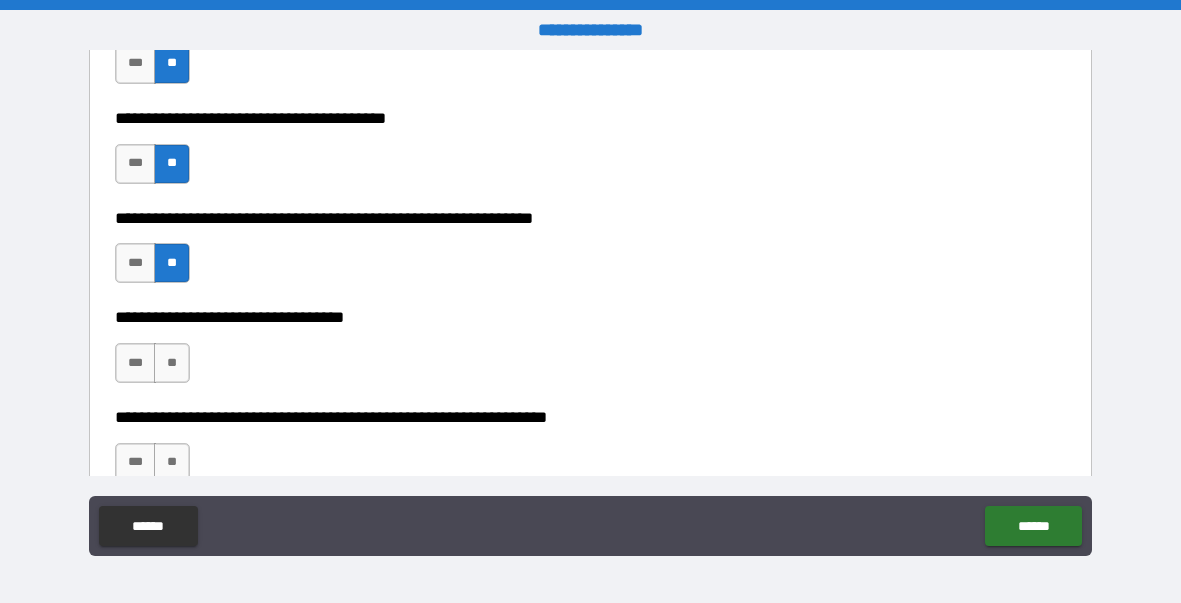 scroll, scrollTop: 530, scrollLeft: 0, axis: vertical 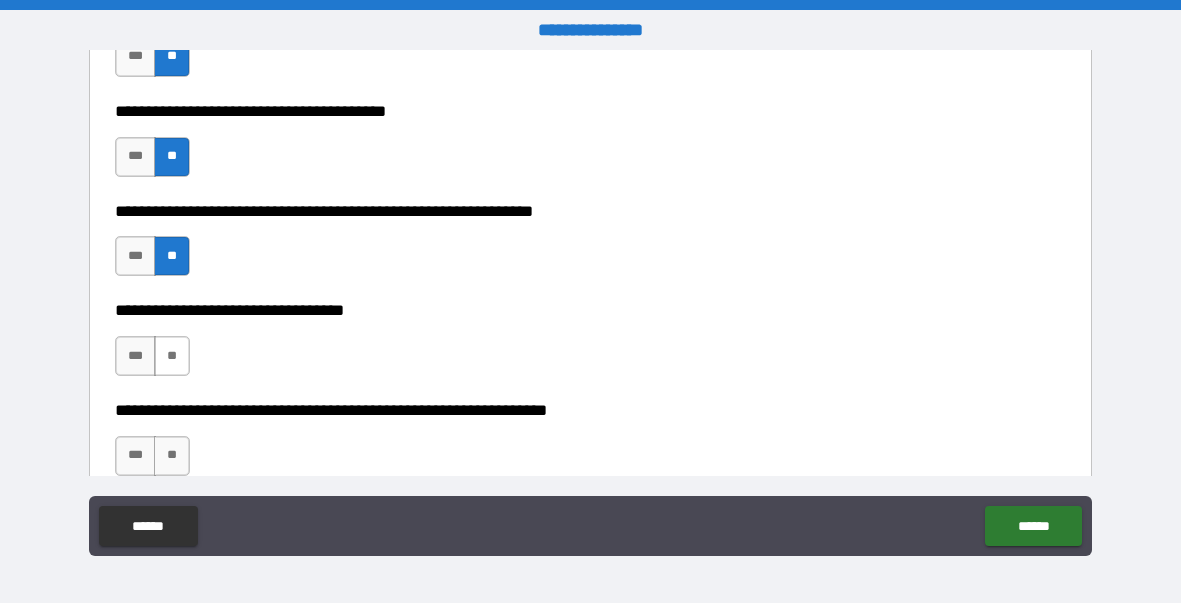 click on "**" at bounding box center [172, 356] 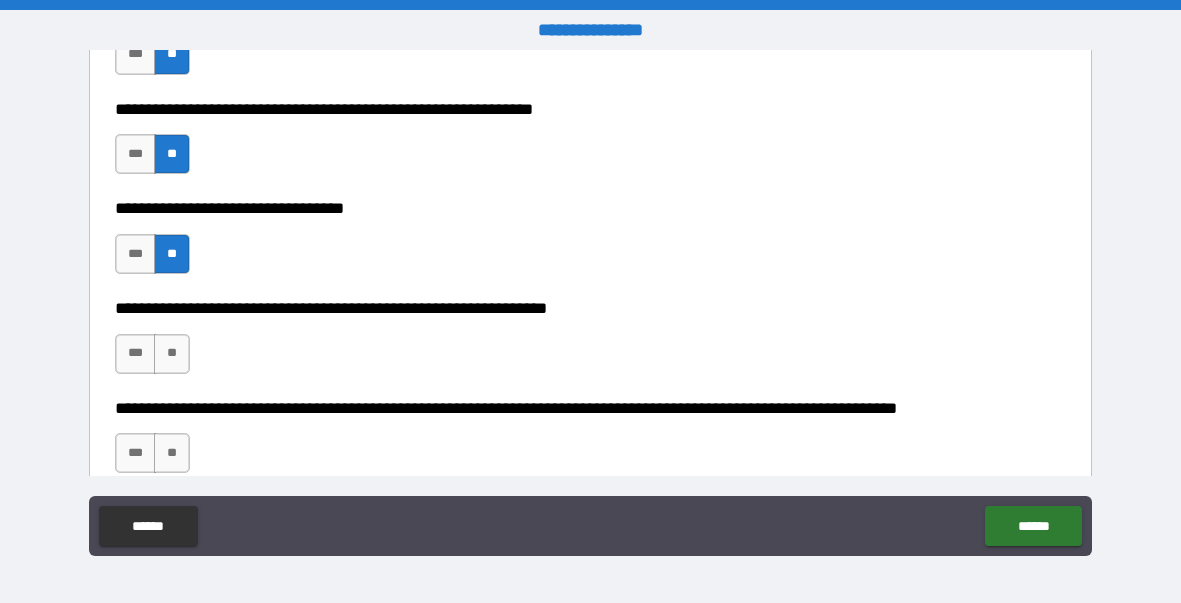 scroll, scrollTop: 638, scrollLeft: 0, axis: vertical 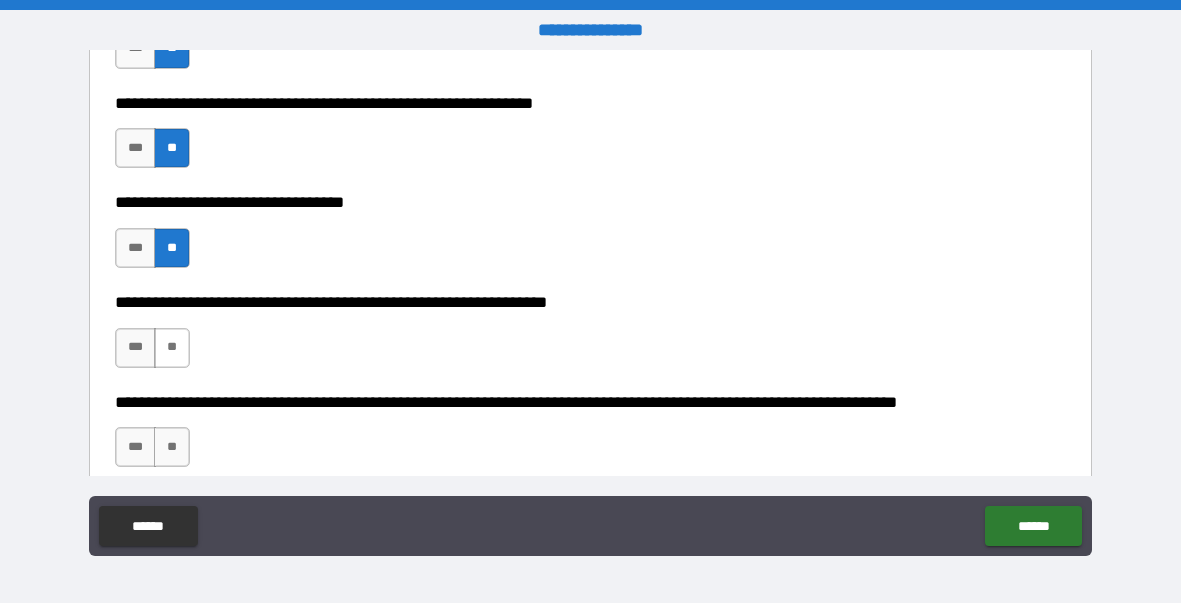 click on "**" at bounding box center (172, 348) 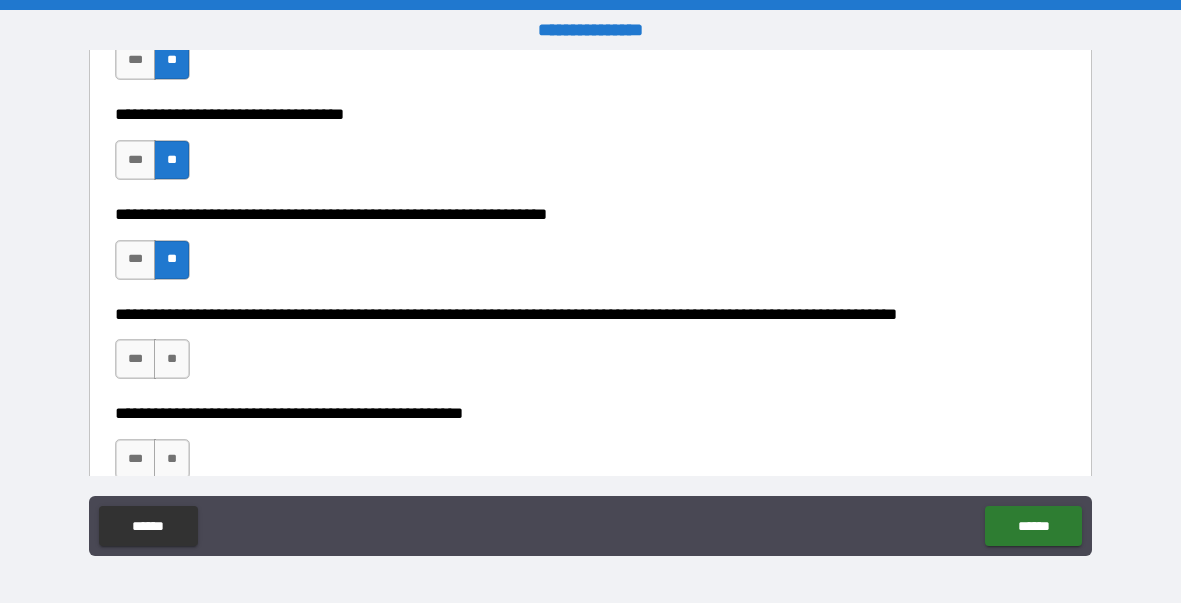 scroll, scrollTop: 728, scrollLeft: 0, axis: vertical 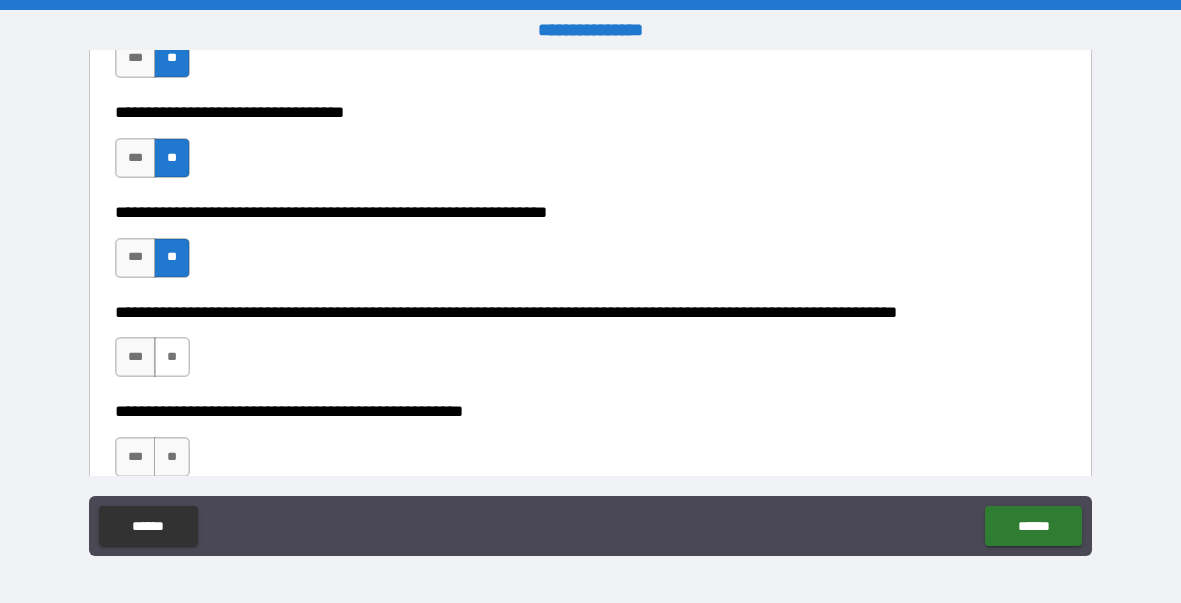 click on "**" at bounding box center [172, 357] 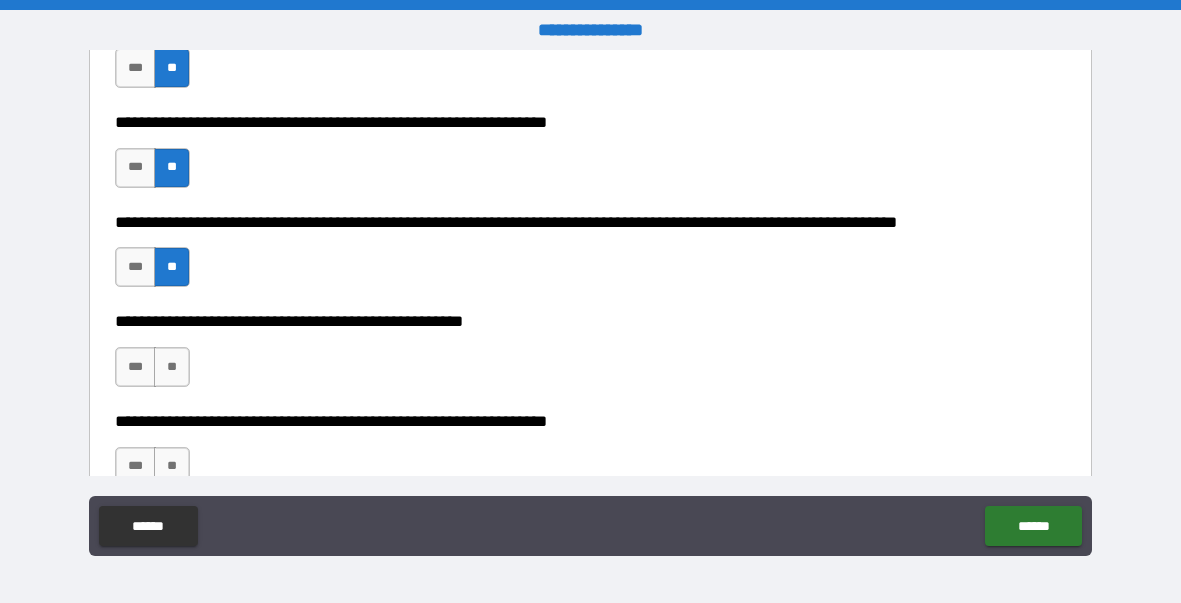 scroll, scrollTop: 823, scrollLeft: 0, axis: vertical 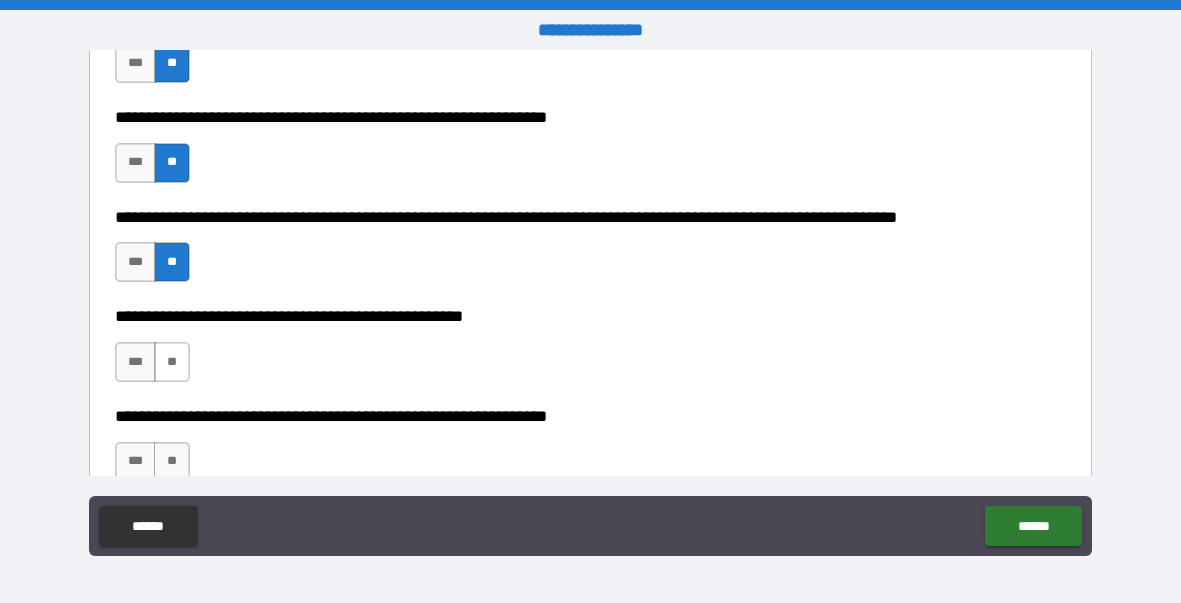 click on "**" at bounding box center [172, 362] 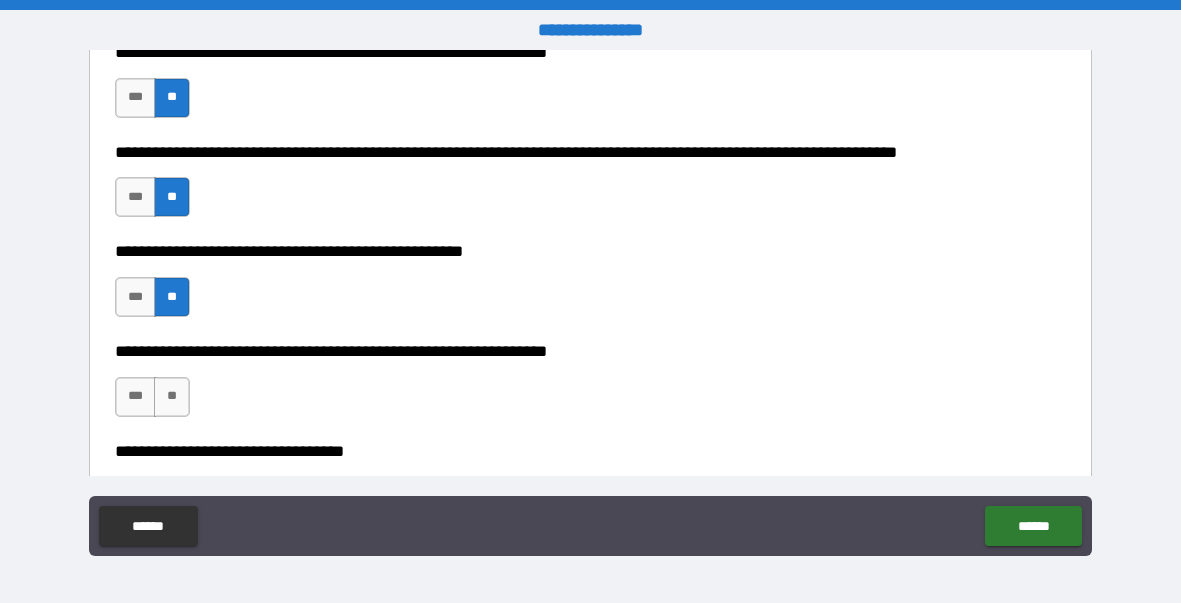 scroll, scrollTop: 890, scrollLeft: 0, axis: vertical 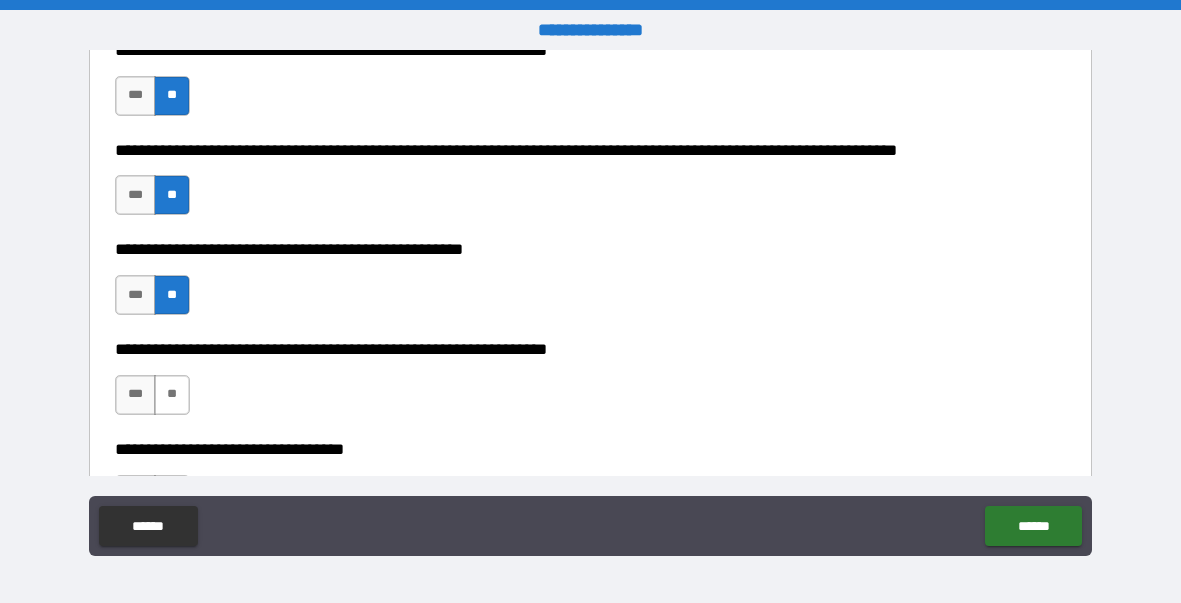click on "**" at bounding box center [172, 395] 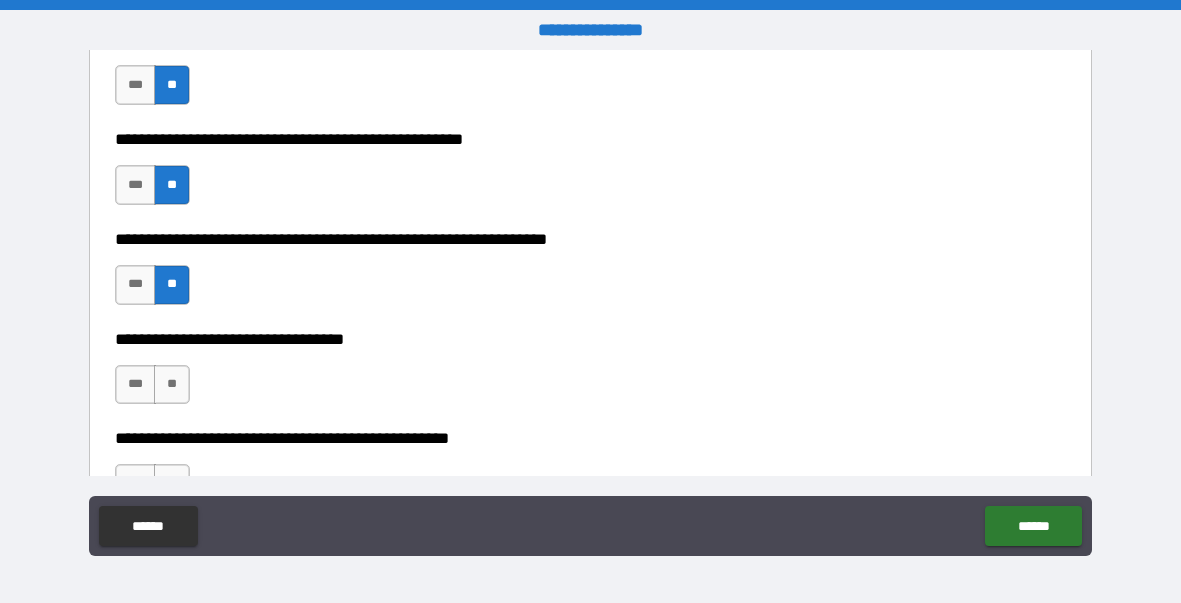scroll, scrollTop: 1002, scrollLeft: 0, axis: vertical 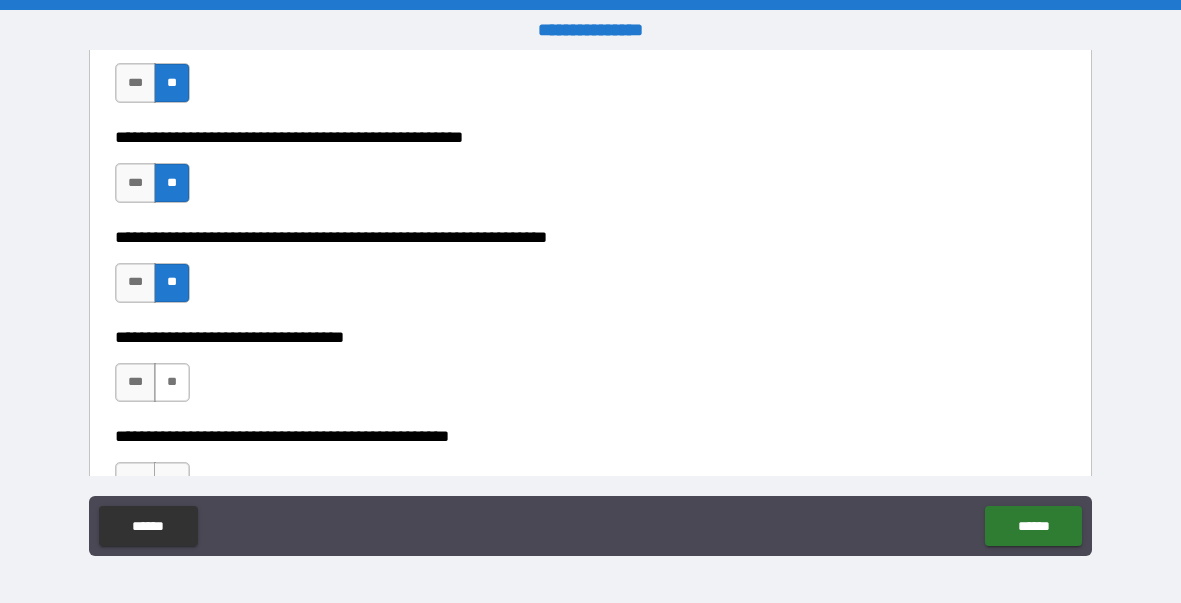 click on "**" at bounding box center (172, 383) 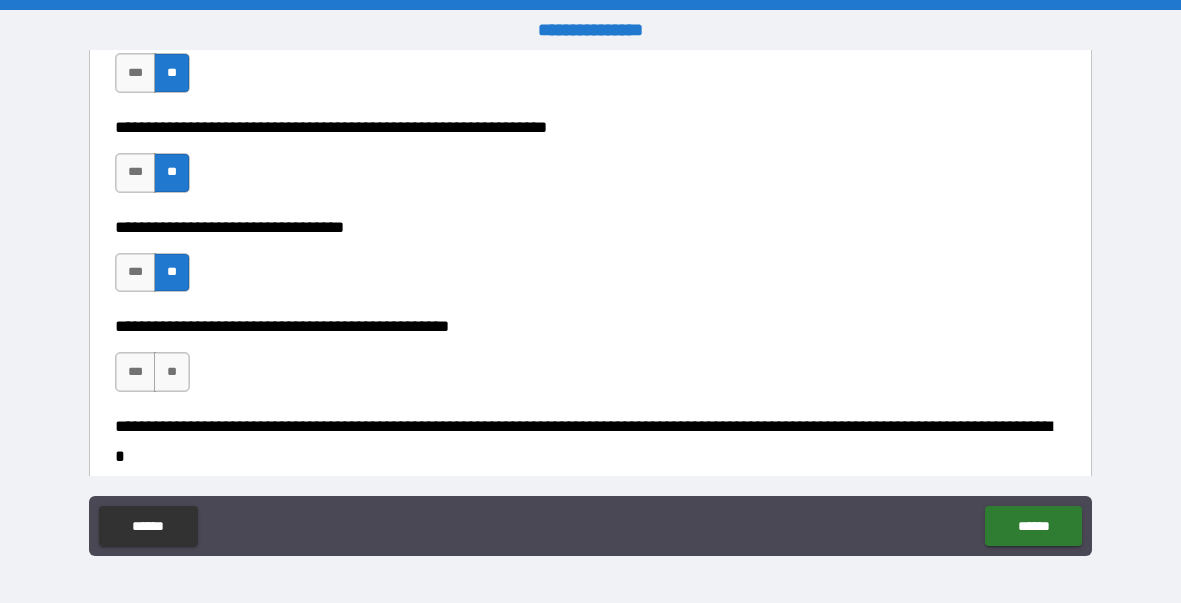 scroll, scrollTop: 1119, scrollLeft: 0, axis: vertical 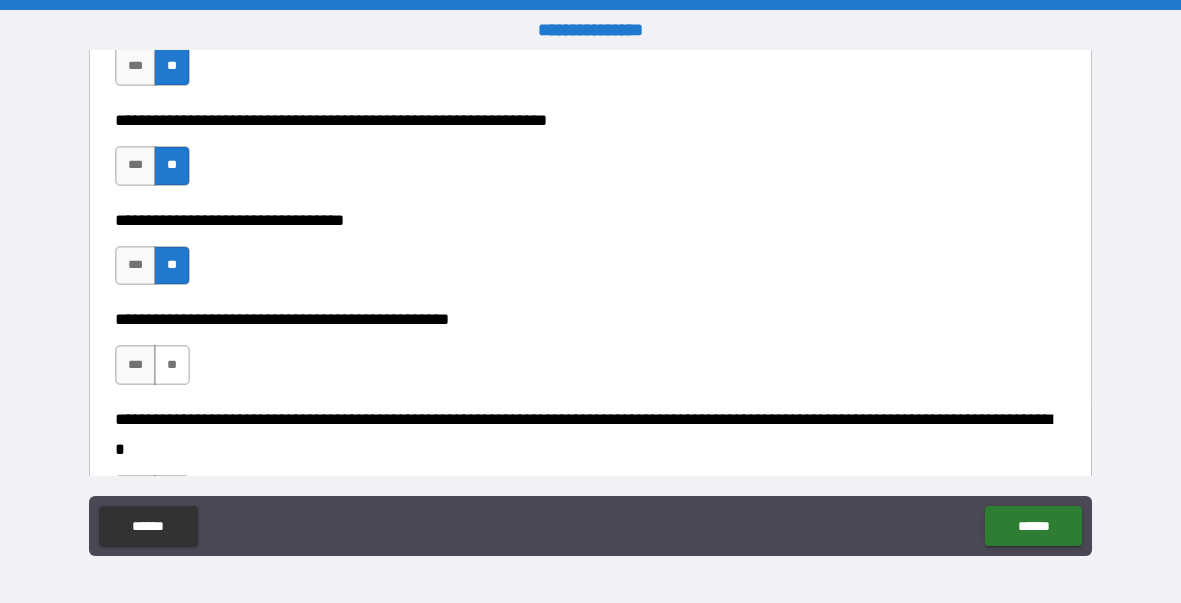 click on "**" at bounding box center (172, 365) 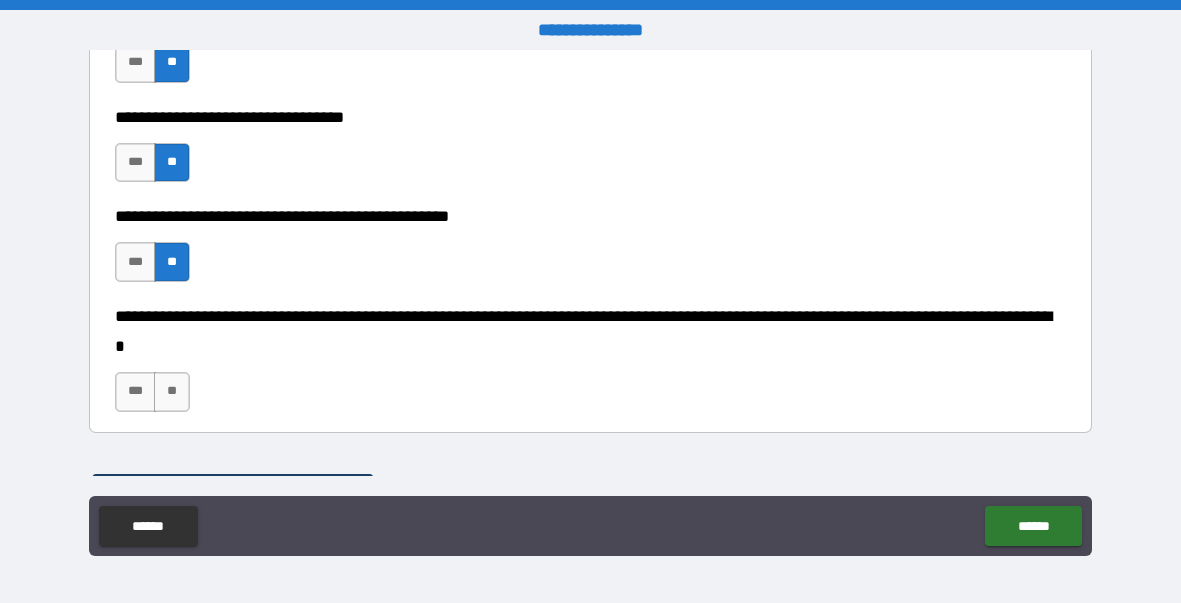 scroll, scrollTop: 1222, scrollLeft: 0, axis: vertical 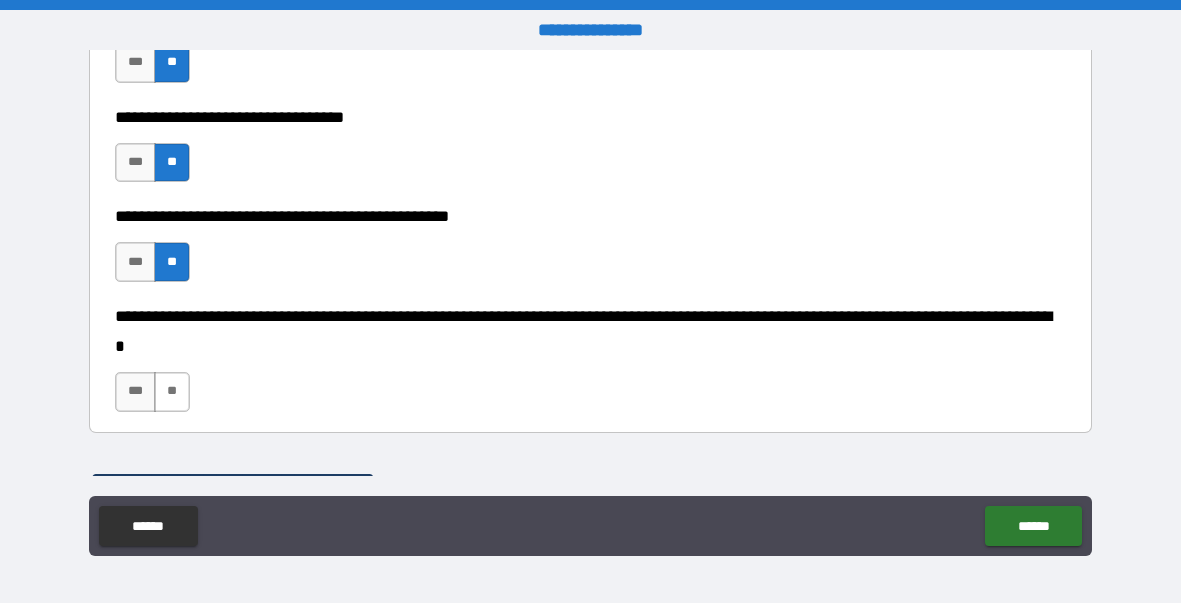 click on "**" at bounding box center [172, 392] 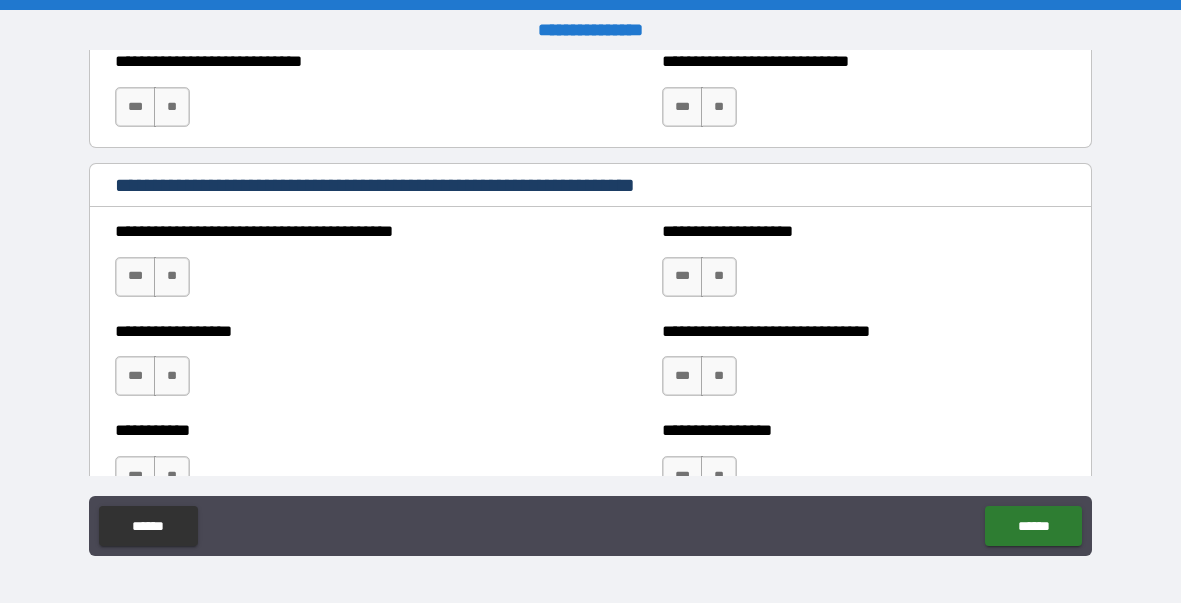 scroll, scrollTop: 1847, scrollLeft: 0, axis: vertical 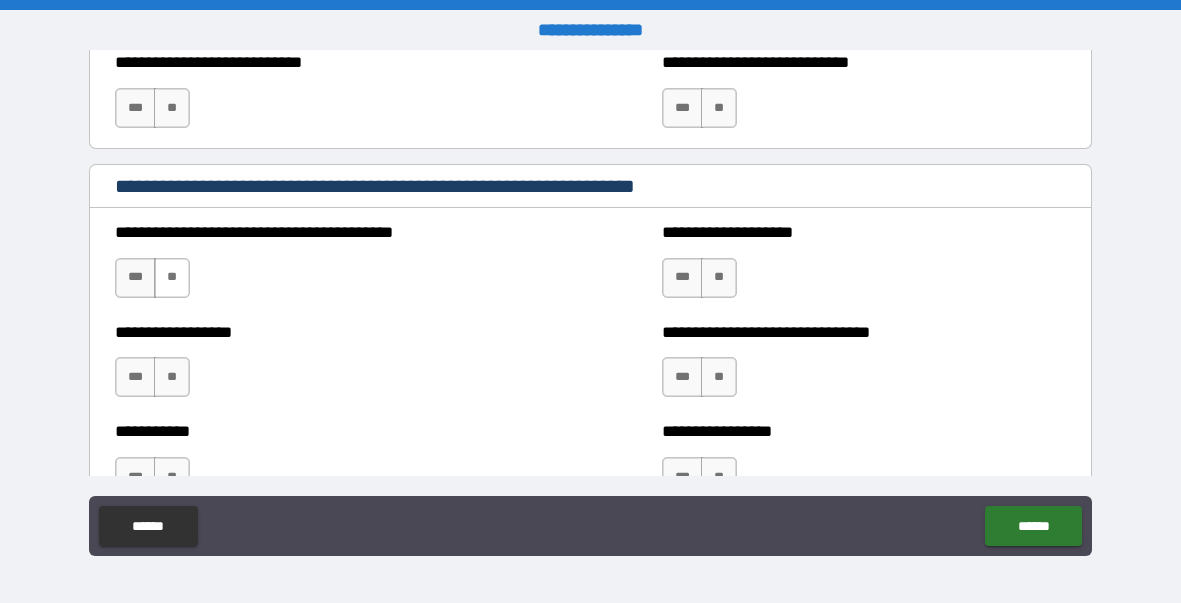 click on "**" at bounding box center (172, 278) 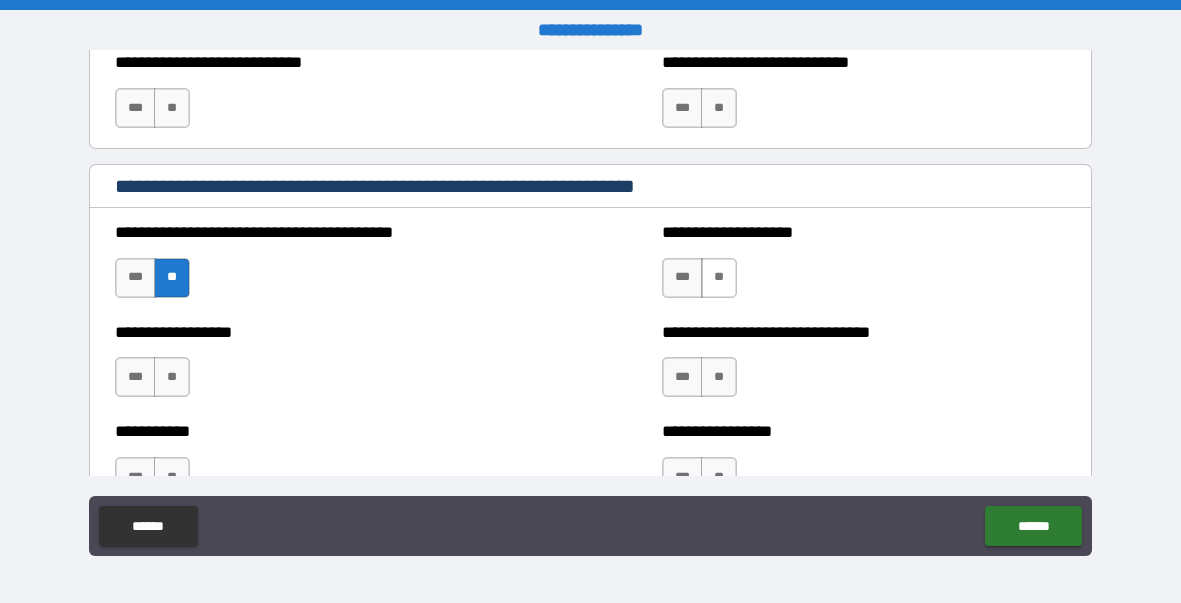 click on "**" at bounding box center [719, 278] 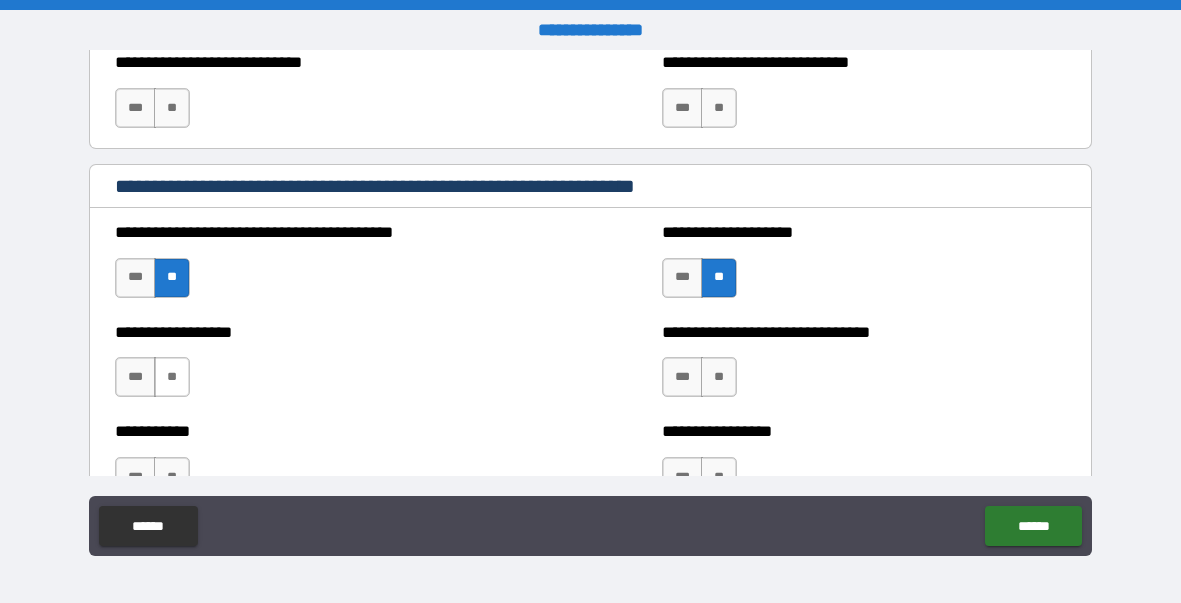 click on "**" at bounding box center [172, 377] 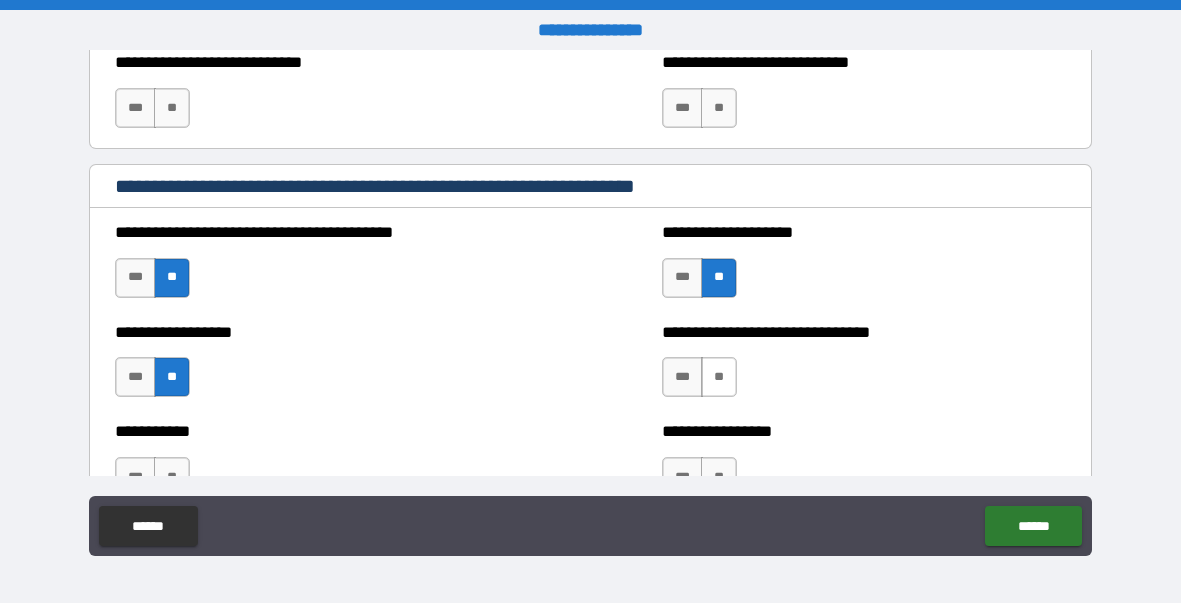 click on "**" at bounding box center [719, 377] 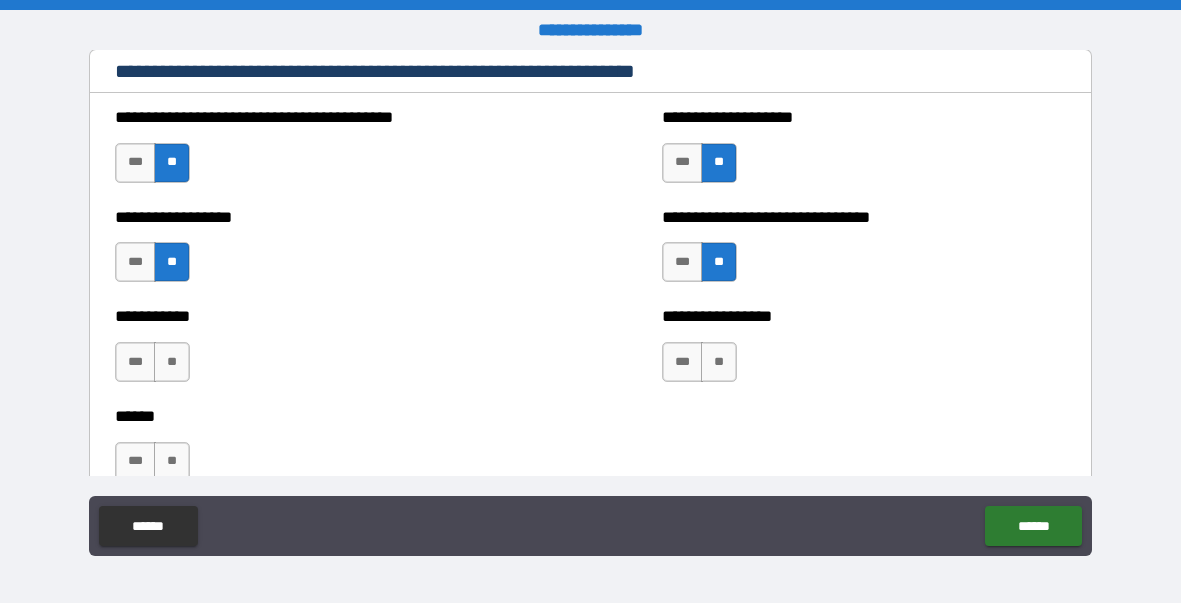 scroll, scrollTop: 1962, scrollLeft: 0, axis: vertical 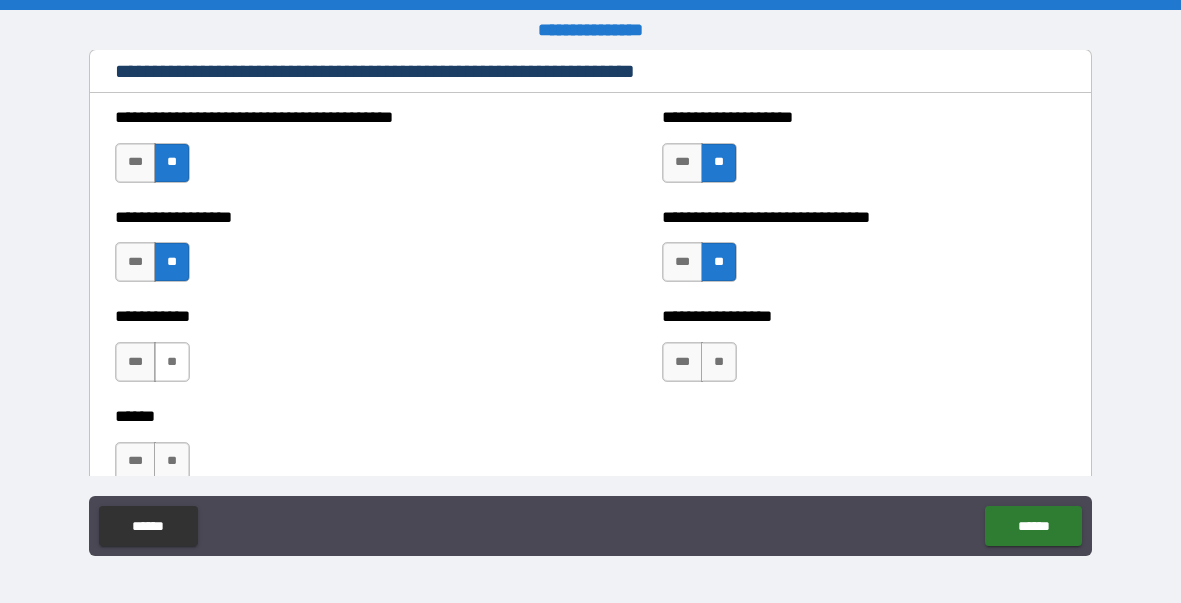 click on "**" at bounding box center [172, 362] 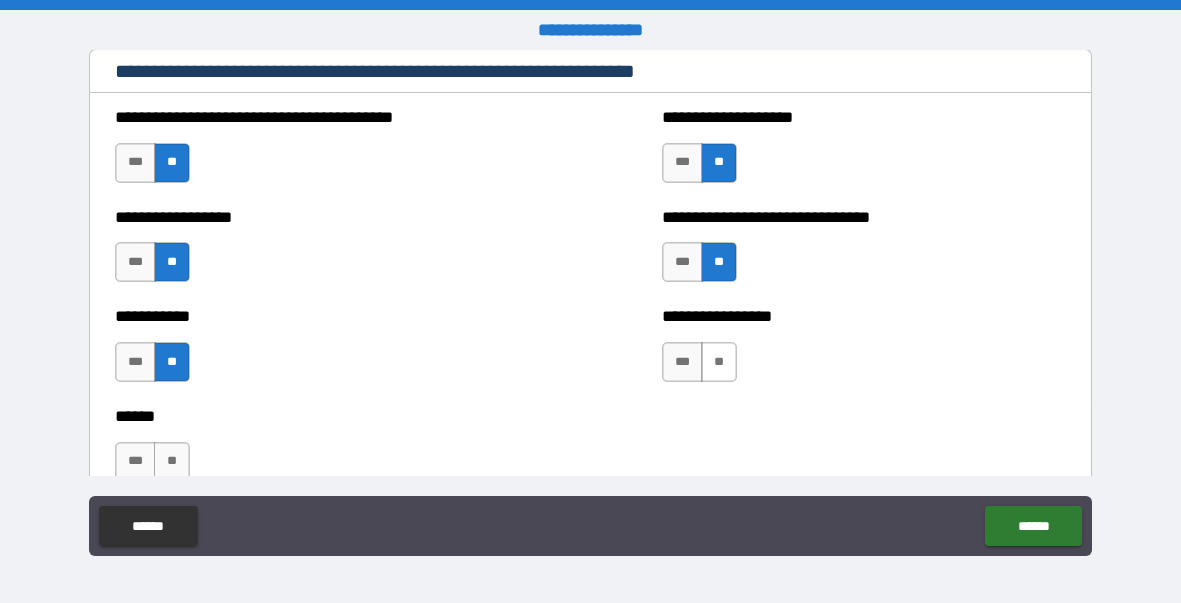 click on "**" at bounding box center [719, 362] 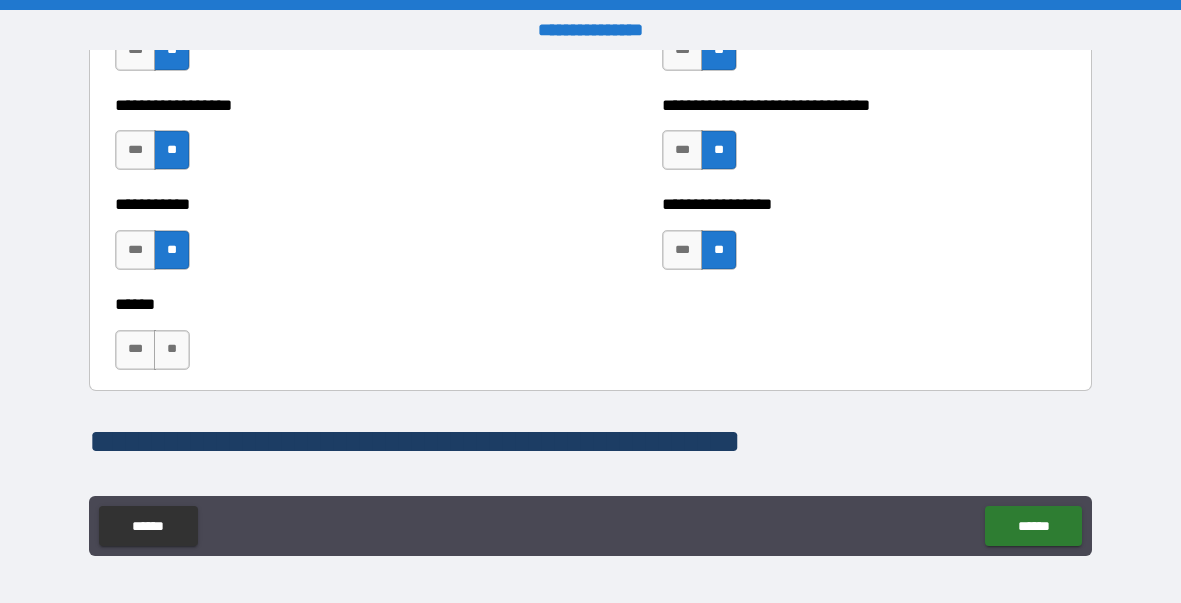 scroll, scrollTop: 2075, scrollLeft: 0, axis: vertical 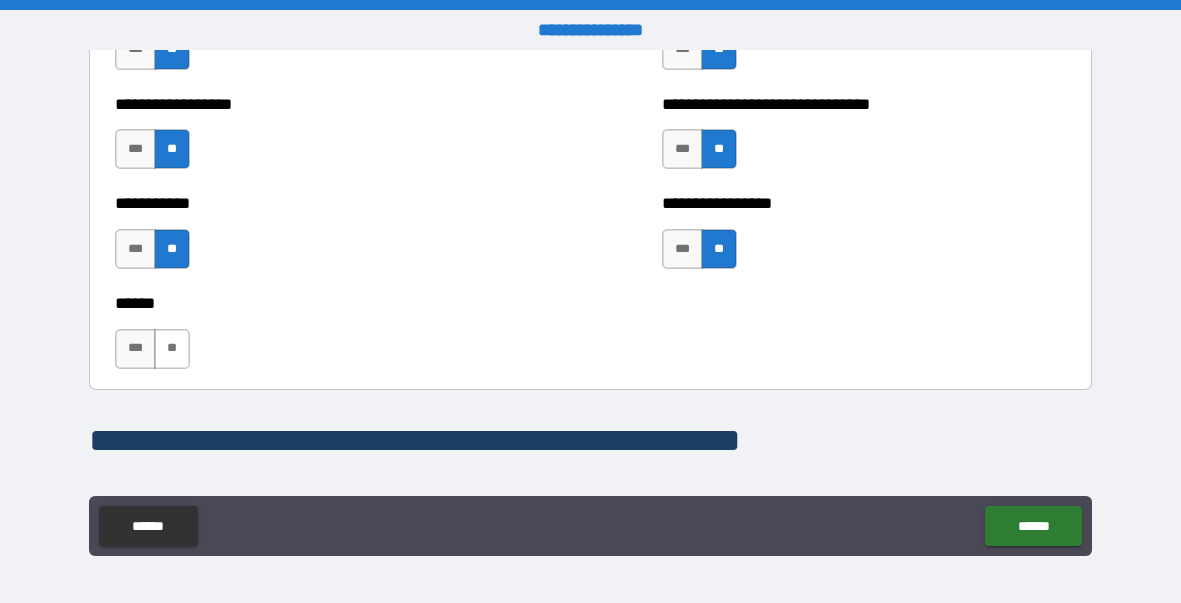 click on "**" at bounding box center [172, 349] 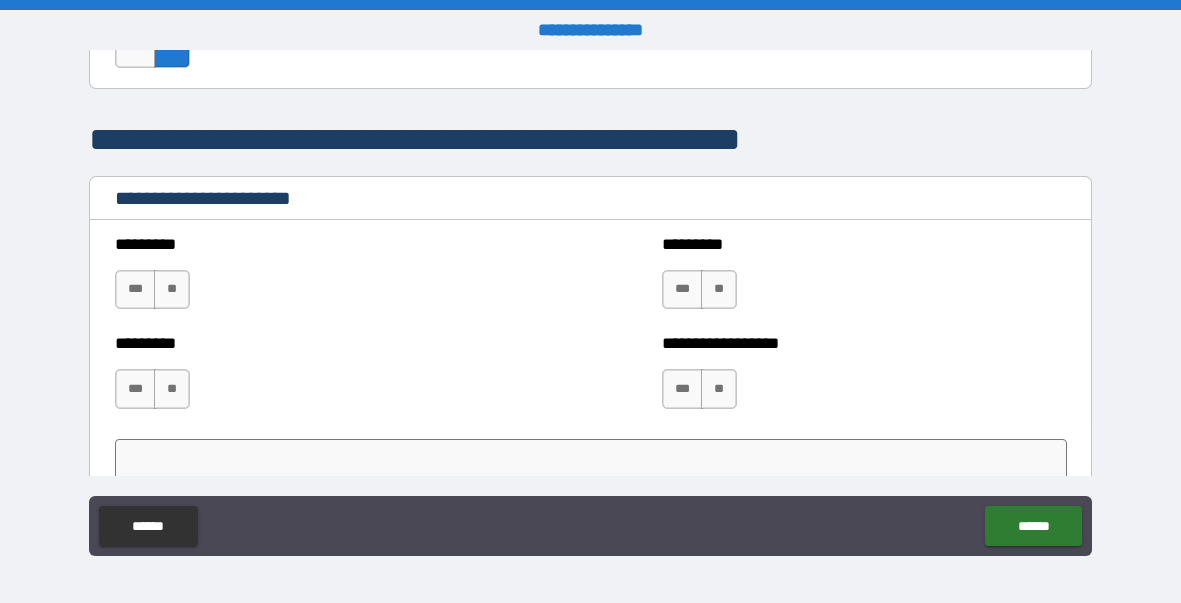 scroll, scrollTop: 2374, scrollLeft: 0, axis: vertical 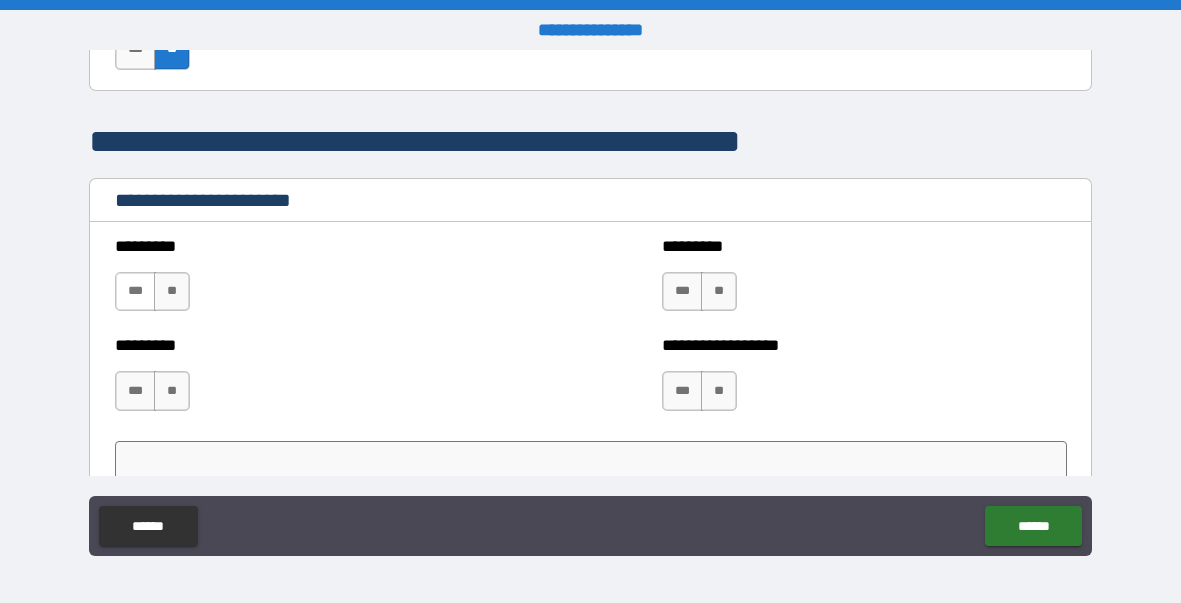 click on "***" at bounding box center (135, 292) 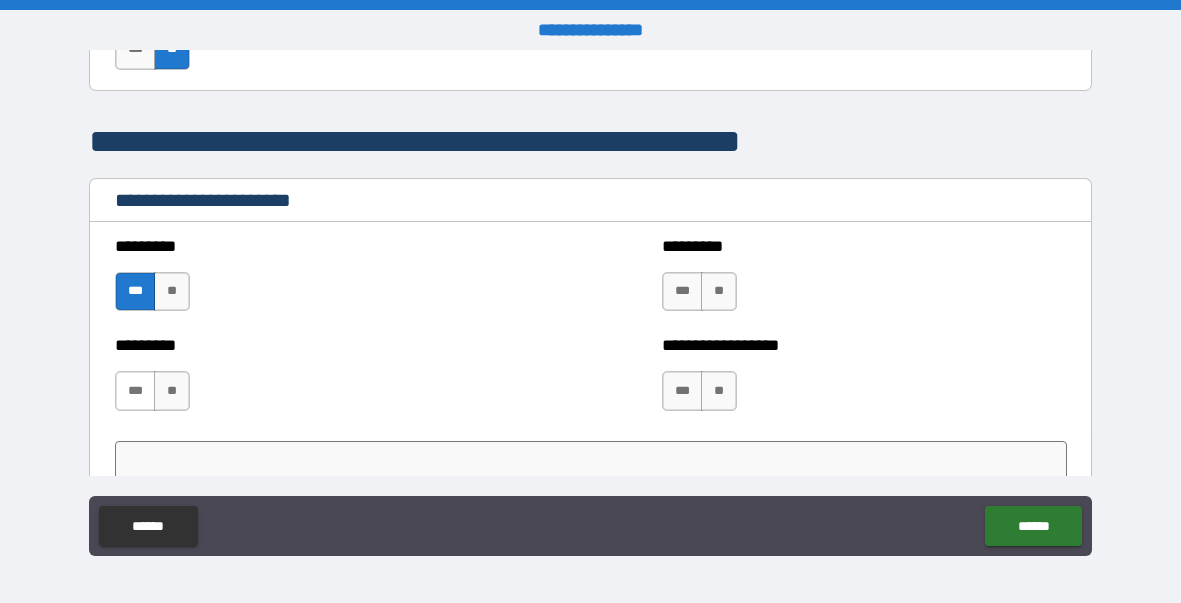 click on "***" at bounding box center (135, 391) 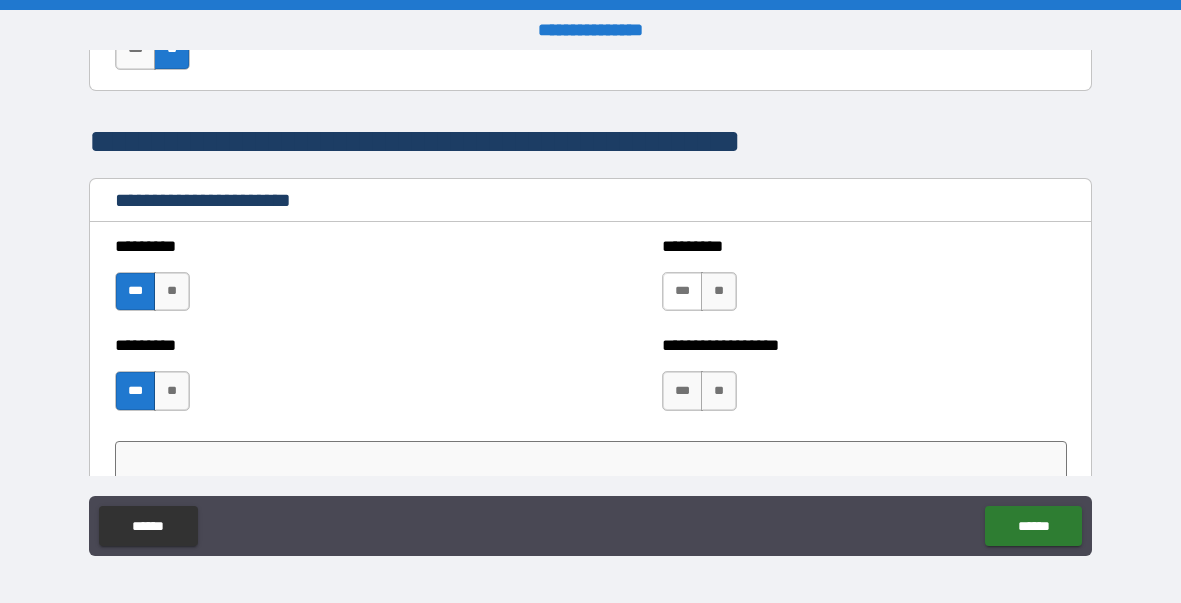 click on "***" at bounding box center (682, 292) 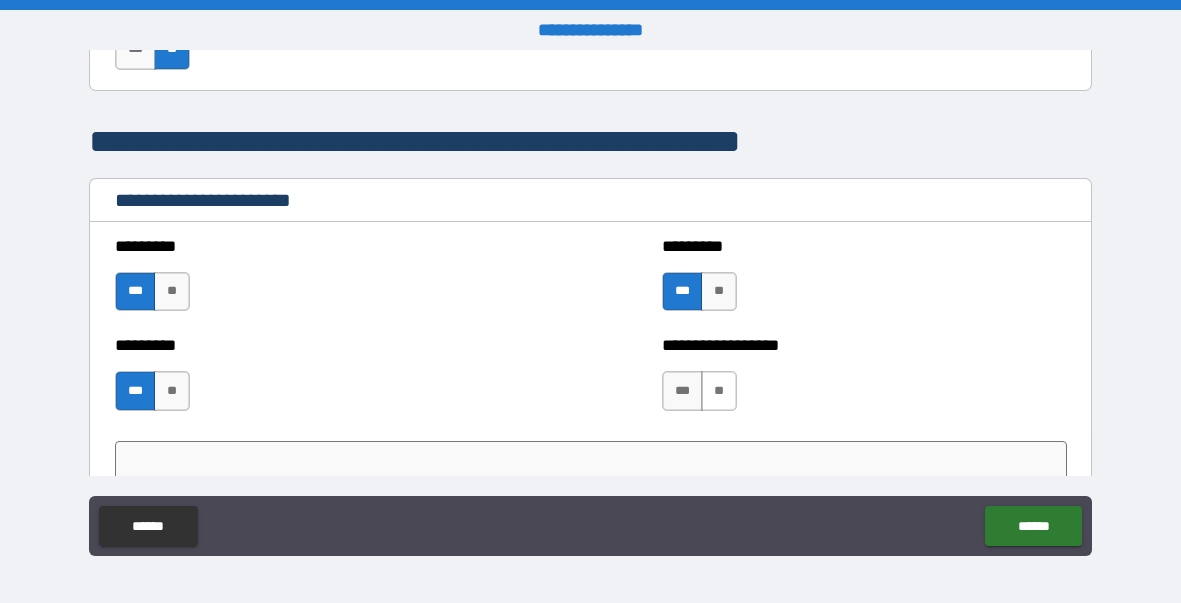 click on "**" at bounding box center (719, 391) 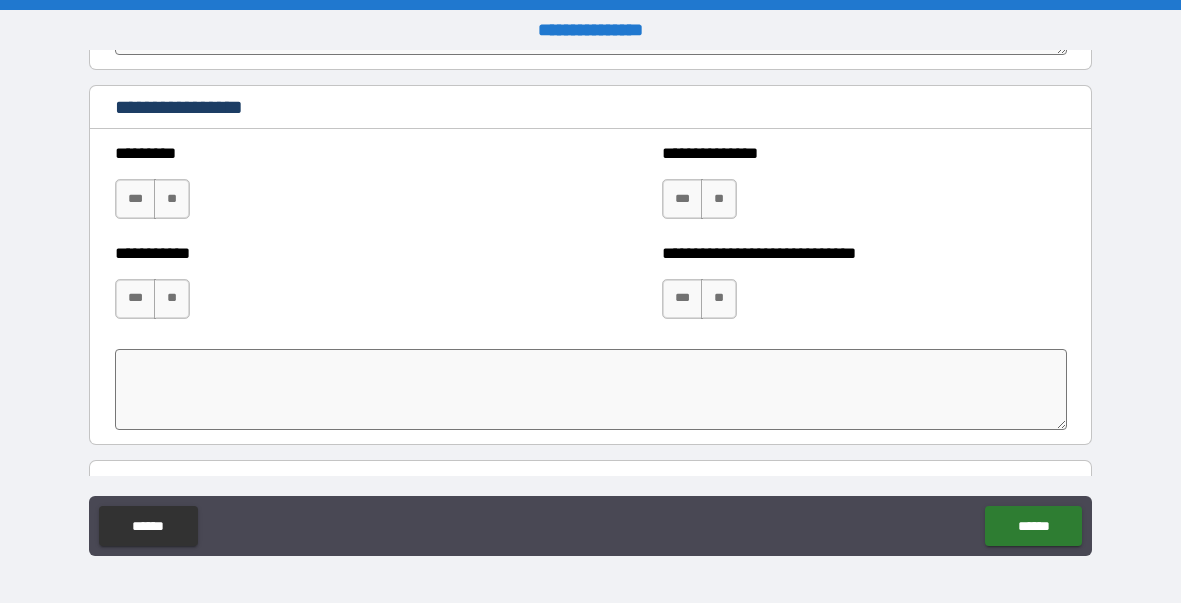 scroll, scrollTop: 2841, scrollLeft: 0, axis: vertical 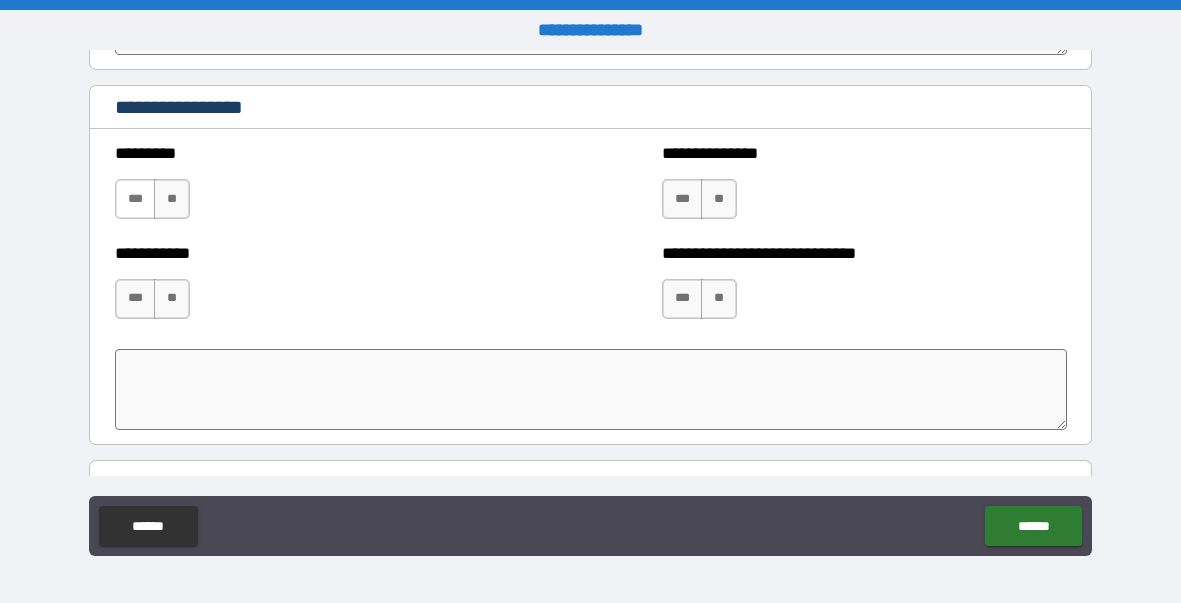 click on "***" at bounding box center (135, 199) 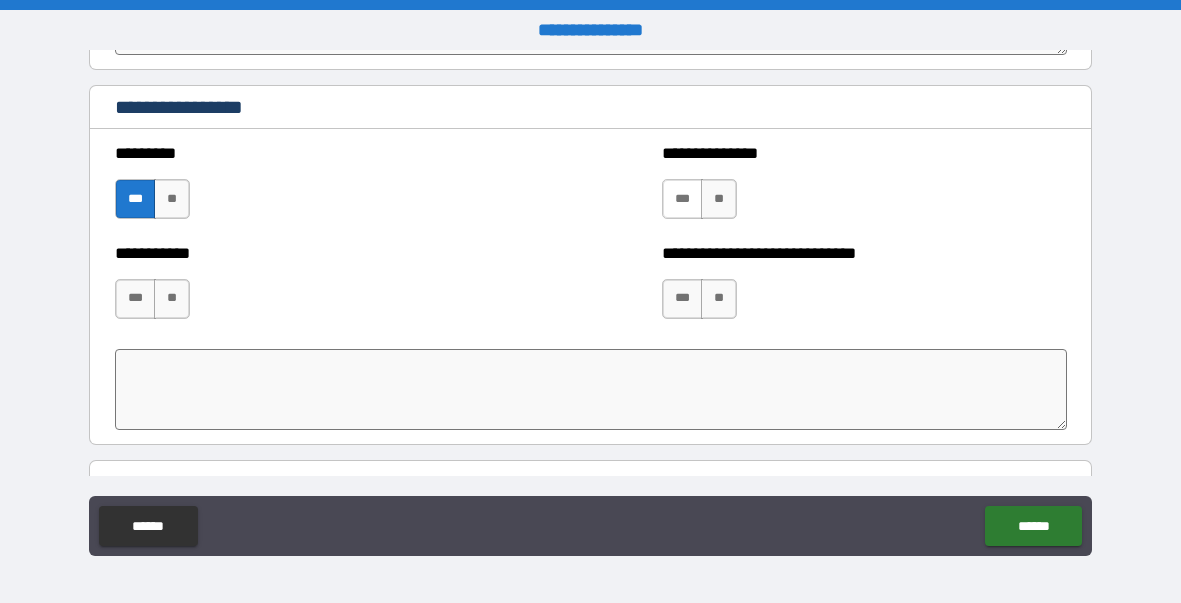 click on "***" at bounding box center [682, 199] 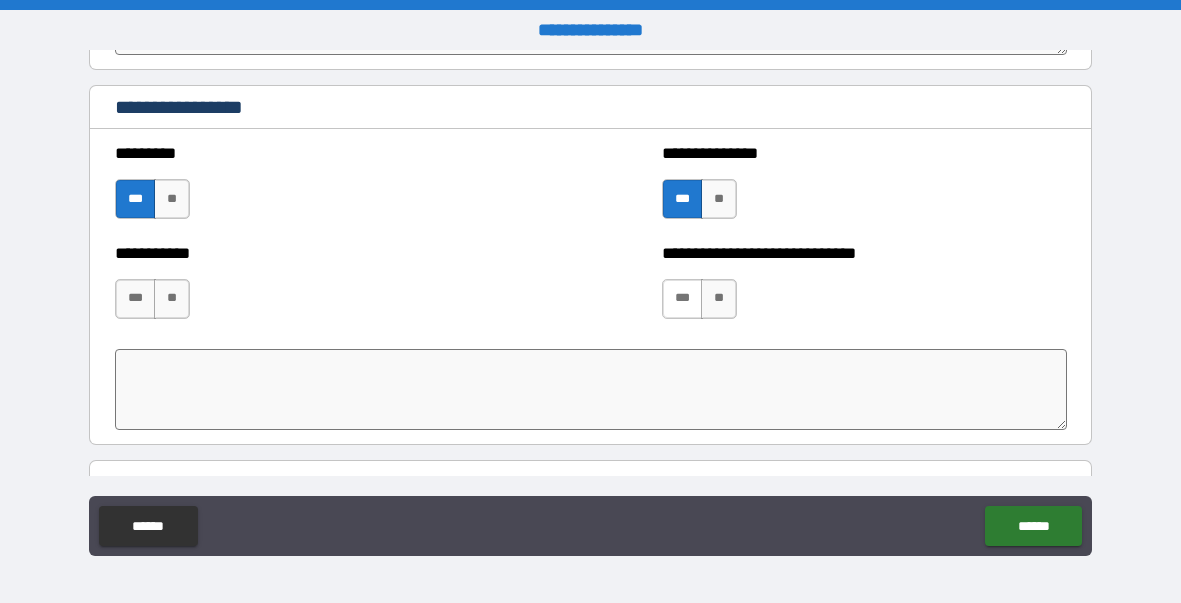 click on "***" at bounding box center (682, 299) 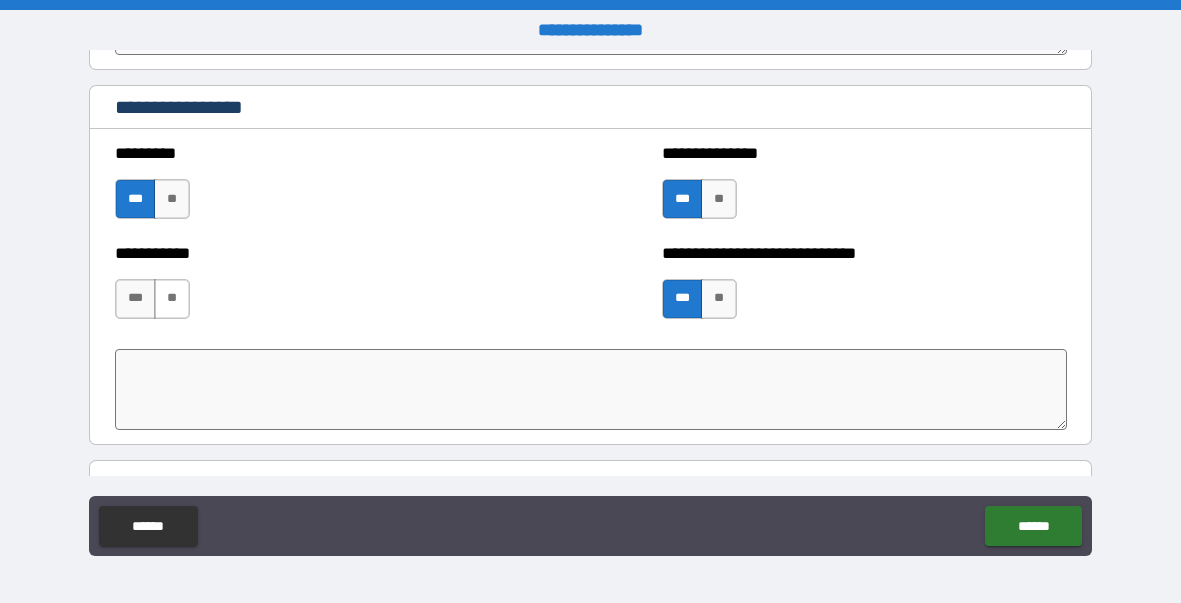 click on "**" at bounding box center [172, 299] 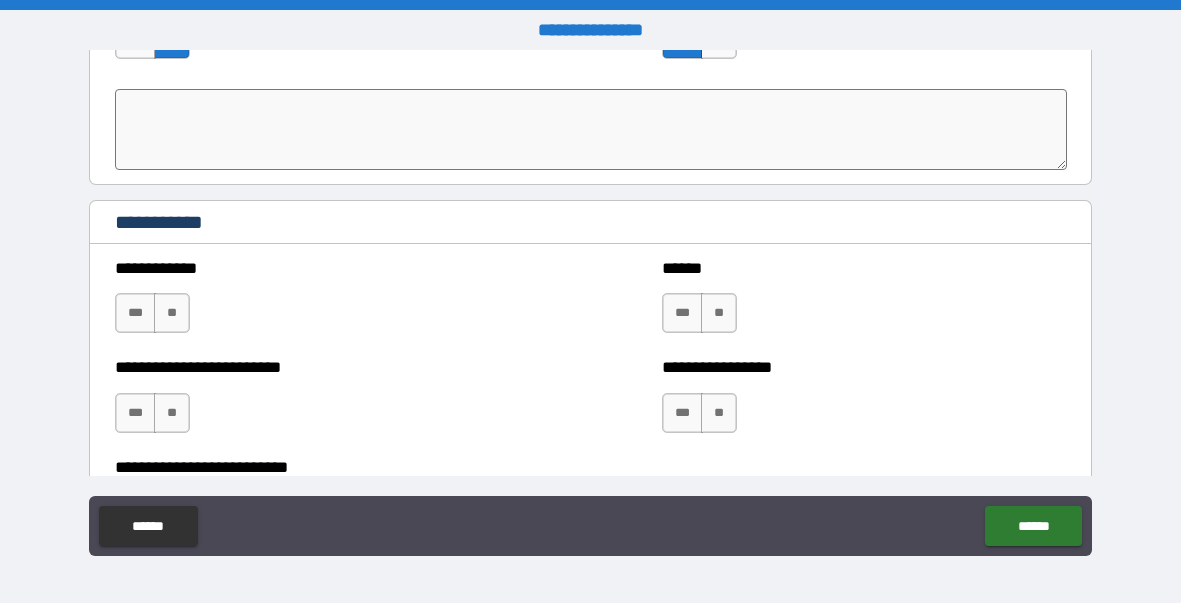 scroll, scrollTop: 3170, scrollLeft: 0, axis: vertical 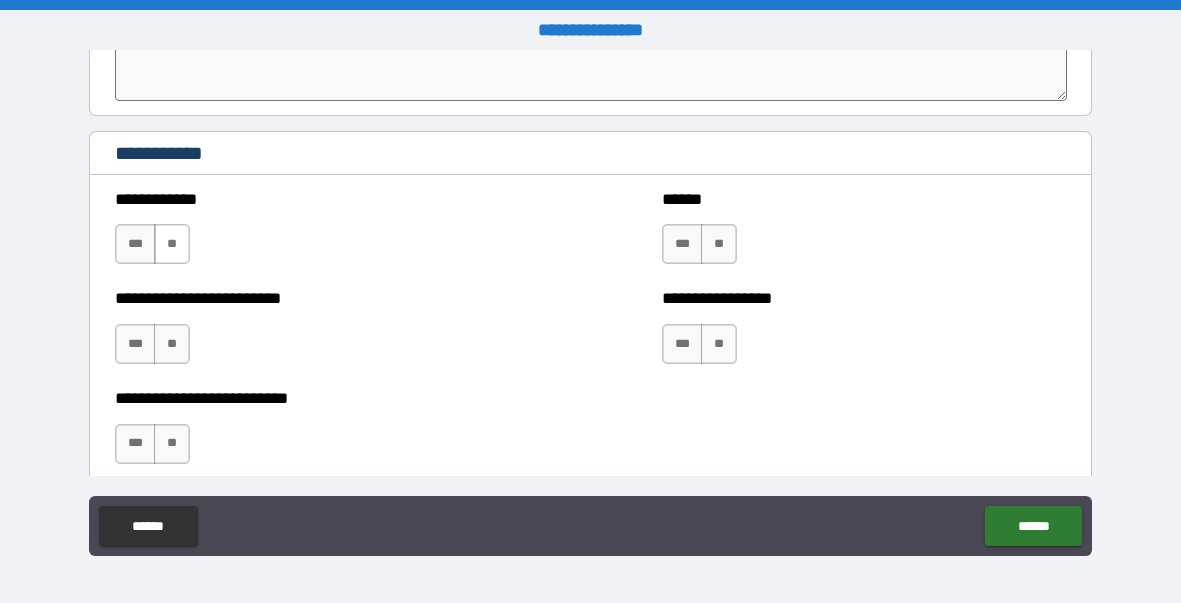 click on "**" at bounding box center [172, 244] 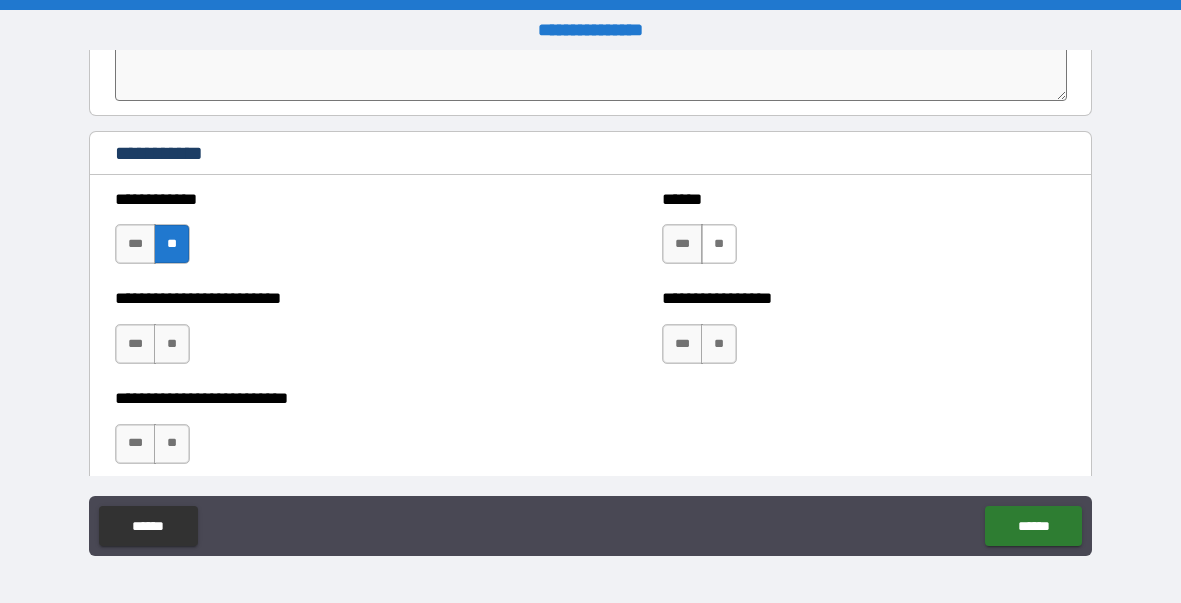 click on "**" at bounding box center [719, 244] 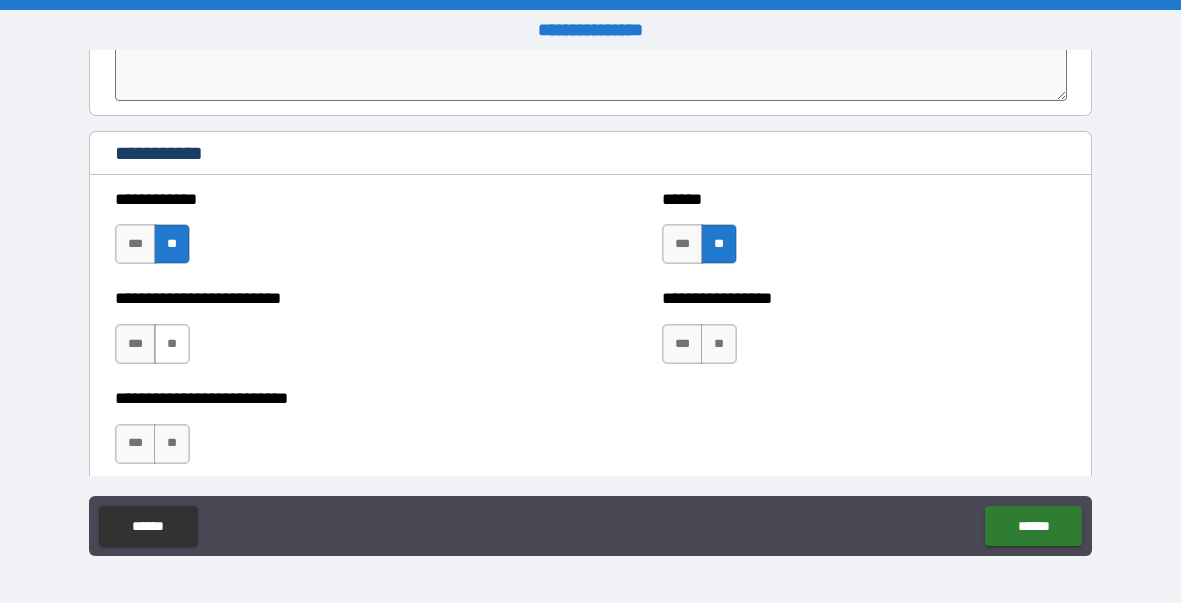 click on "**" at bounding box center (172, 344) 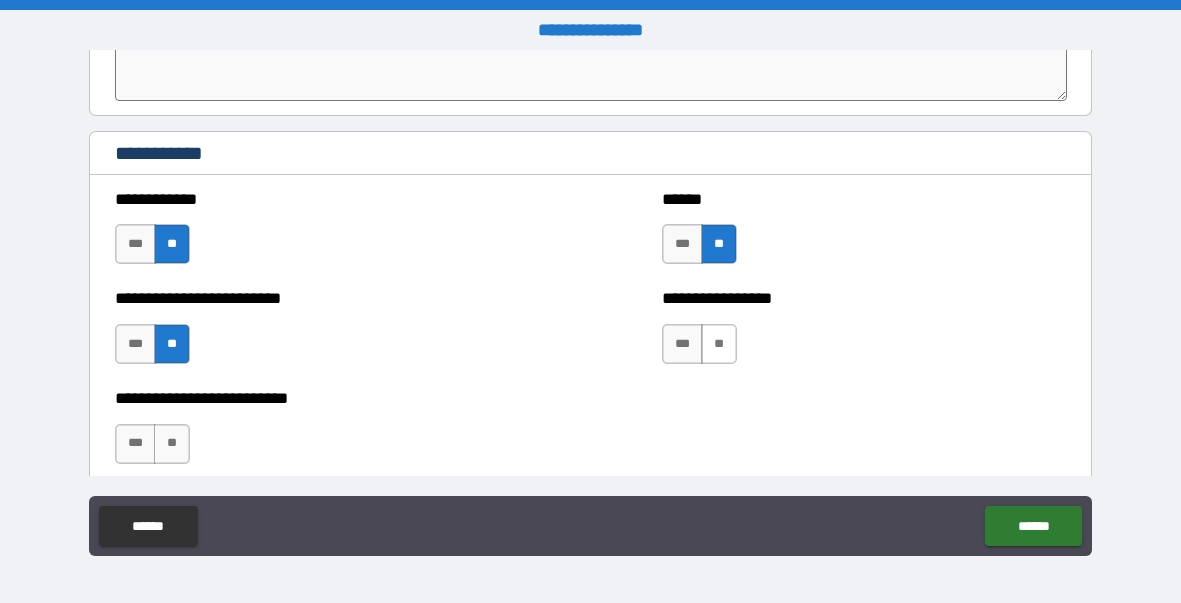 click on "**" at bounding box center [719, 344] 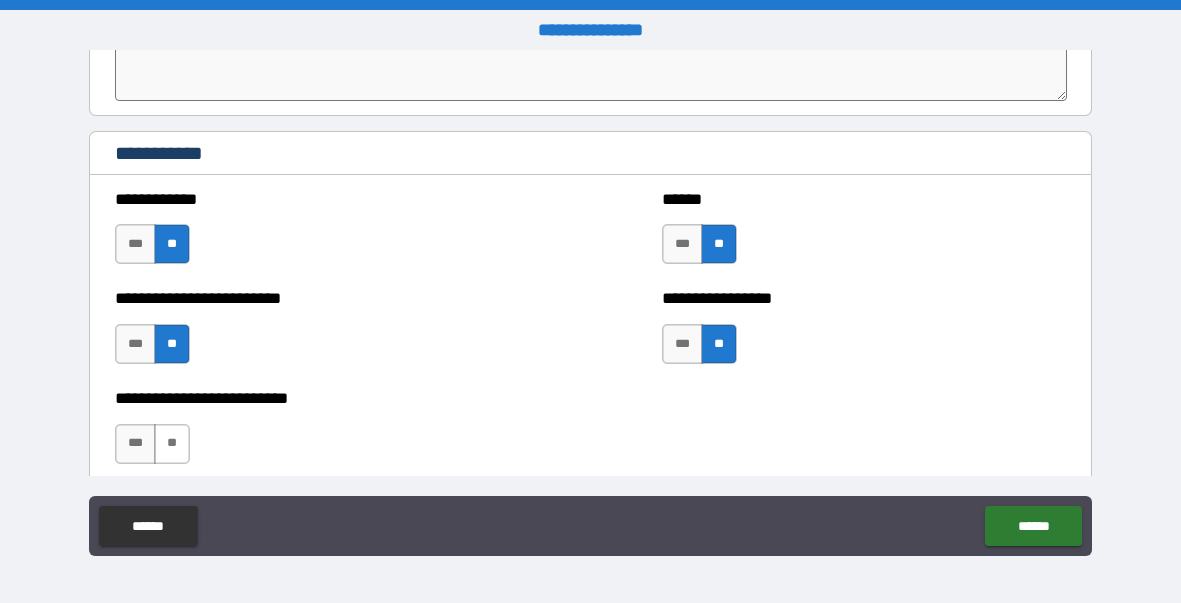 click on "**" at bounding box center [172, 444] 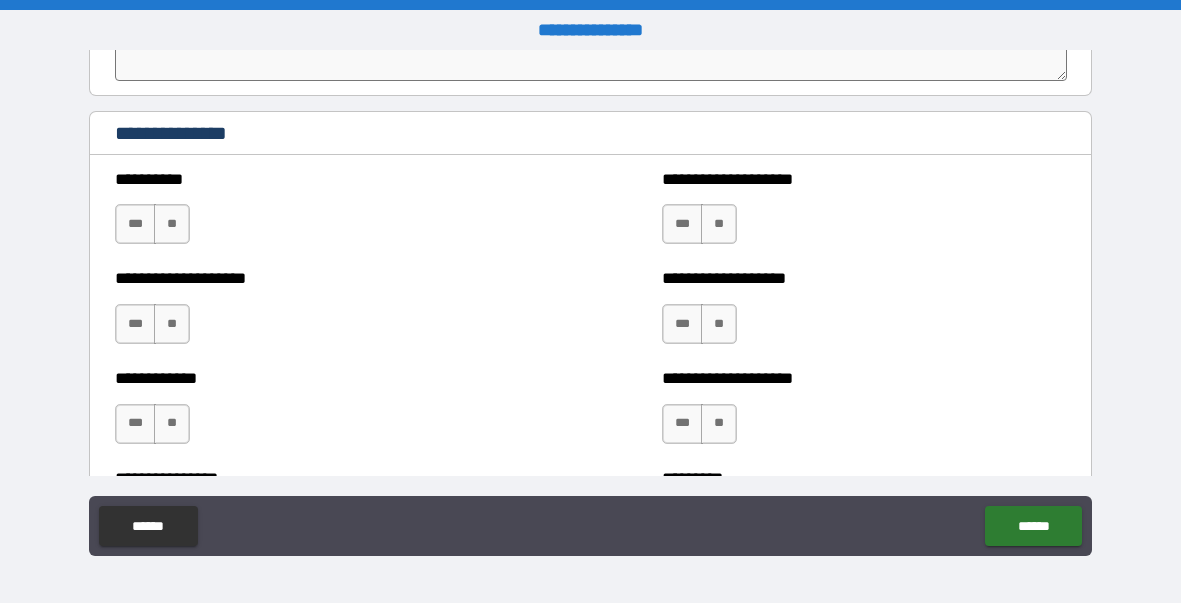 scroll, scrollTop: 3674, scrollLeft: 0, axis: vertical 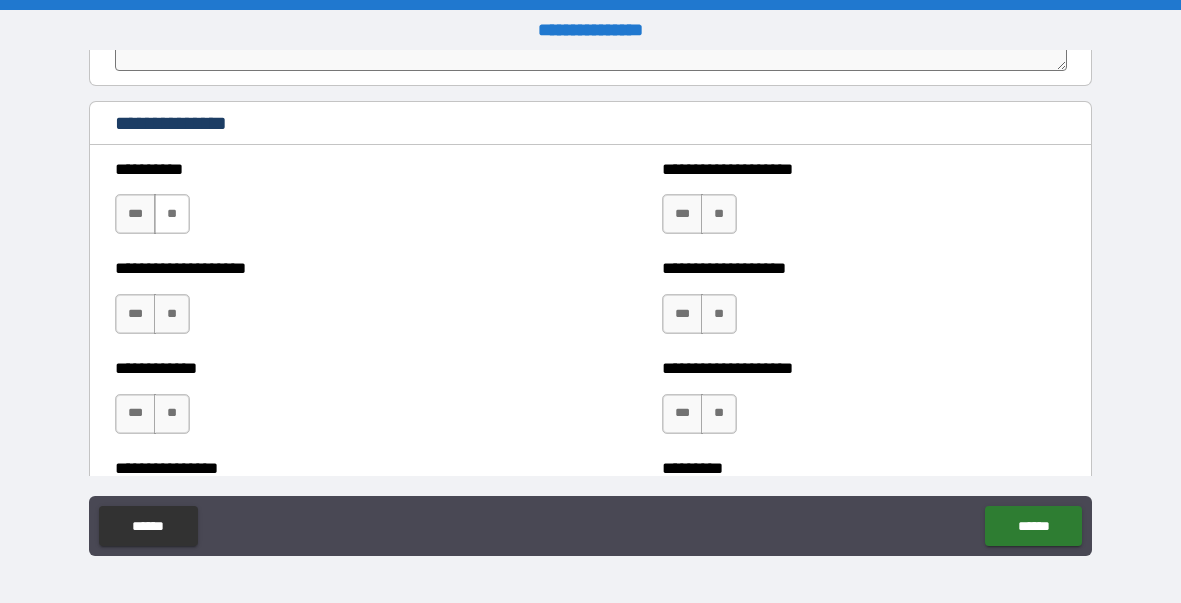 click on "**" at bounding box center (172, 214) 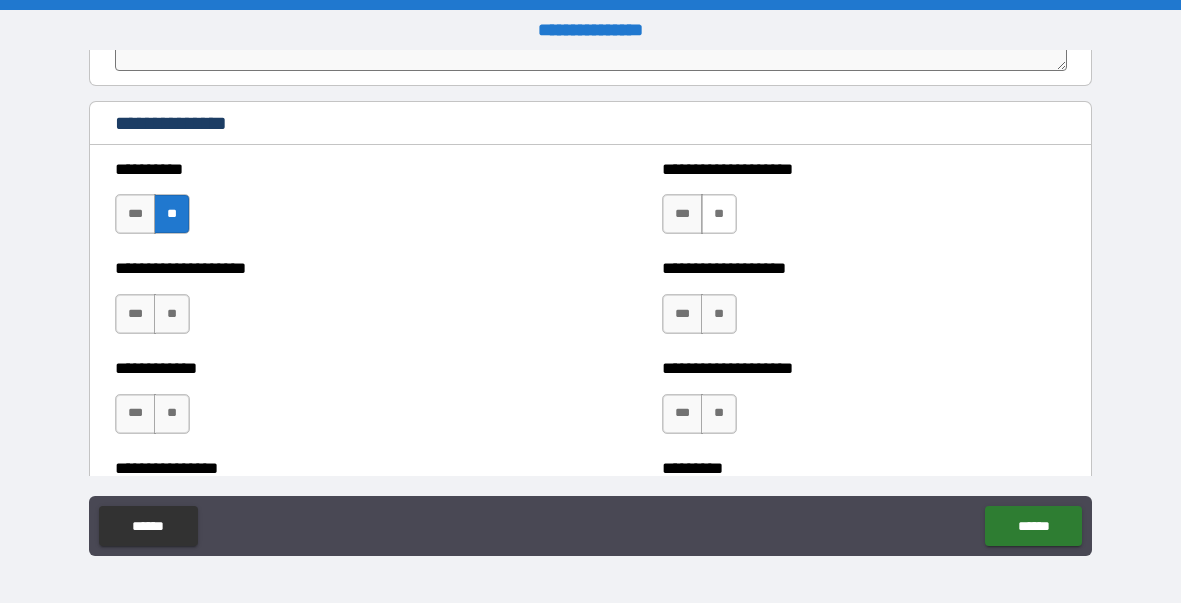 click on "**" at bounding box center [719, 214] 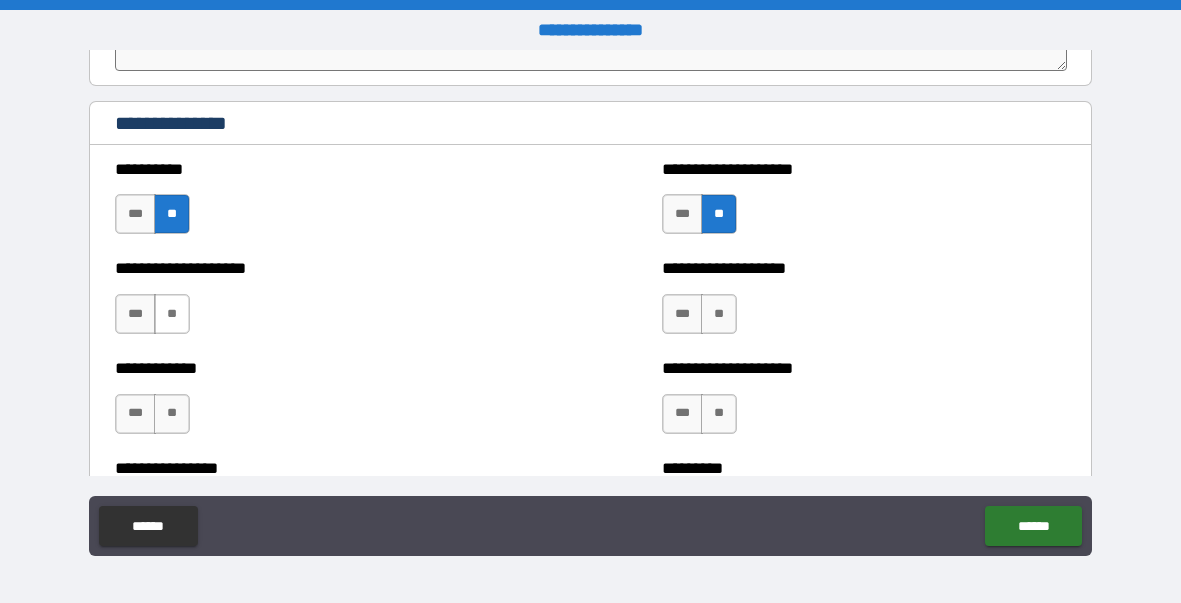 click on "**" at bounding box center [172, 314] 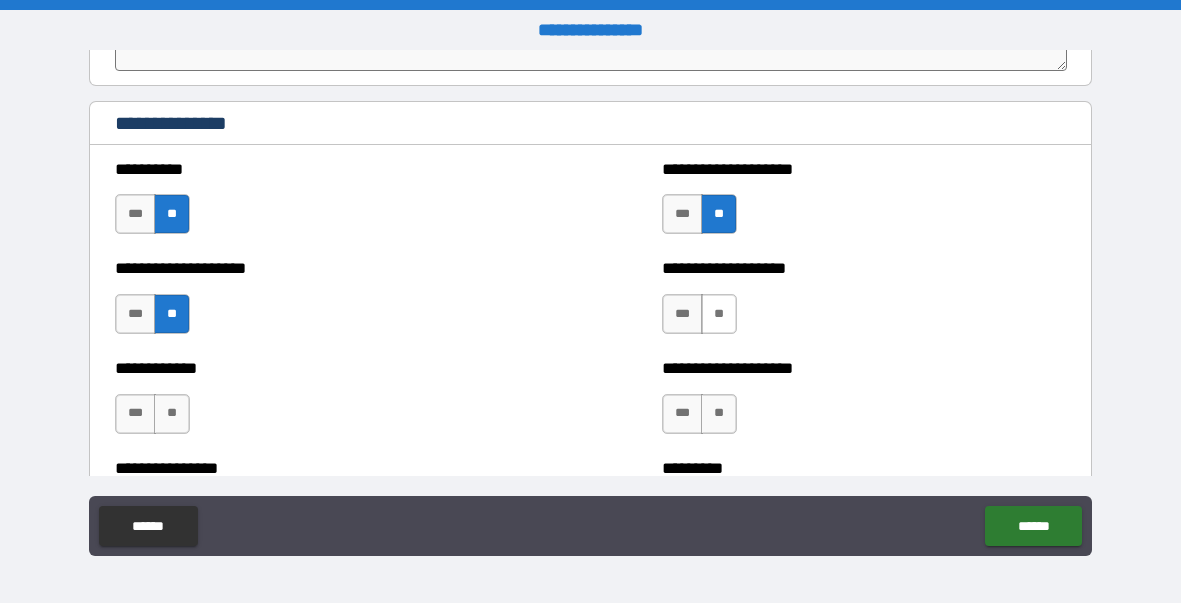 click on "**" at bounding box center (719, 314) 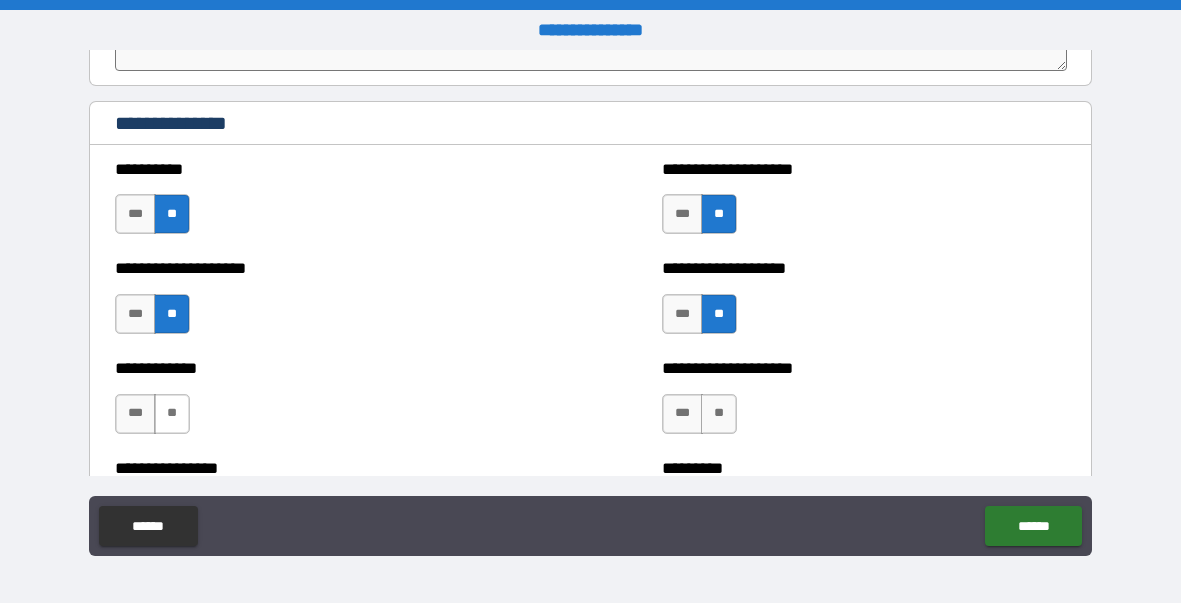 click on "**" at bounding box center [172, 414] 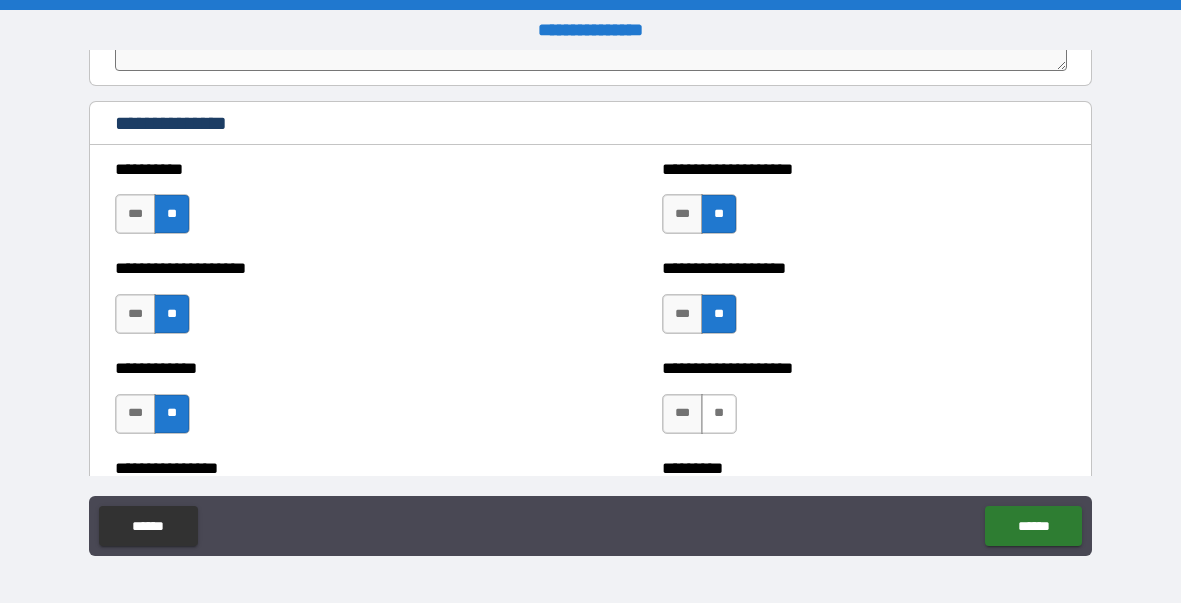 click on "**" at bounding box center (719, 414) 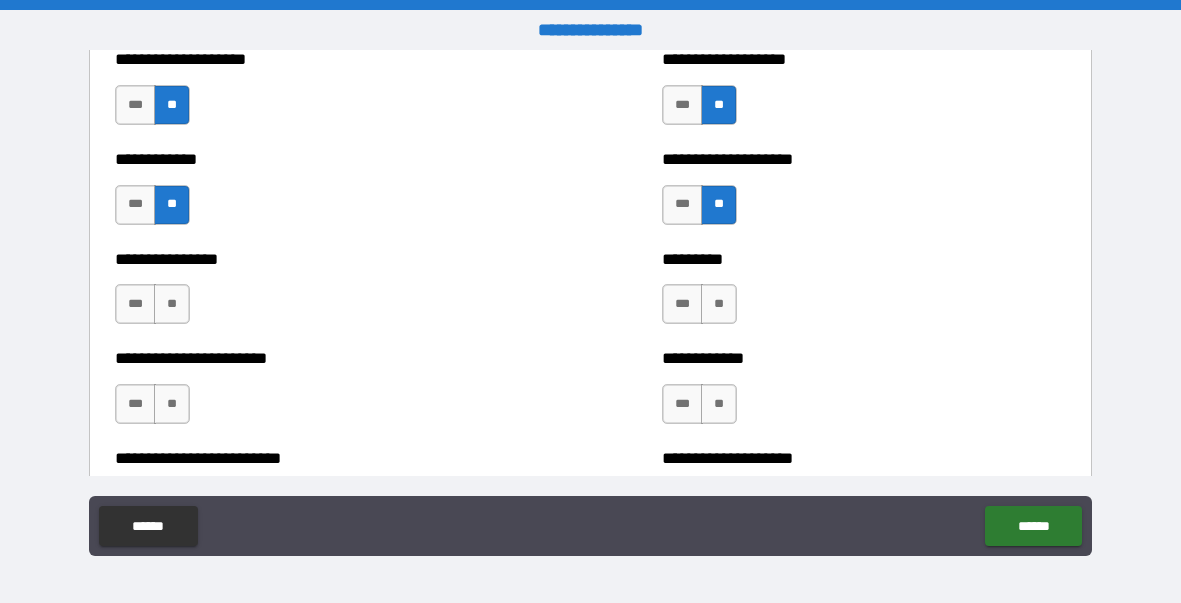 scroll, scrollTop: 3884, scrollLeft: 0, axis: vertical 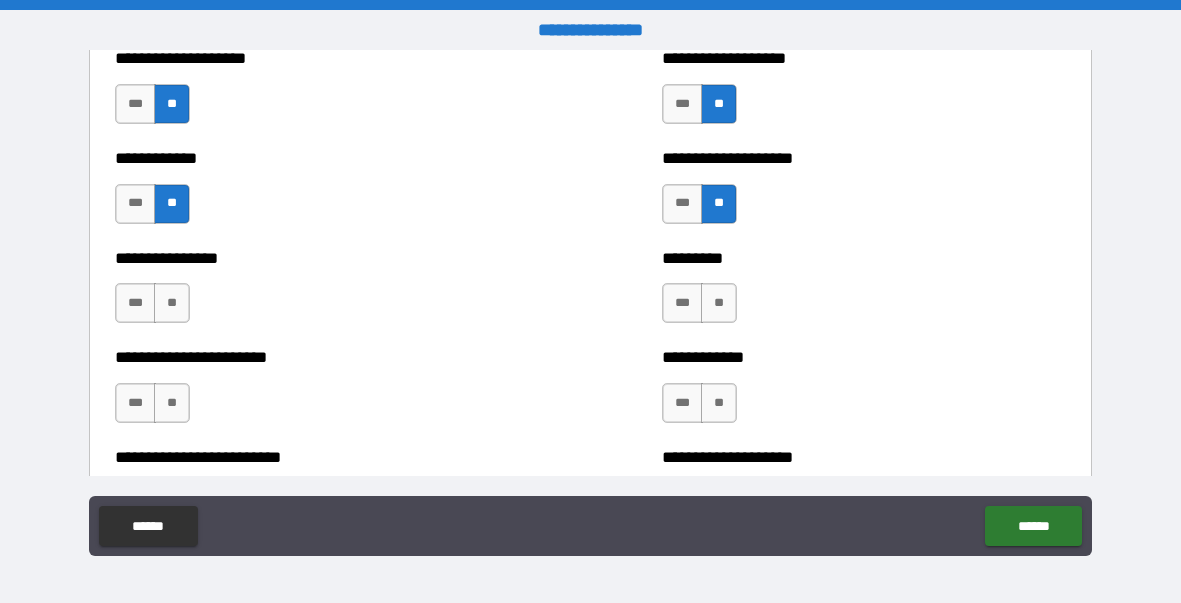 click on "**" at bounding box center (719, 403) 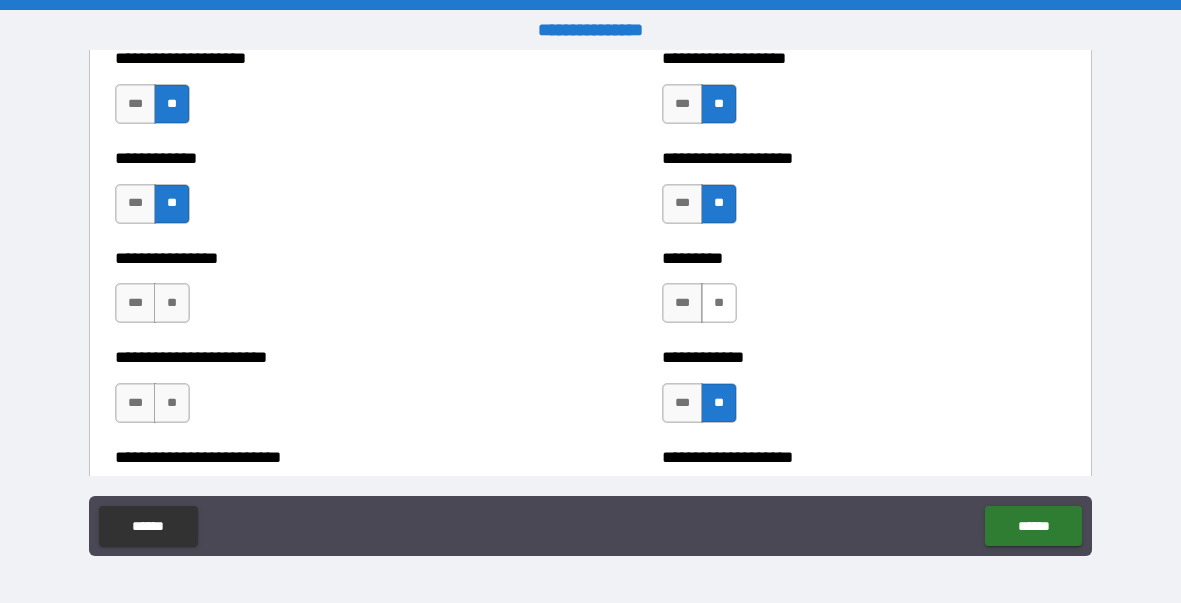 click on "**" at bounding box center [719, 303] 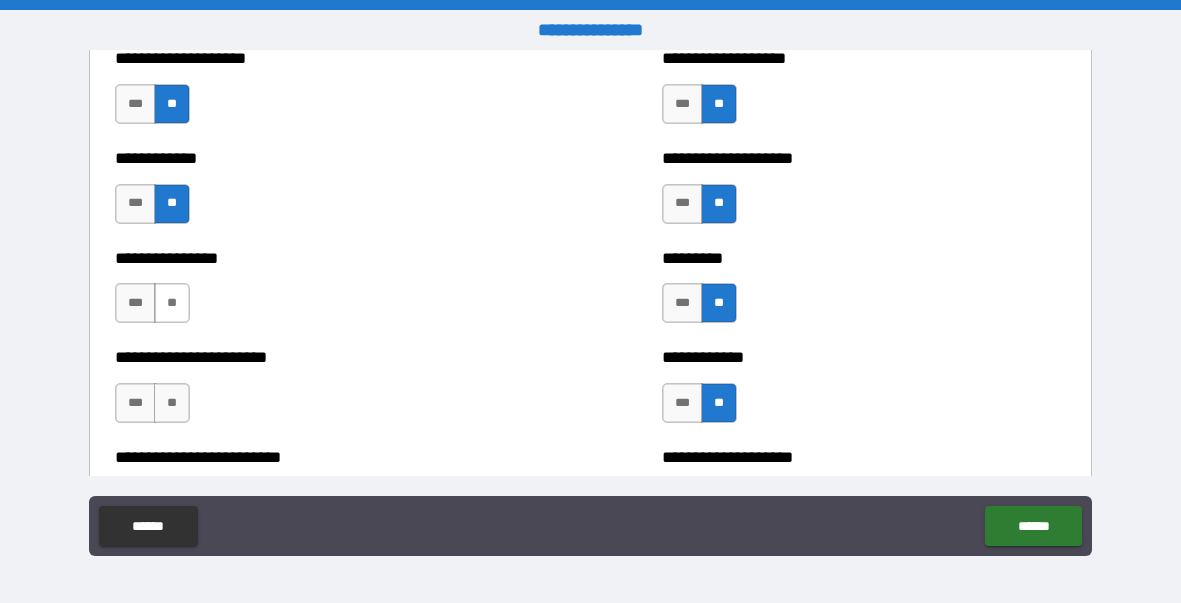 click on "**" at bounding box center (172, 303) 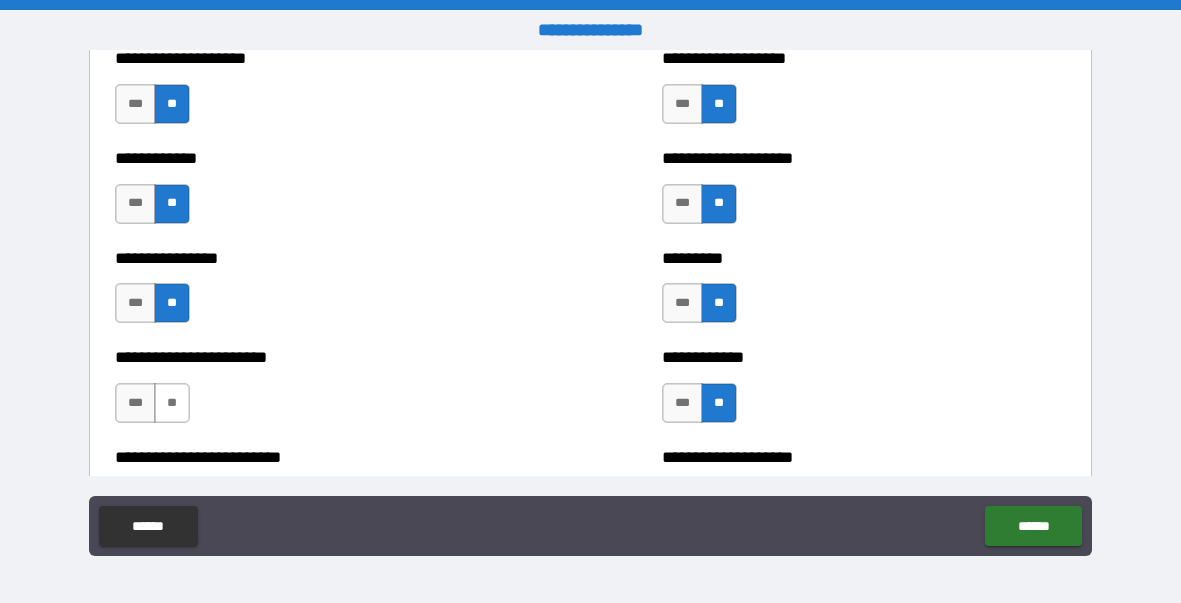 click on "**" at bounding box center (172, 403) 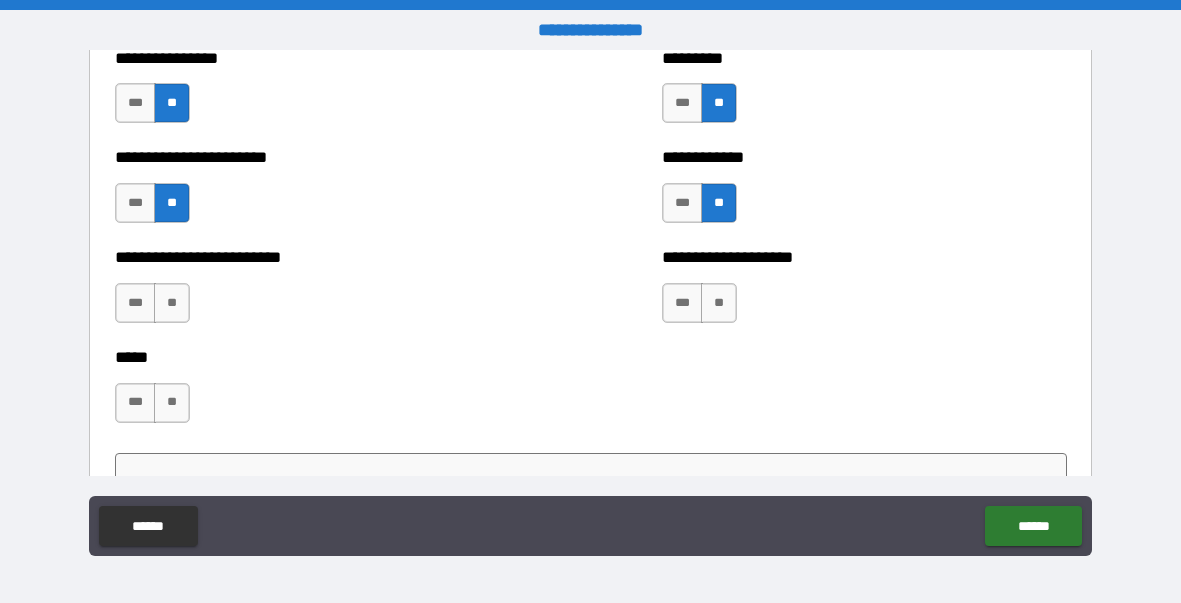 scroll, scrollTop: 4094, scrollLeft: 0, axis: vertical 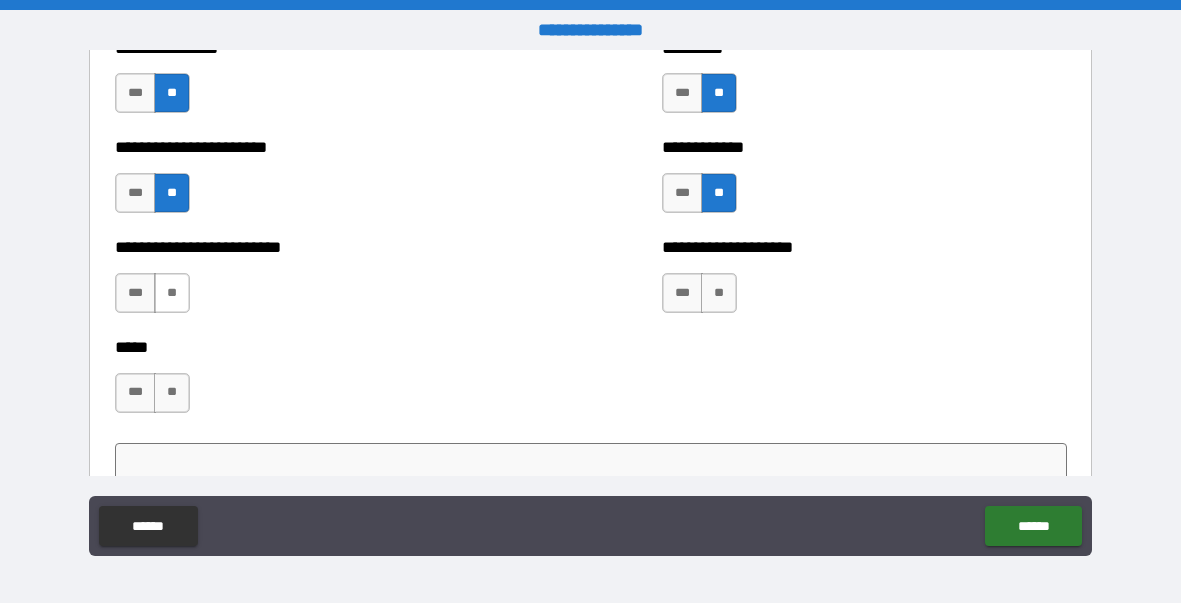 click on "**" at bounding box center [172, 293] 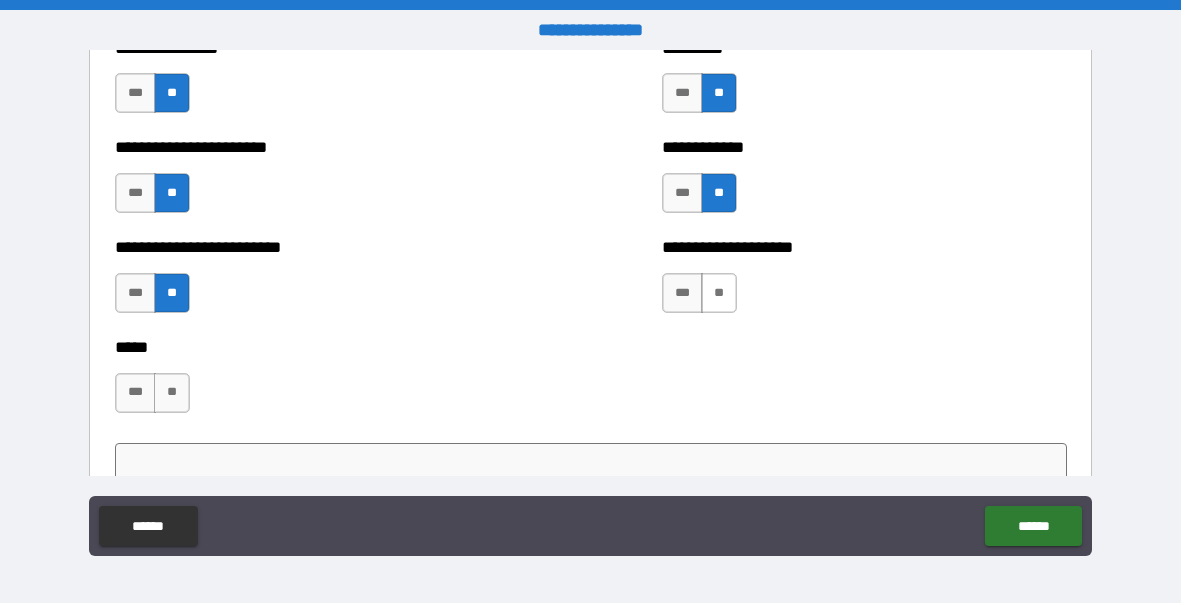click on "**" at bounding box center (719, 293) 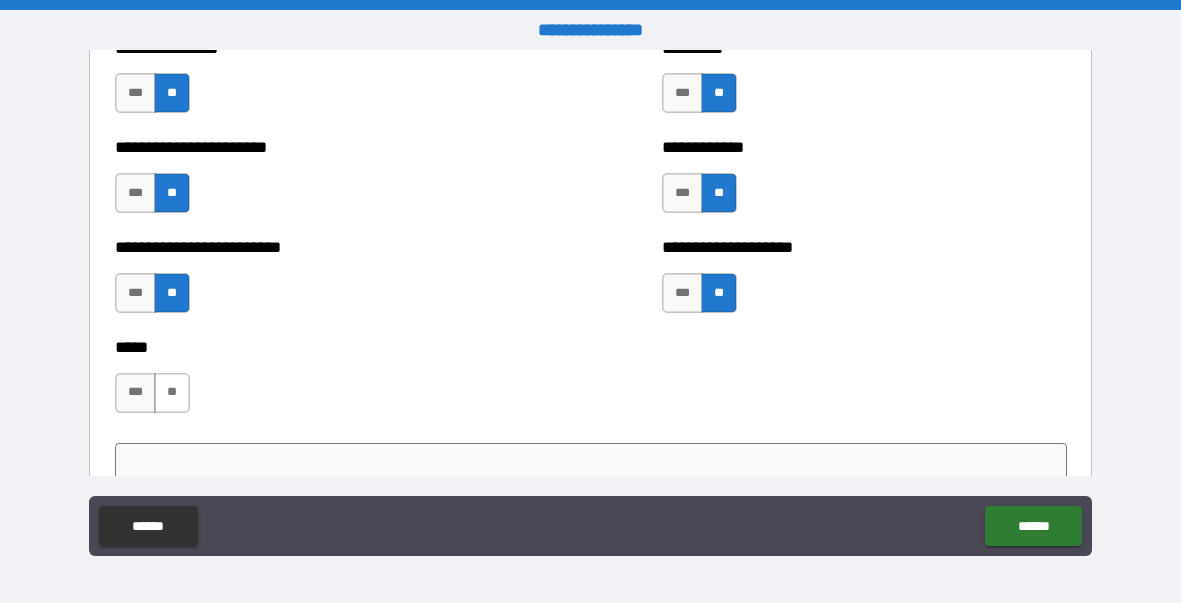 click on "**" at bounding box center (172, 393) 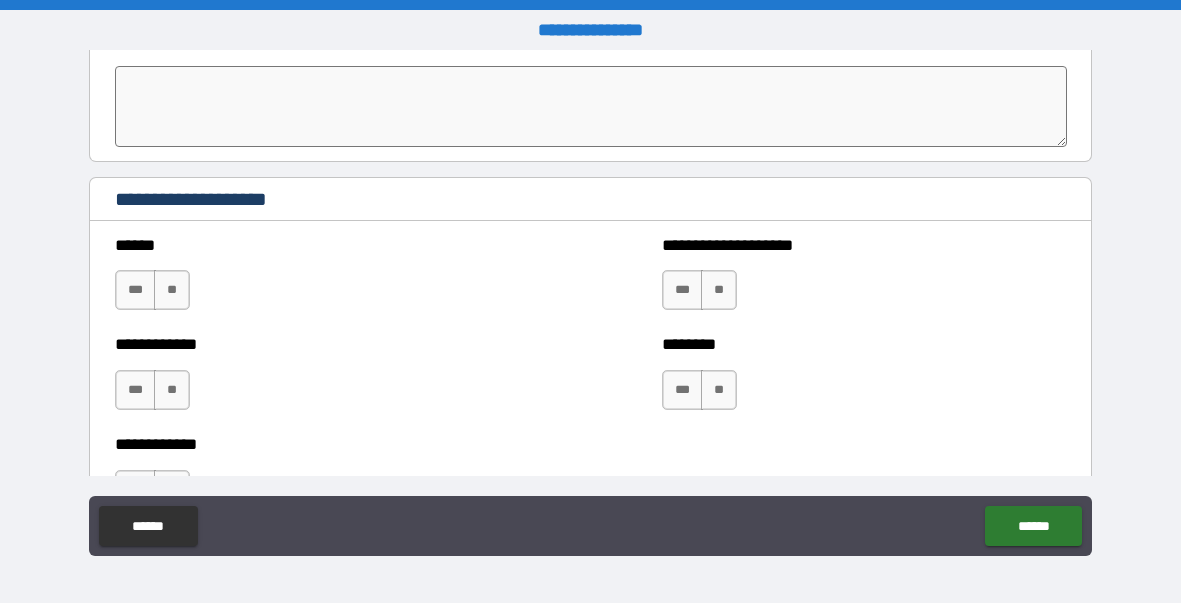 scroll, scrollTop: 4480, scrollLeft: 0, axis: vertical 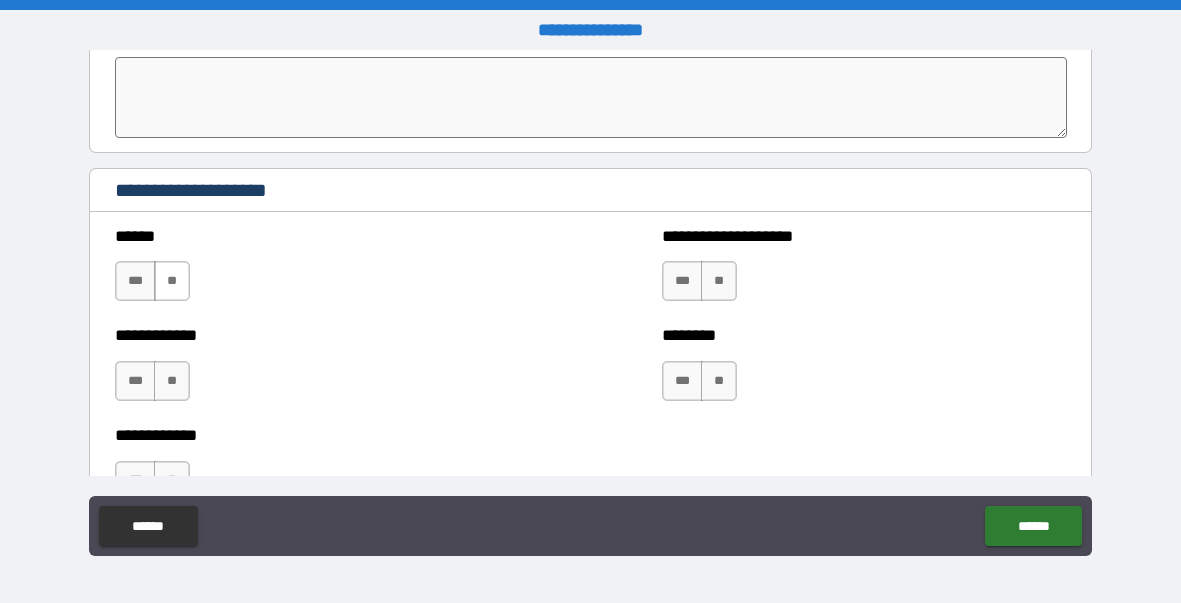click on "**" at bounding box center (172, 281) 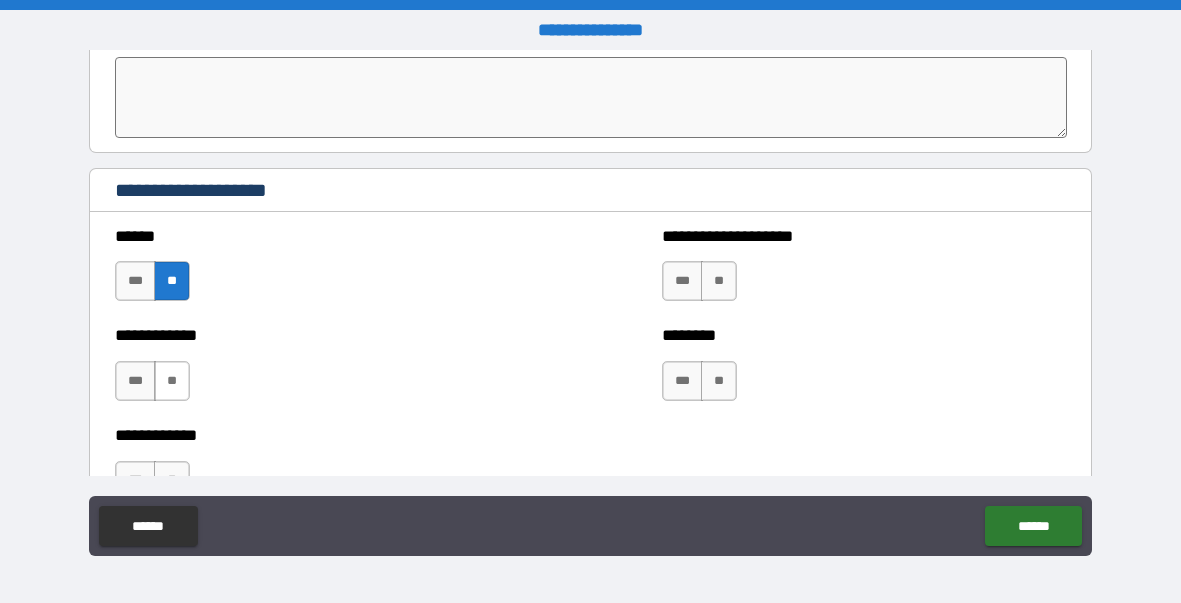 click on "**" at bounding box center [172, 381] 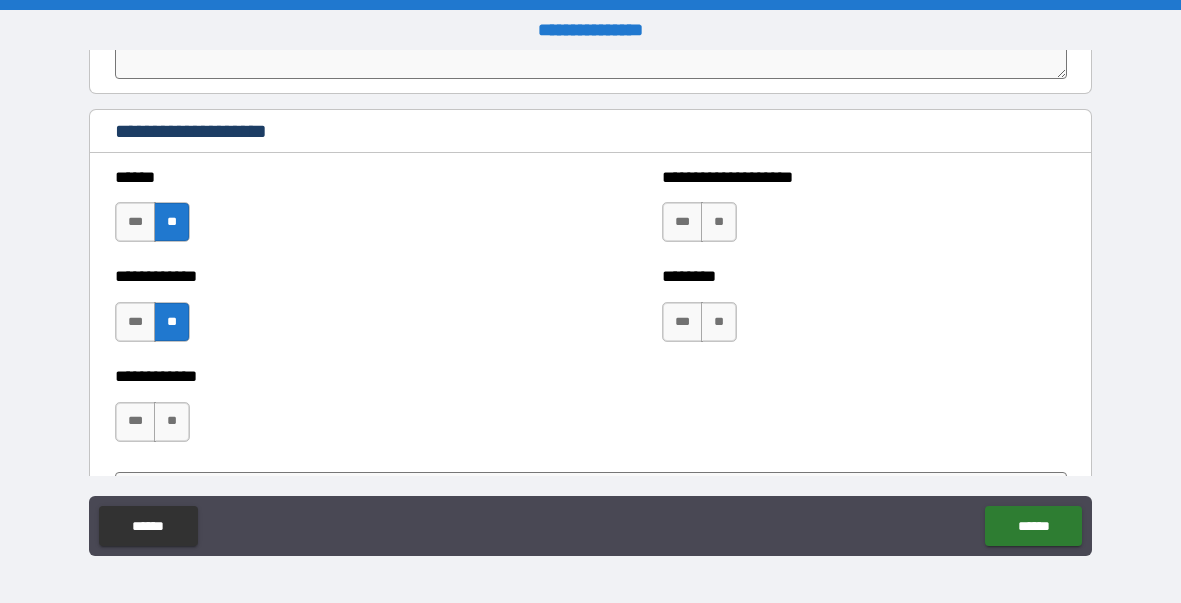 scroll, scrollTop: 4540, scrollLeft: 0, axis: vertical 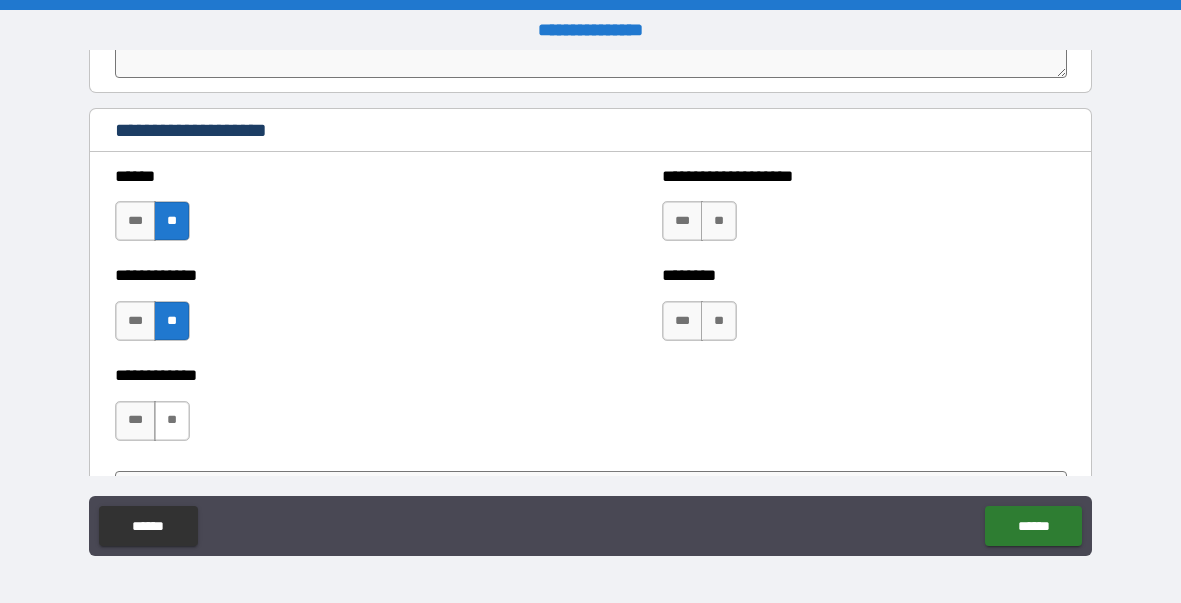click on "**" at bounding box center (172, 421) 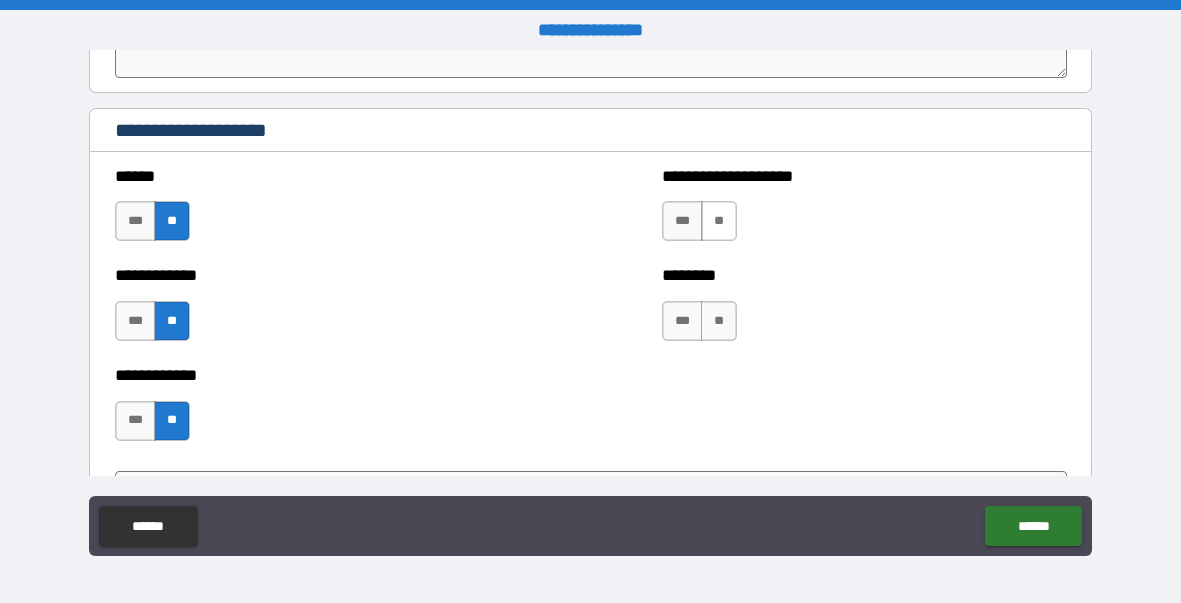 click on "**" at bounding box center [719, 221] 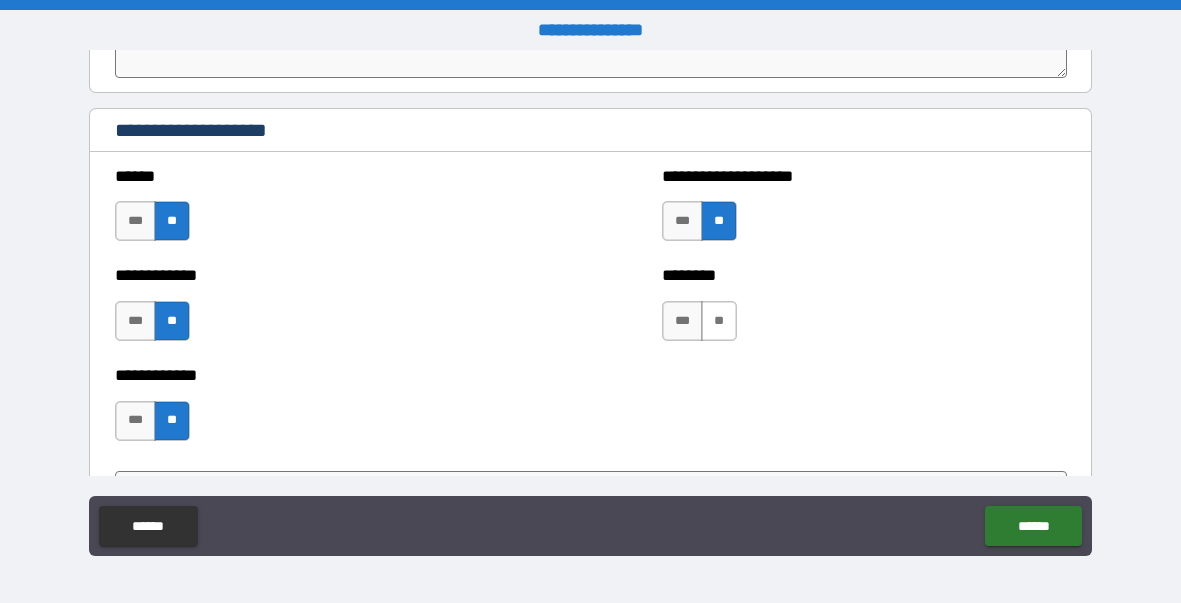 click on "**" at bounding box center [719, 321] 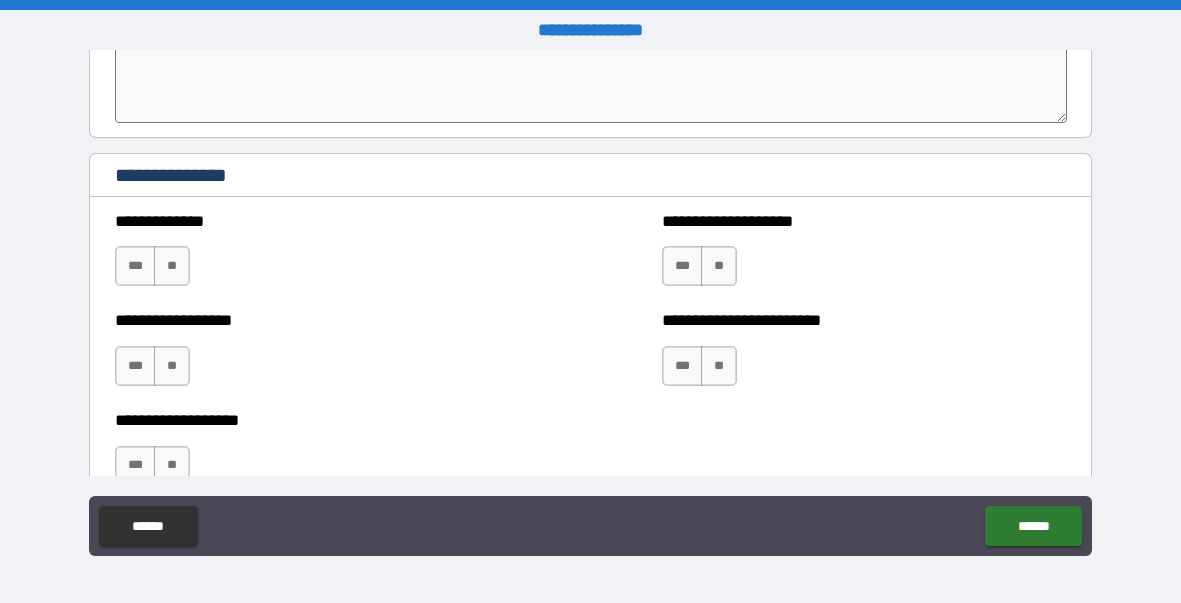 scroll, scrollTop: 5022, scrollLeft: 0, axis: vertical 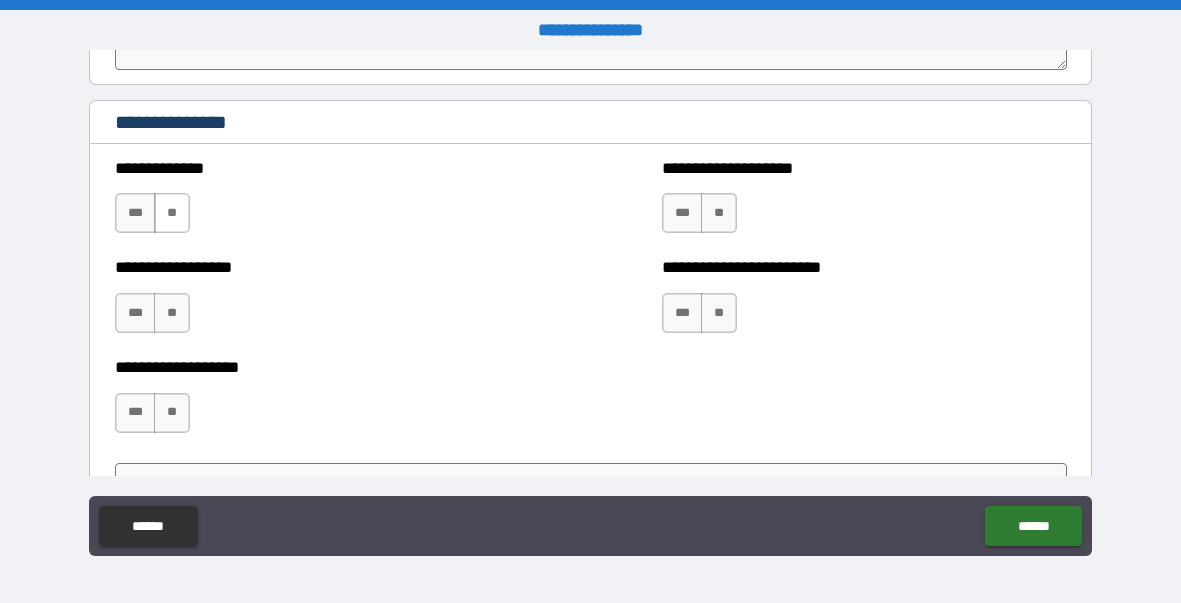 click on "**" at bounding box center [172, 213] 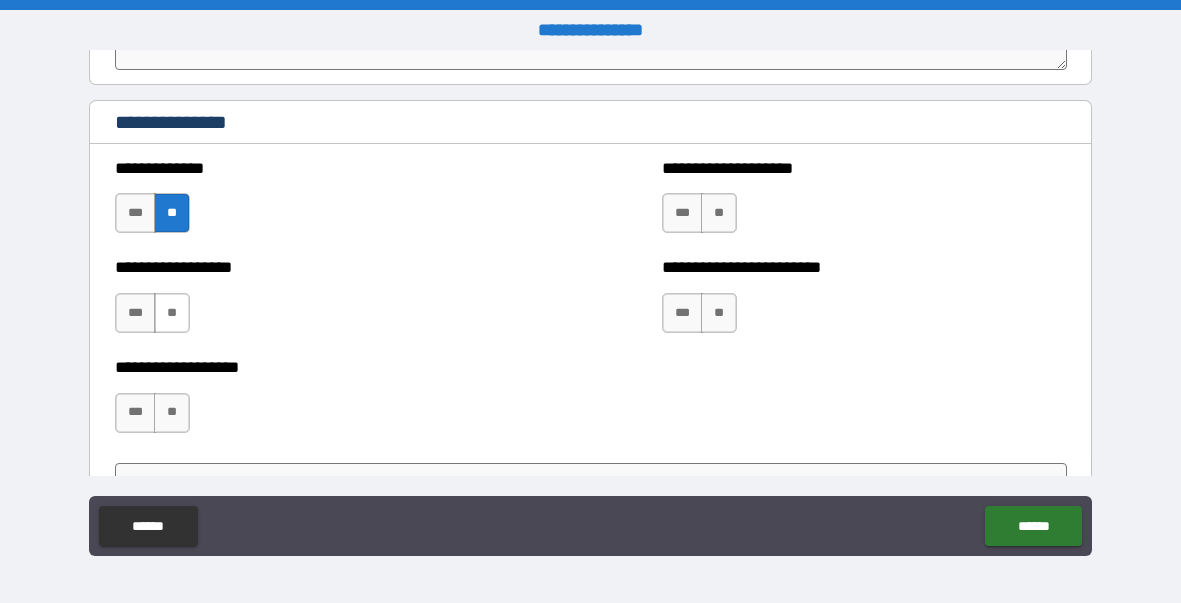 click on "**" at bounding box center (172, 313) 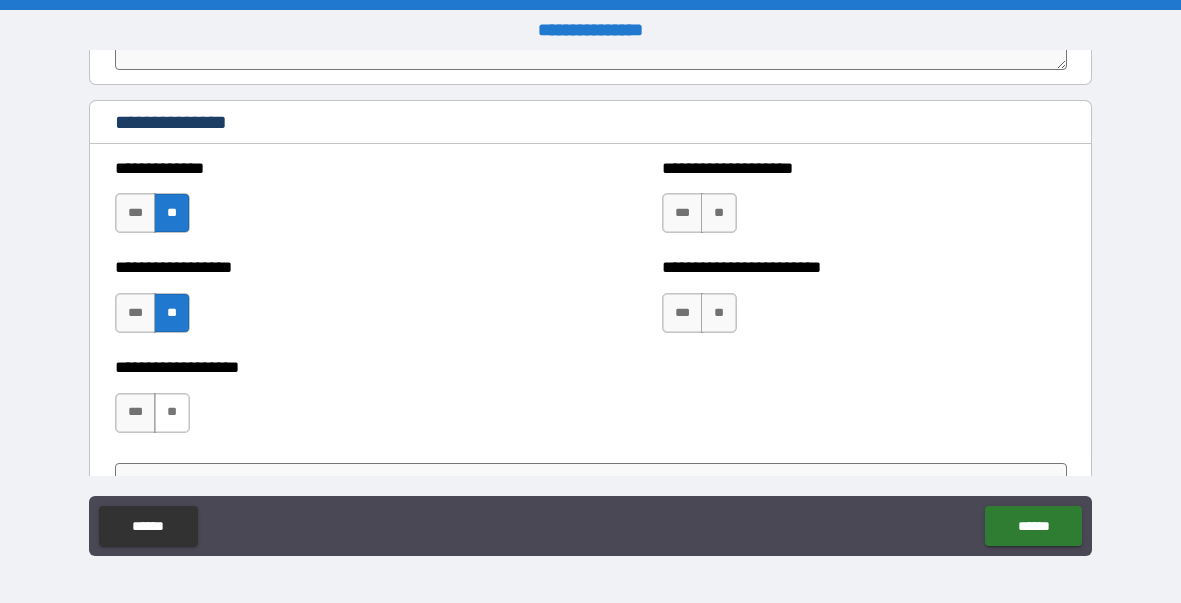 click on "**" at bounding box center [172, 413] 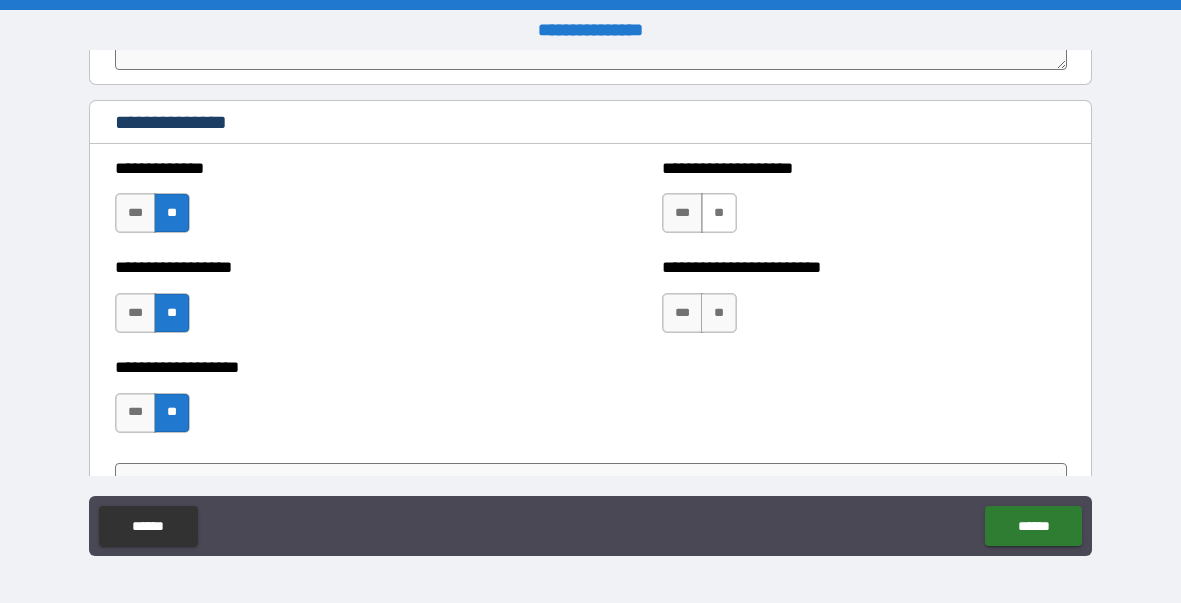 click on "**" at bounding box center (719, 213) 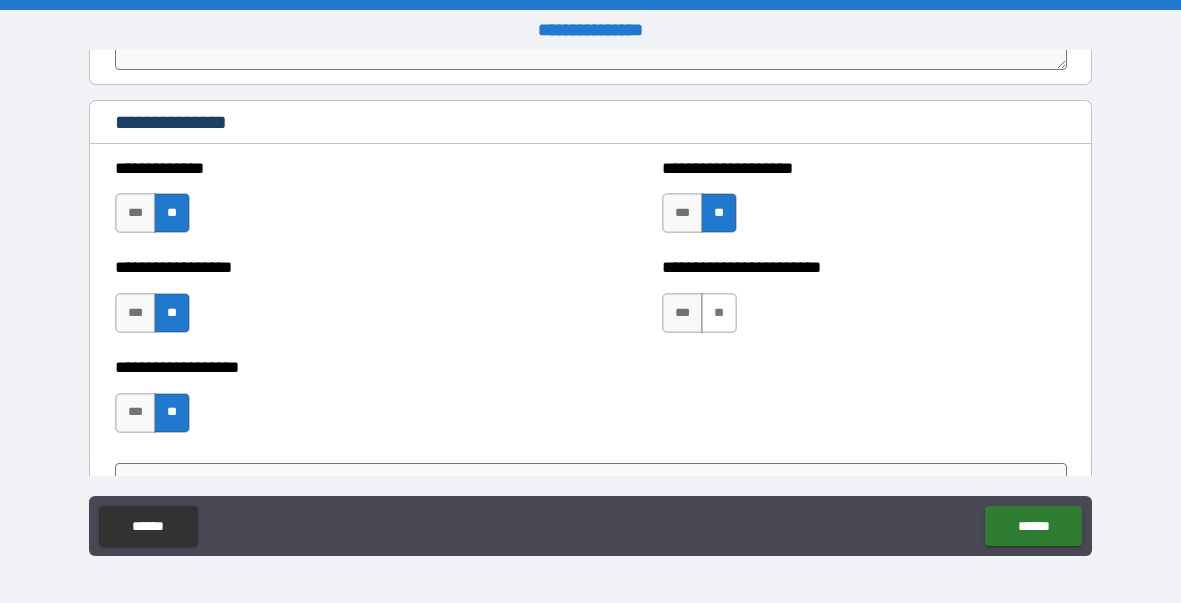 click on "**" at bounding box center [719, 313] 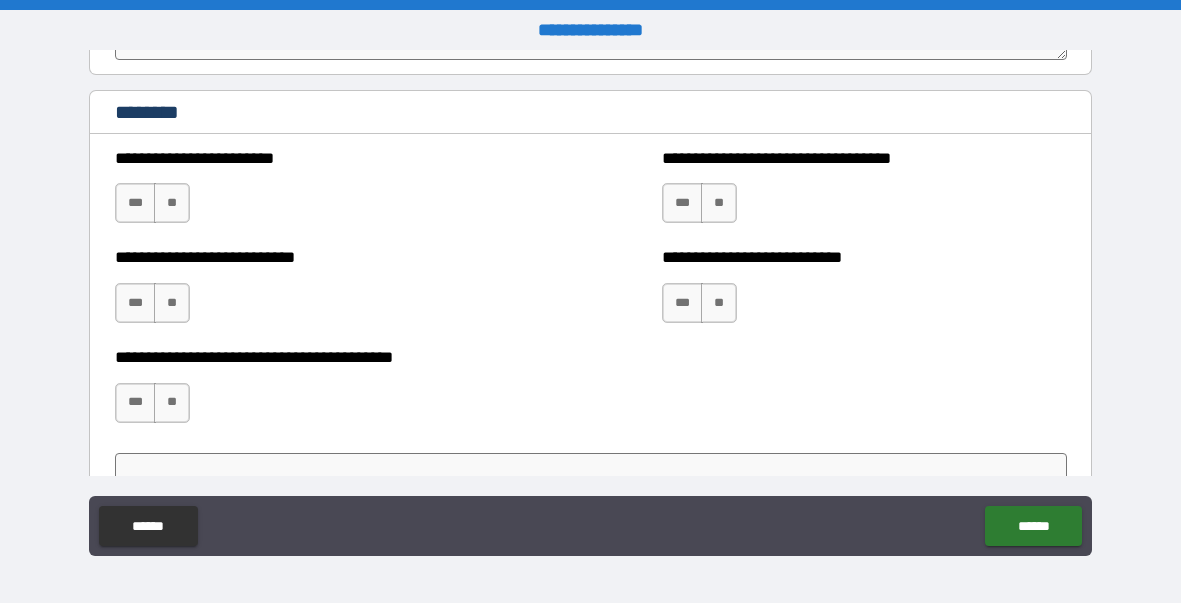 scroll, scrollTop: 5502, scrollLeft: 0, axis: vertical 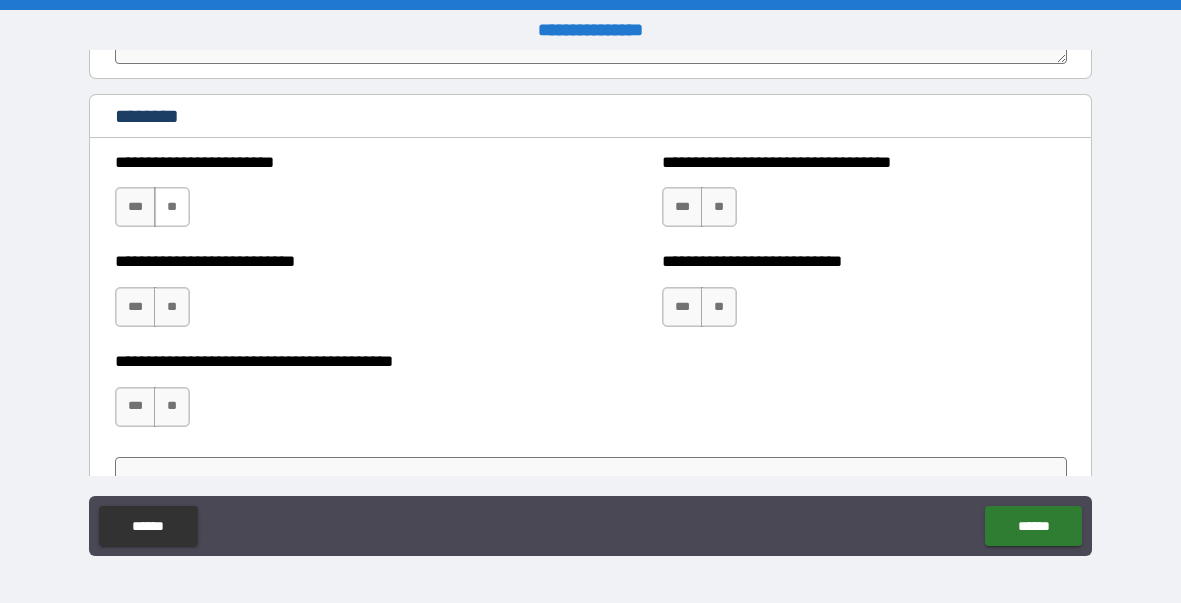 click on "**" at bounding box center (172, 207) 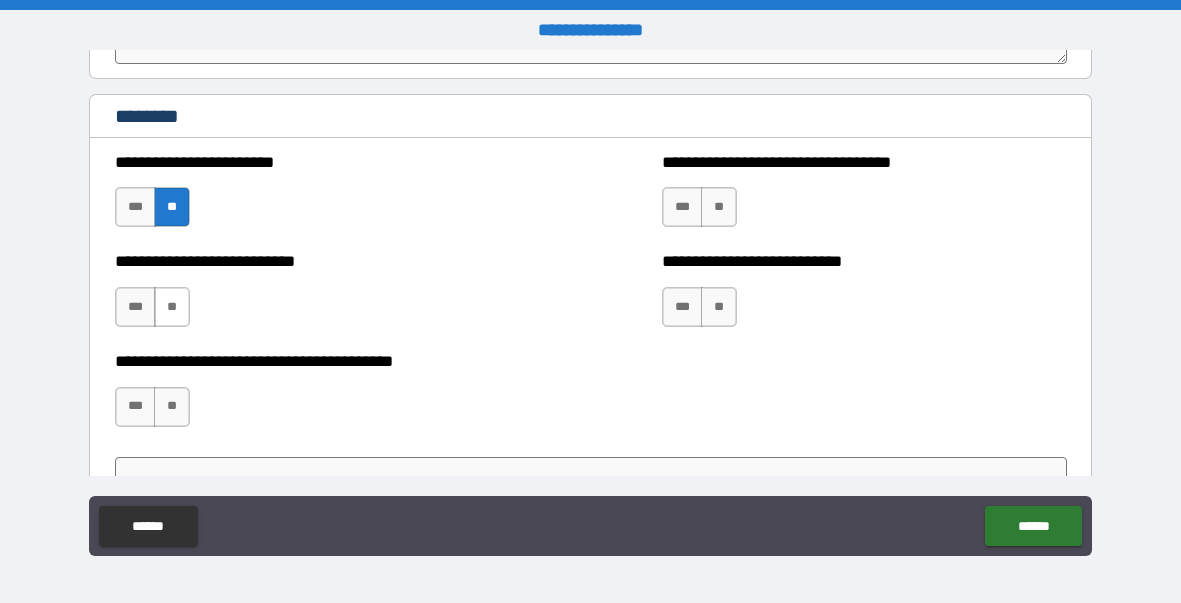 click on "**" at bounding box center (172, 307) 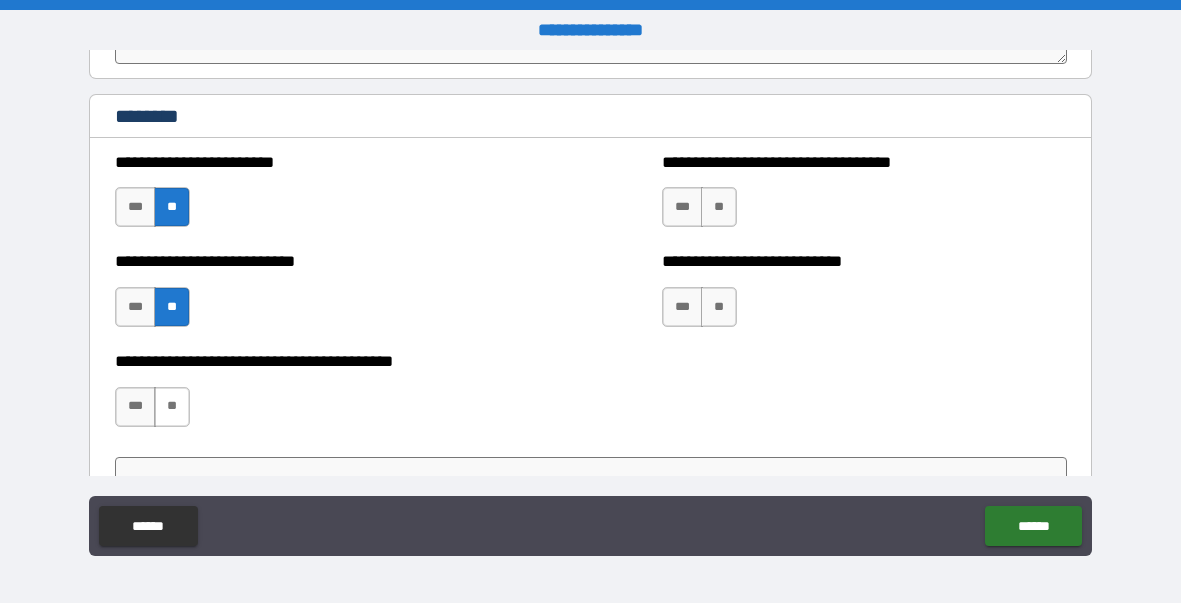 click on "**" at bounding box center (172, 407) 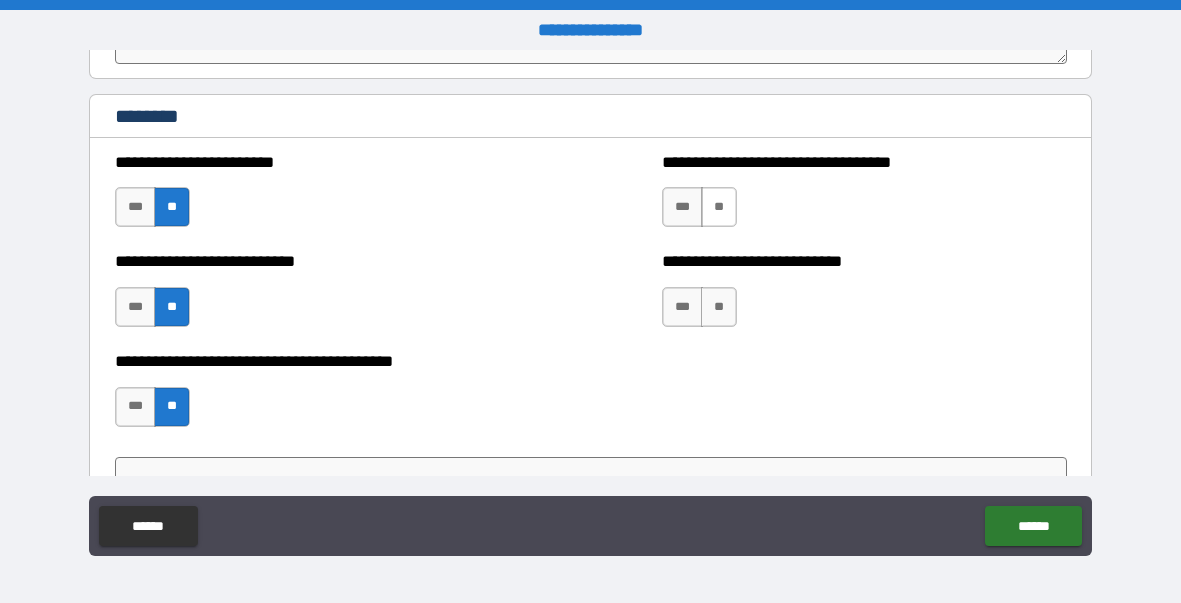 click on "**" at bounding box center [719, 207] 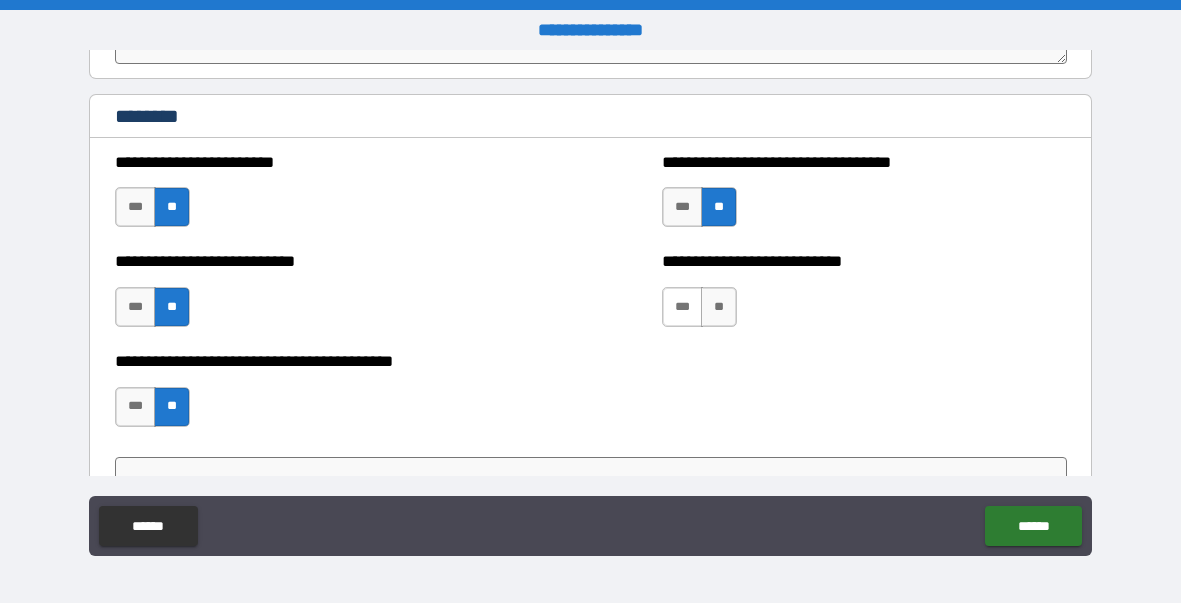 click on "***" at bounding box center (682, 307) 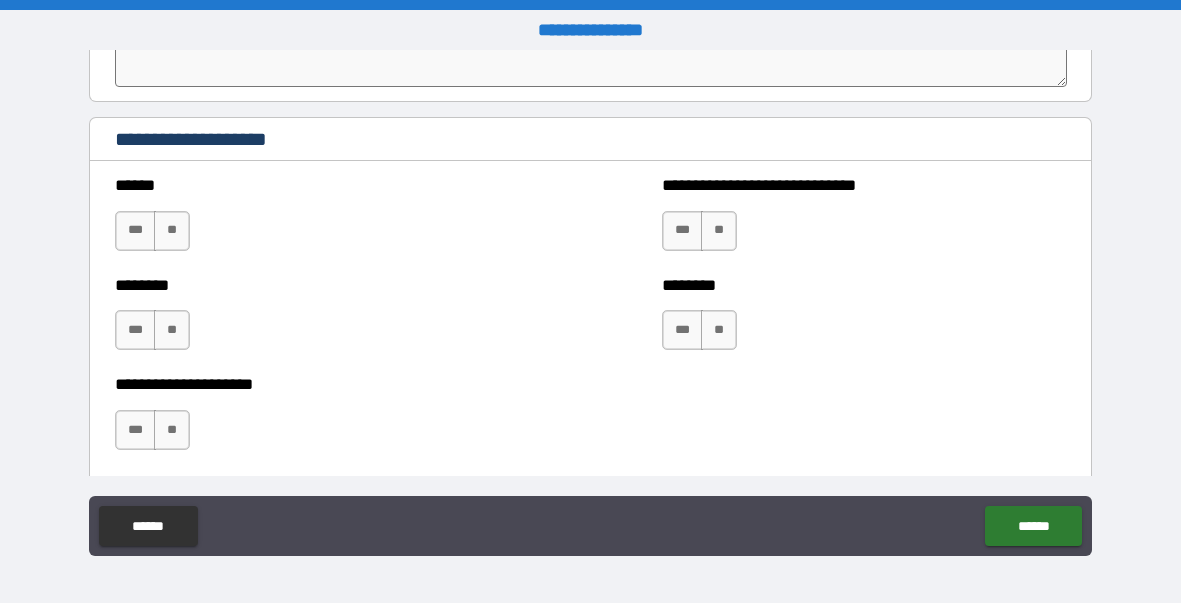 scroll, scrollTop: 5963, scrollLeft: 0, axis: vertical 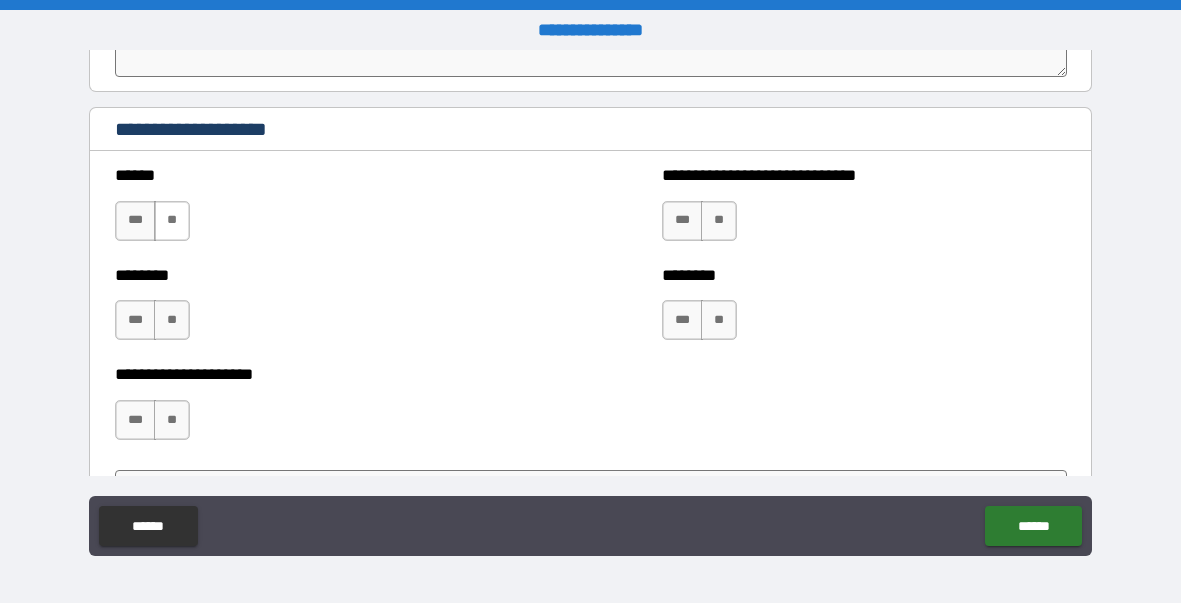 click on "**" at bounding box center (172, 221) 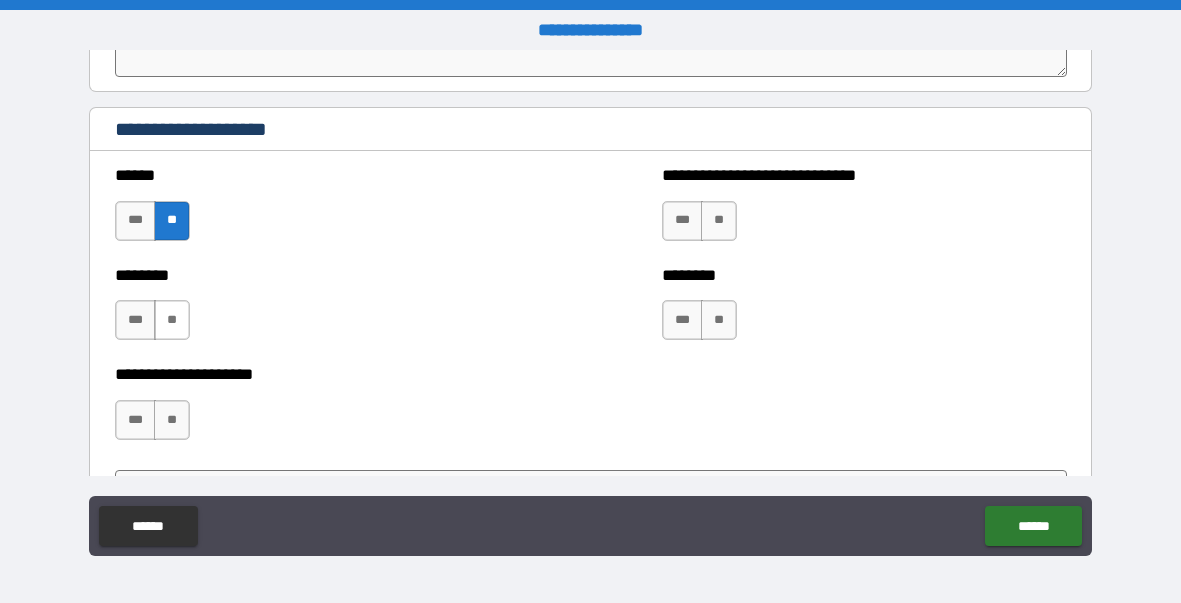 click on "**" at bounding box center (172, 320) 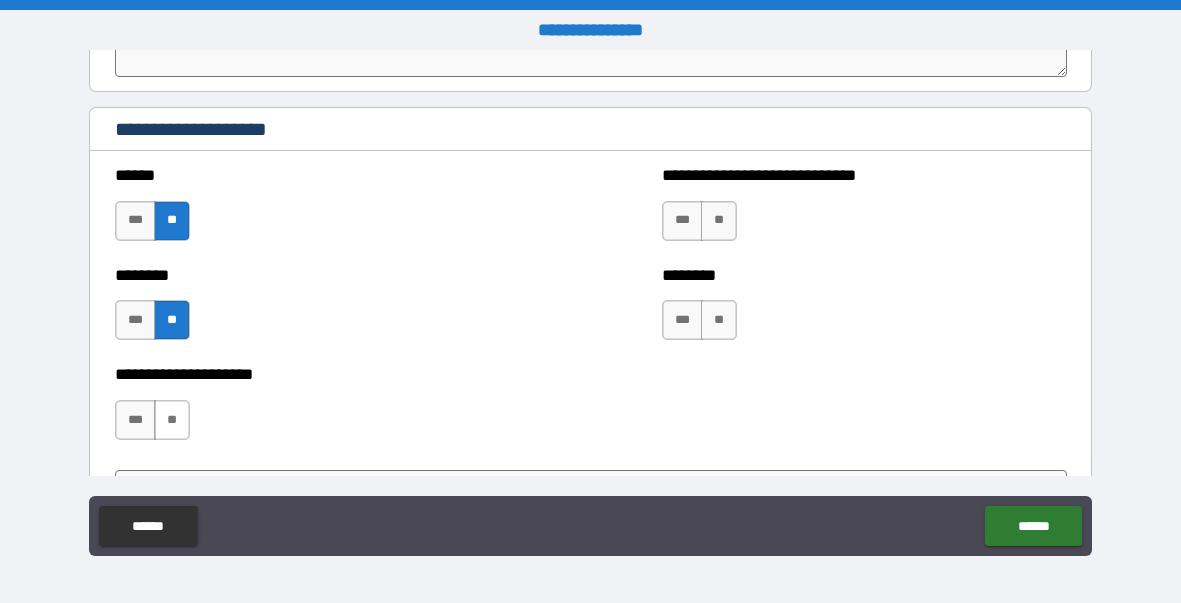 click on "**" at bounding box center [172, 420] 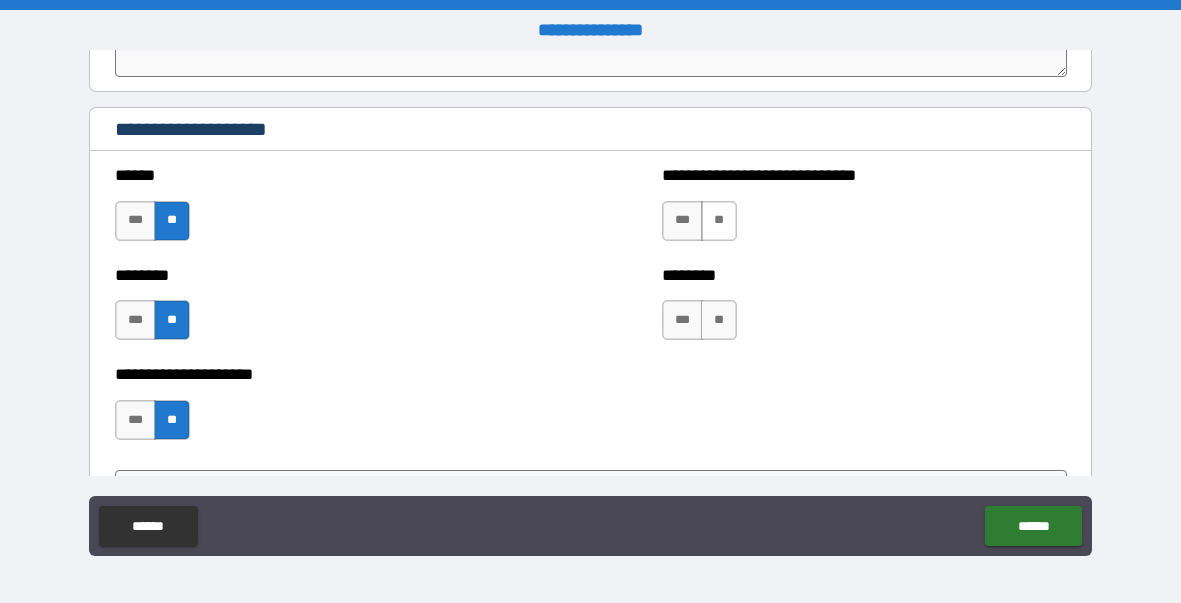 click on "**" at bounding box center [719, 221] 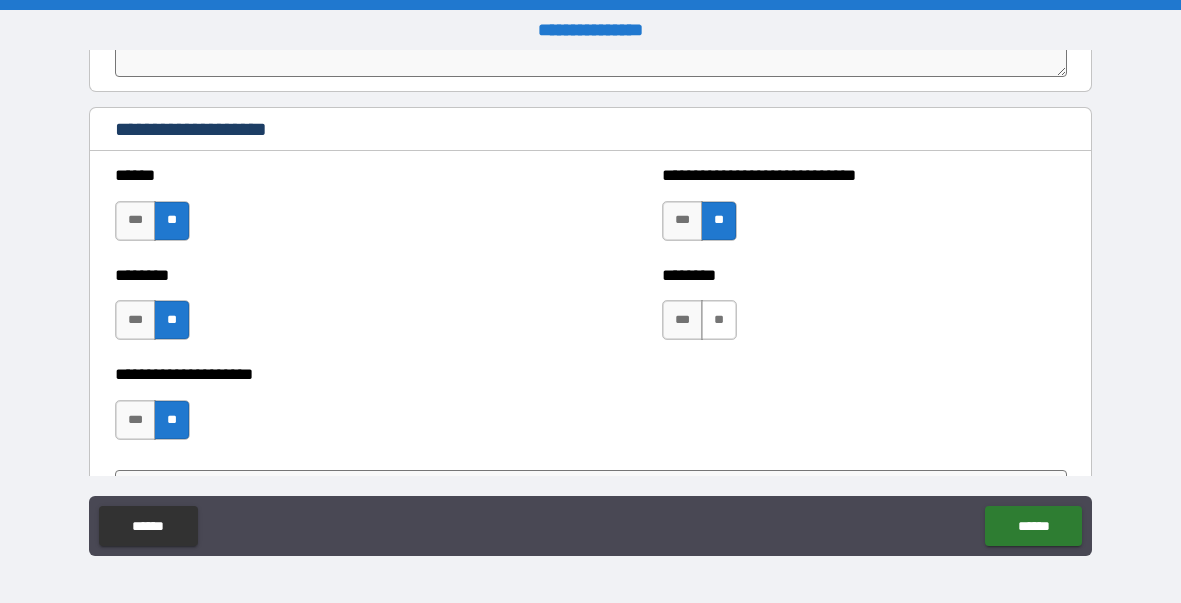 click on "**" at bounding box center (719, 320) 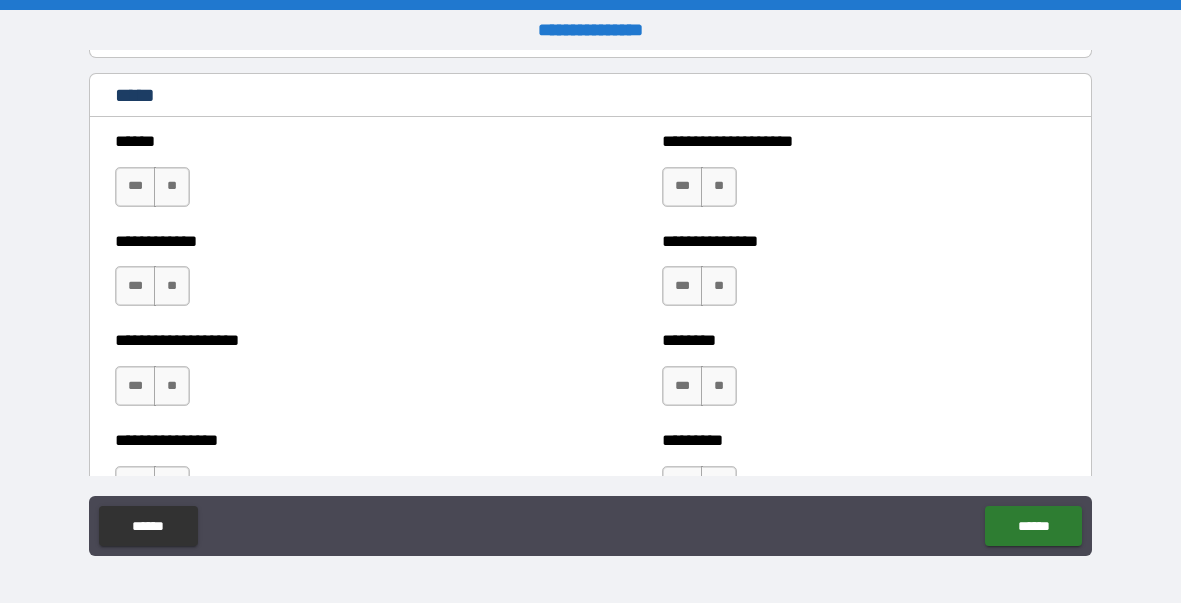 scroll, scrollTop: 6476, scrollLeft: 0, axis: vertical 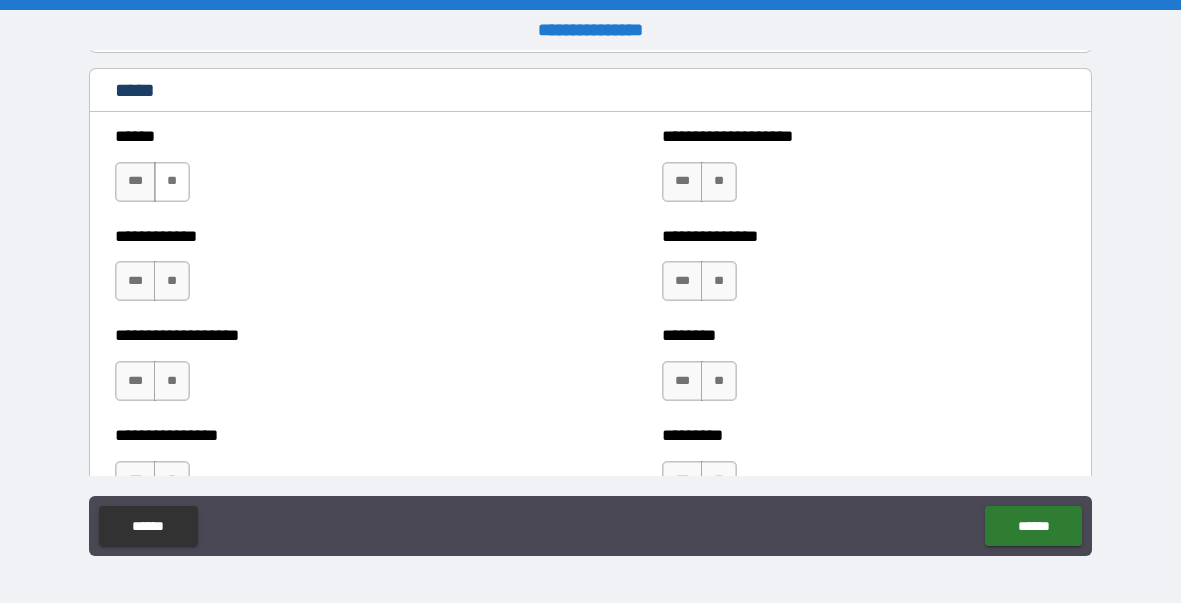 click on "**" at bounding box center (172, 182) 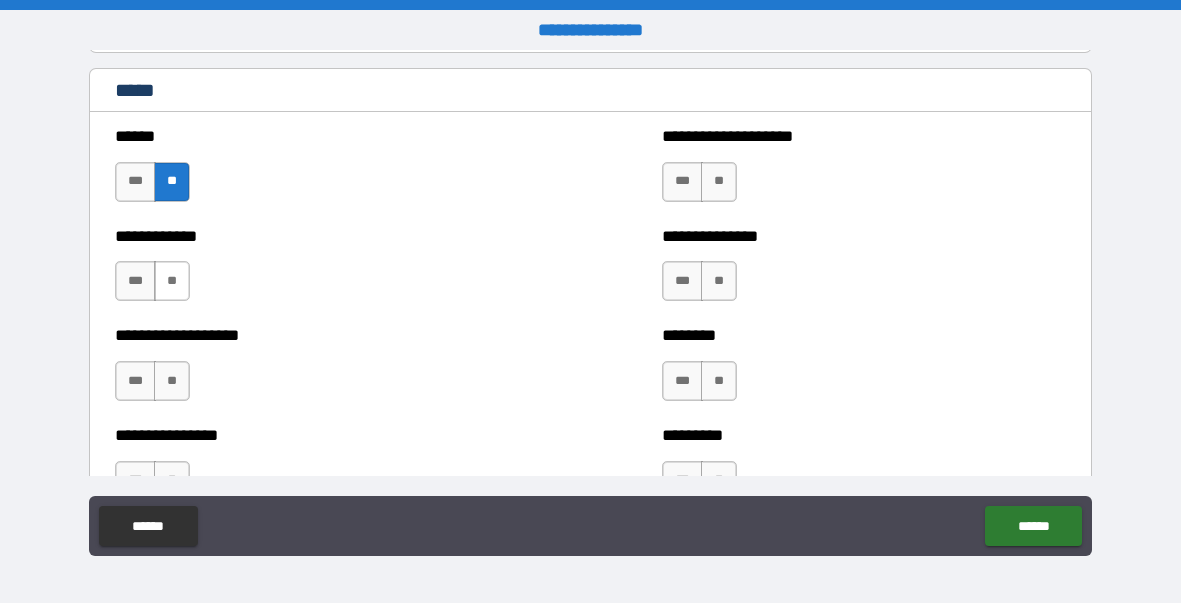 click on "**" at bounding box center (172, 281) 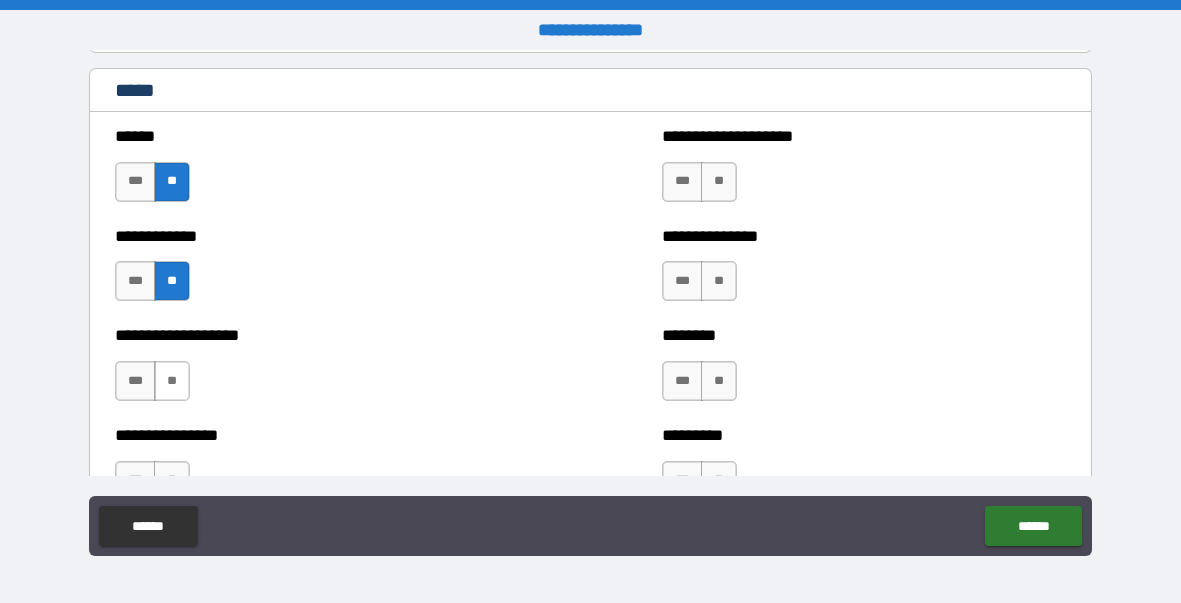 click on "**" at bounding box center (172, 381) 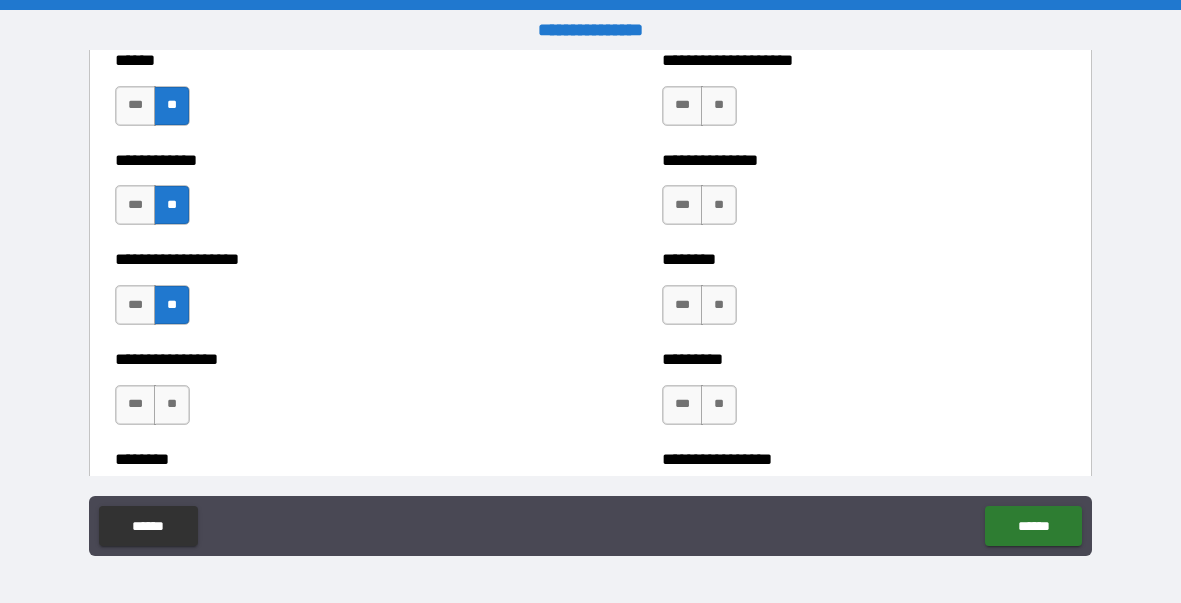 scroll, scrollTop: 6555, scrollLeft: 0, axis: vertical 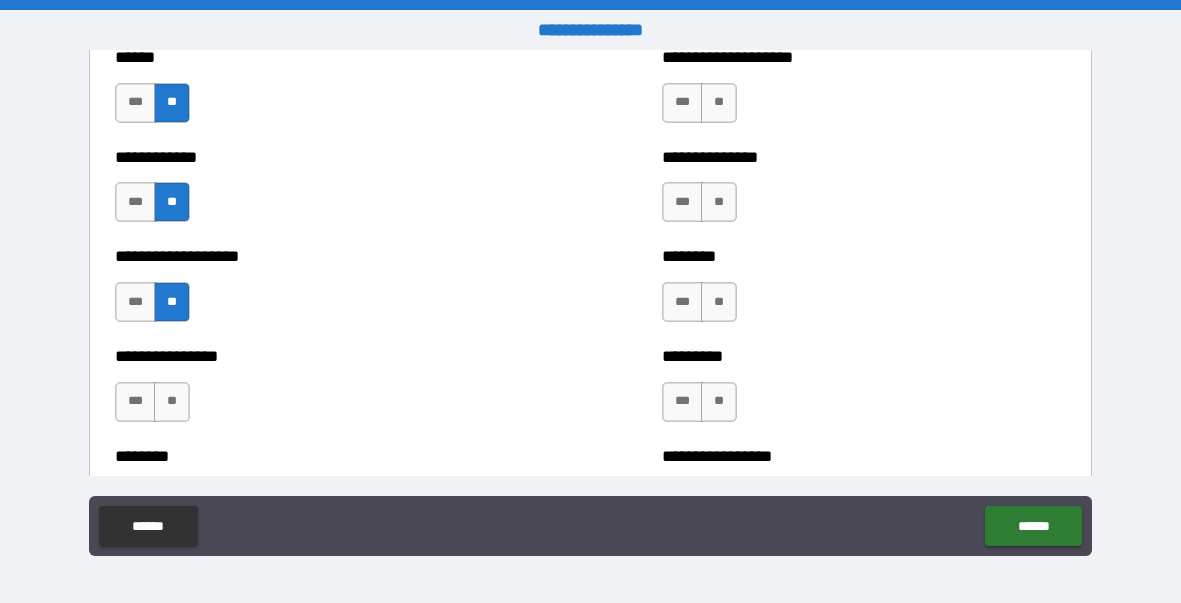 click on "**" at bounding box center (172, 402) 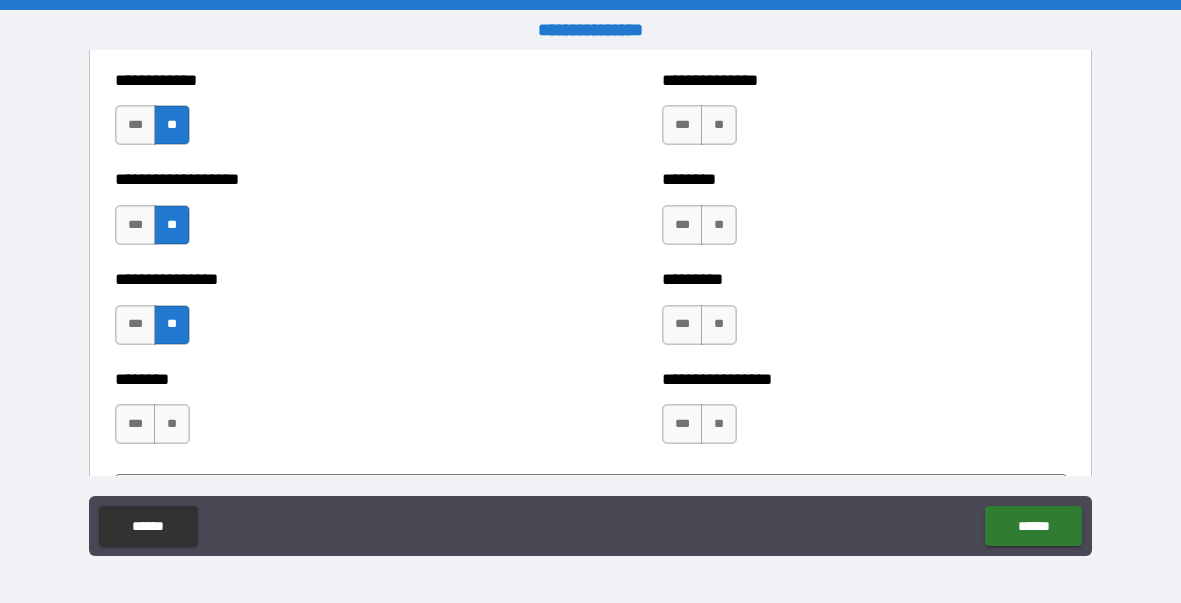 scroll, scrollTop: 6633, scrollLeft: 0, axis: vertical 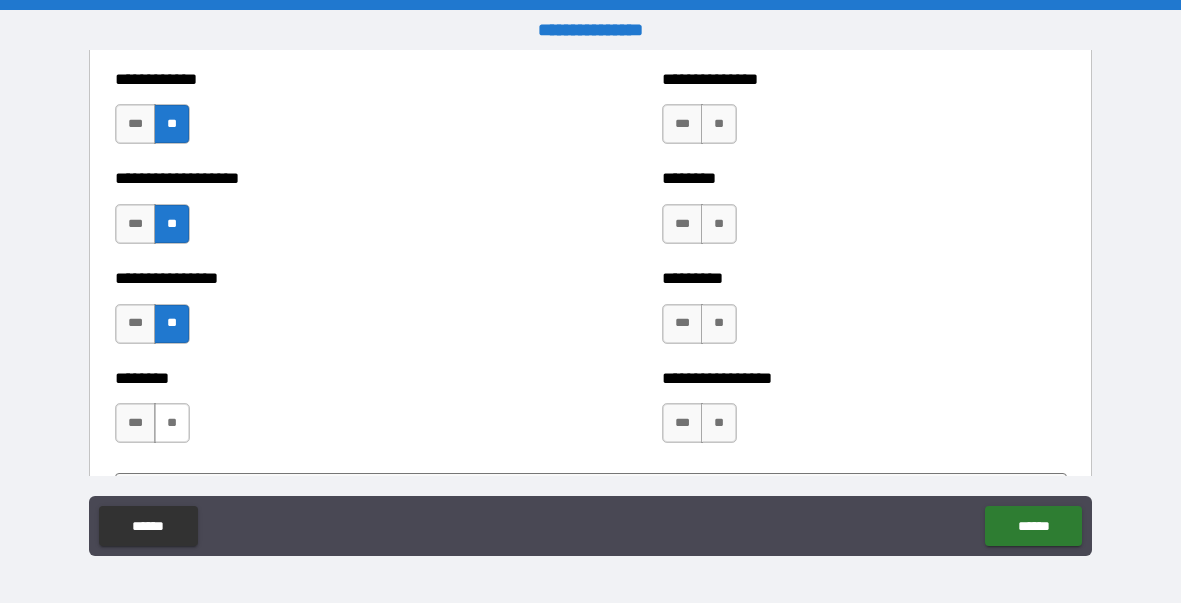 click on "**" at bounding box center (172, 423) 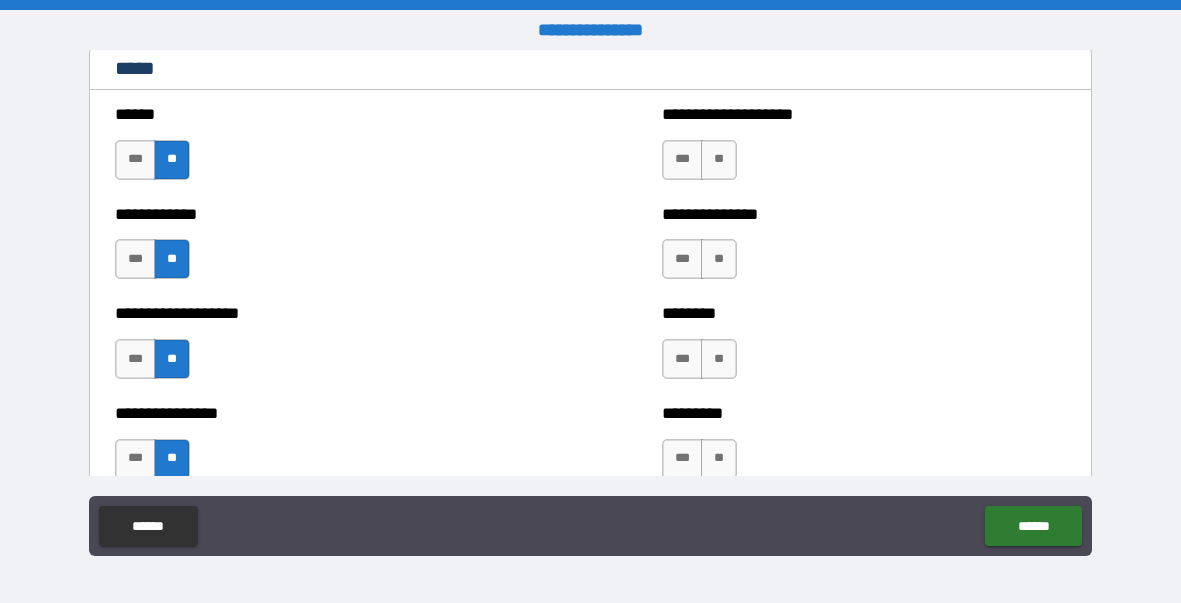 scroll, scrollTop: 6497, scrollLeft: 0, axis: vertical 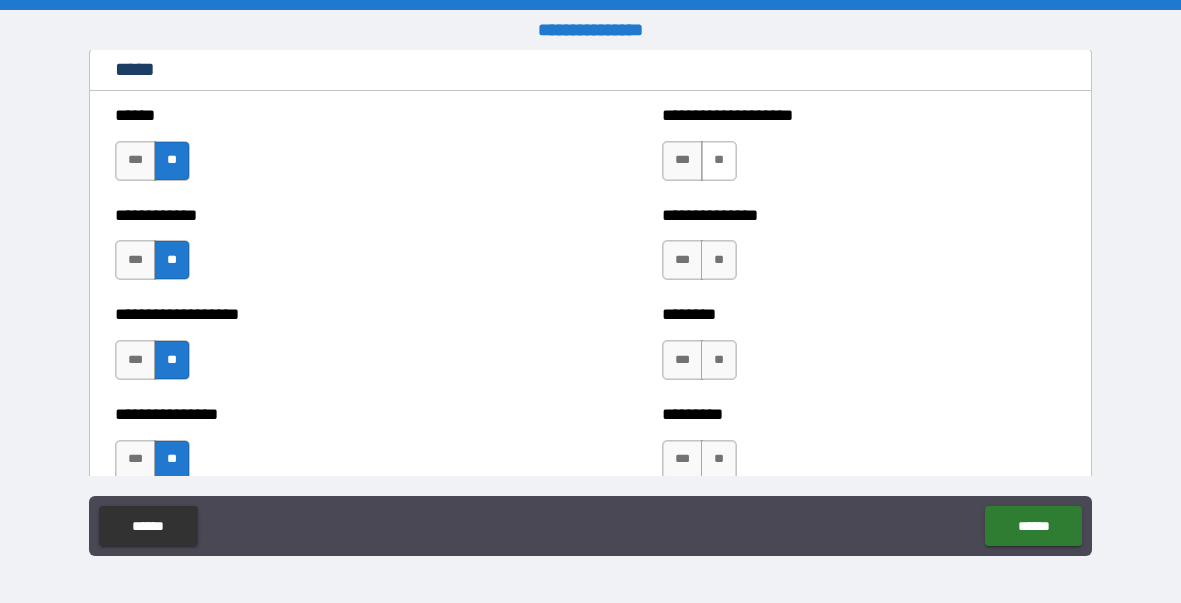click on "**" at bounding box center (719, 161) 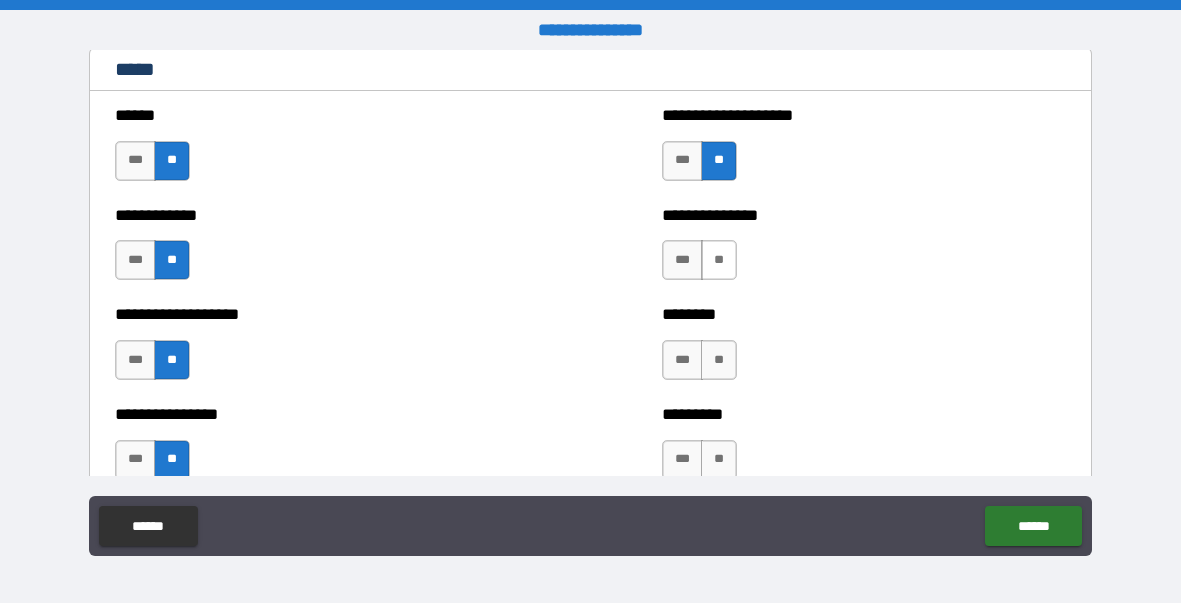 click on "**" at bounding box center [719, 260] 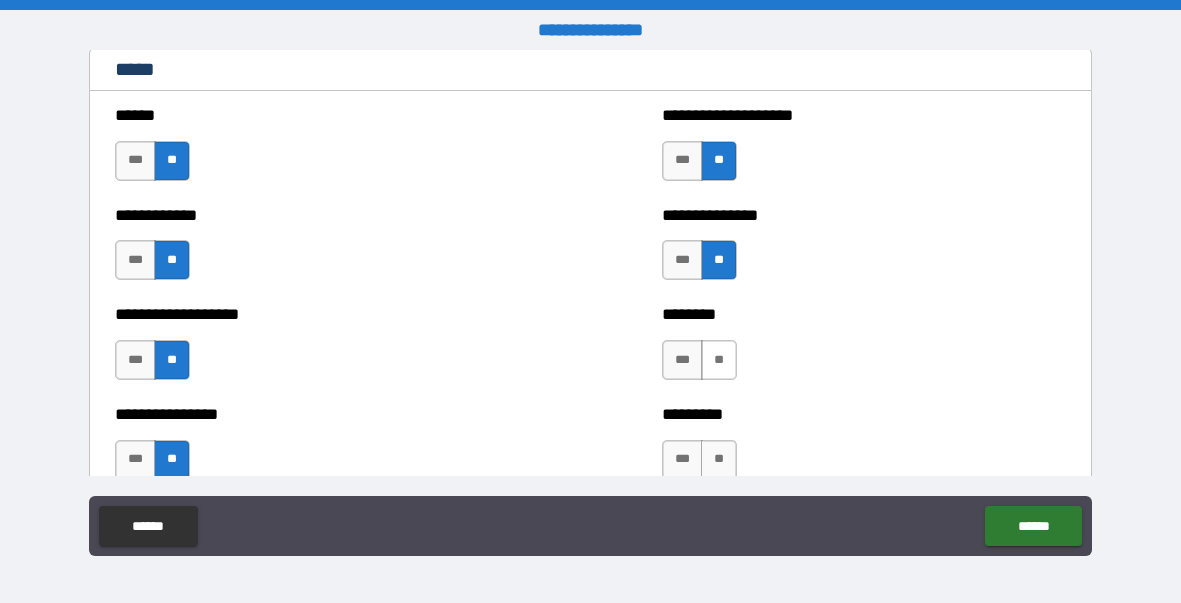 click on "**" at bounding box center (719, 360) 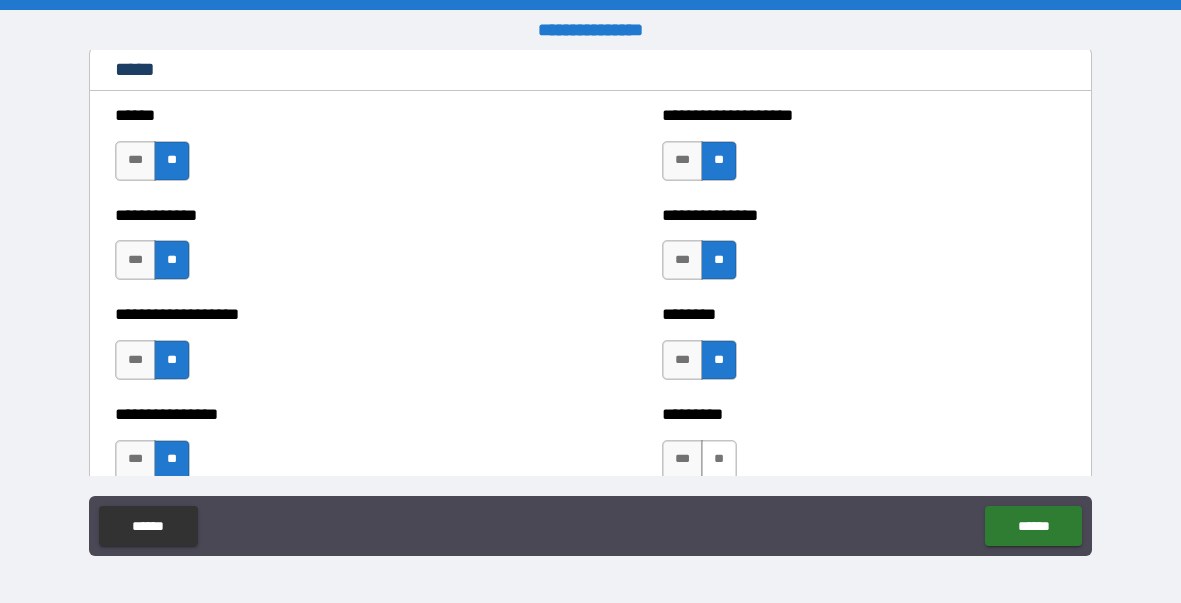 click on "**" at bounding box center [719, 460] 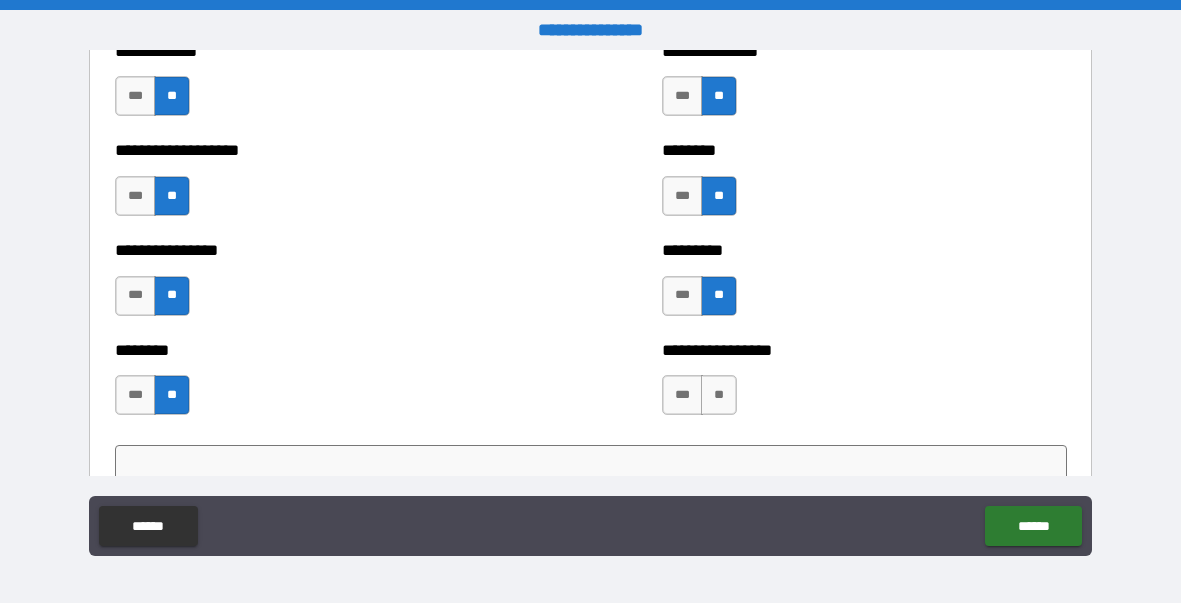 scroll, scrollTop: 6664, scrollLeft: 0, axis: vertical 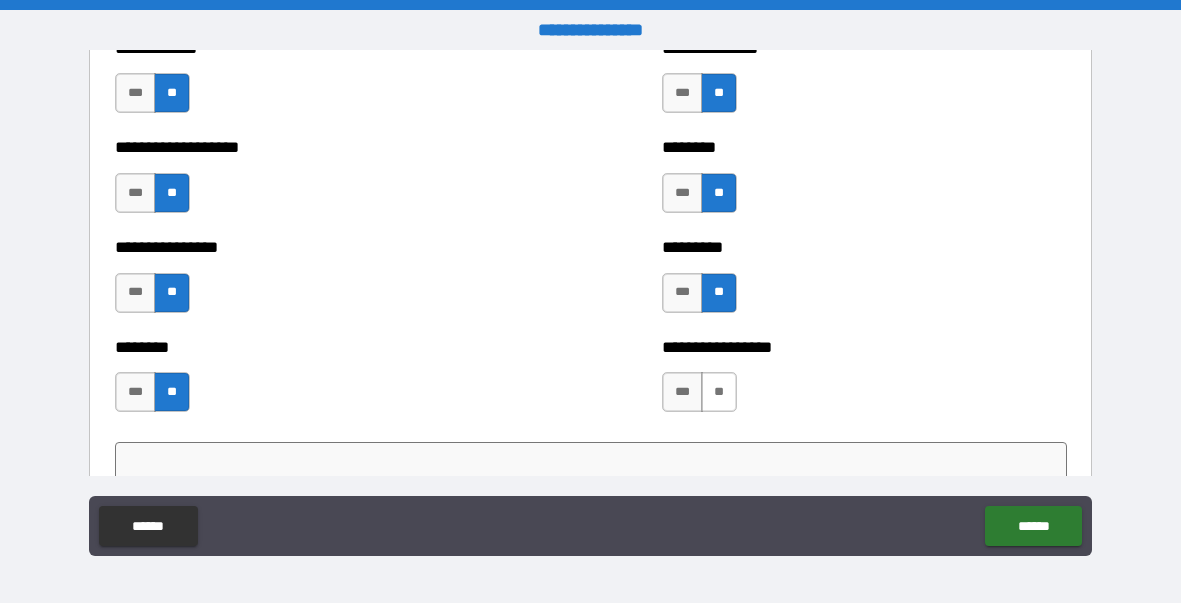 click on "**" at bounding box center [719, 392] 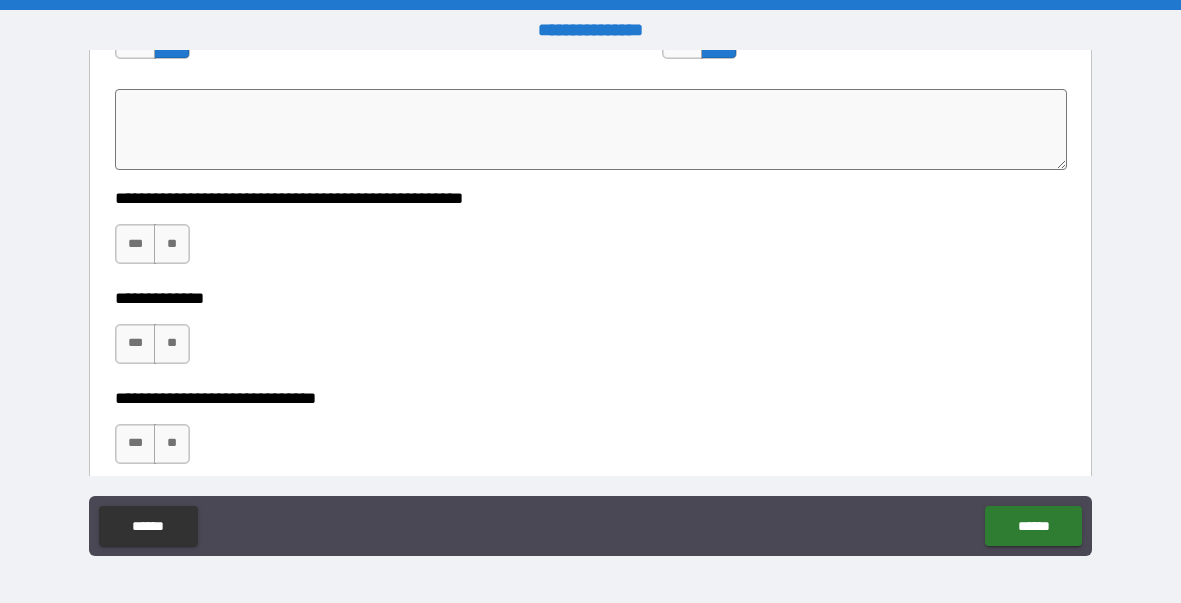 scroll, scrollTop: 7036, scrollLeft: 0, axis: vertical 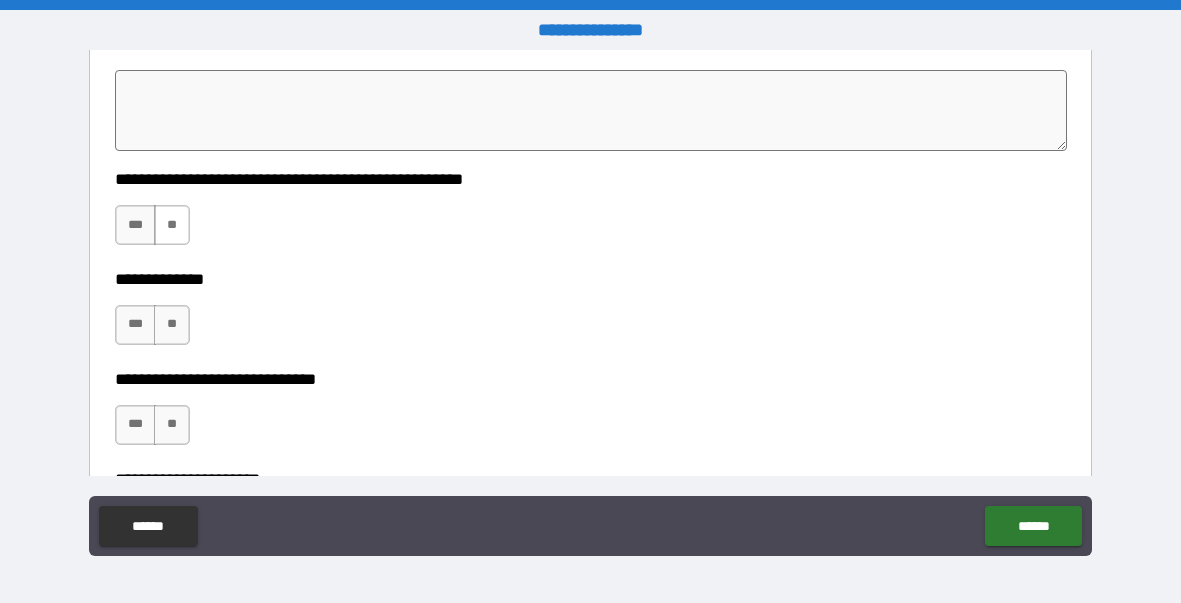 click on "**" at bounding box center [172, 225] 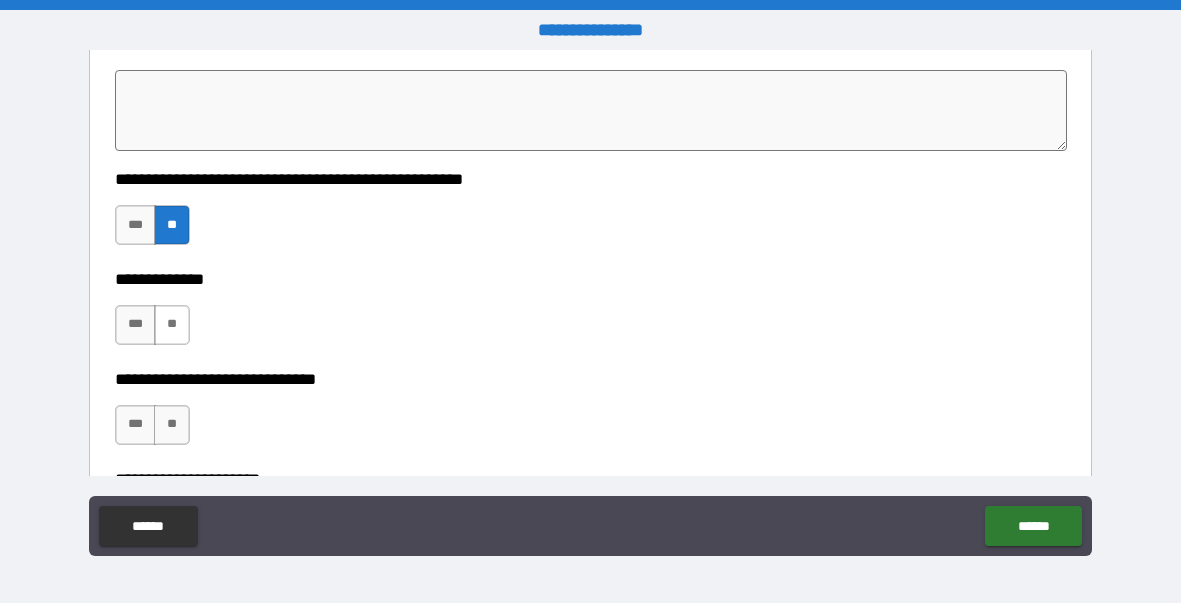 click on "**" at bounding box center (172, 325) 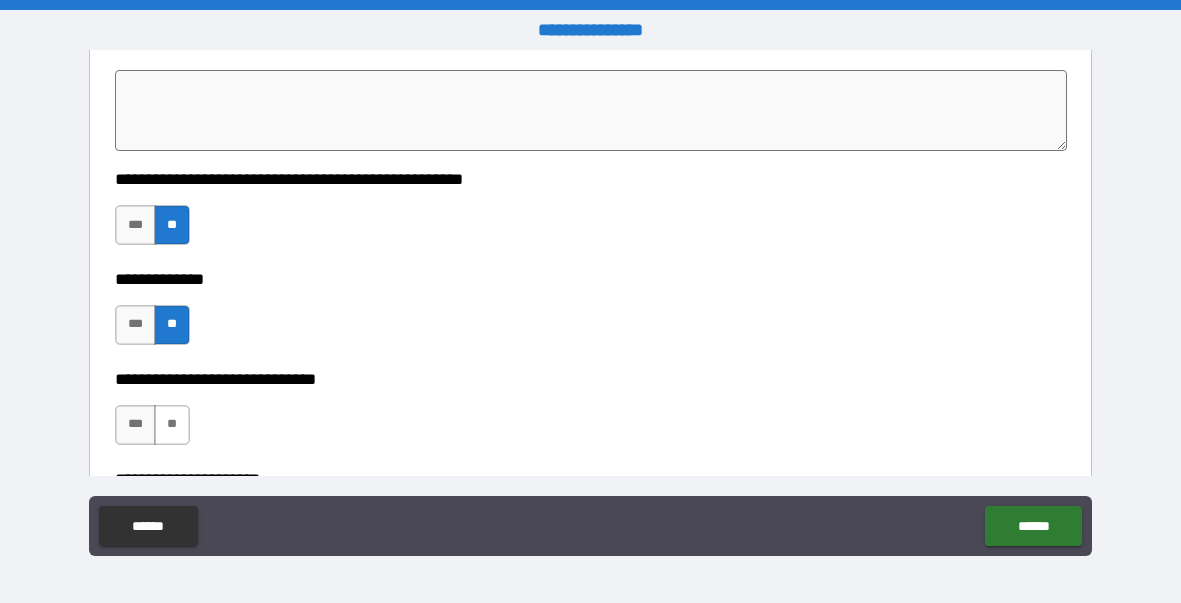 click on "**" at bounding box center [172, 425] 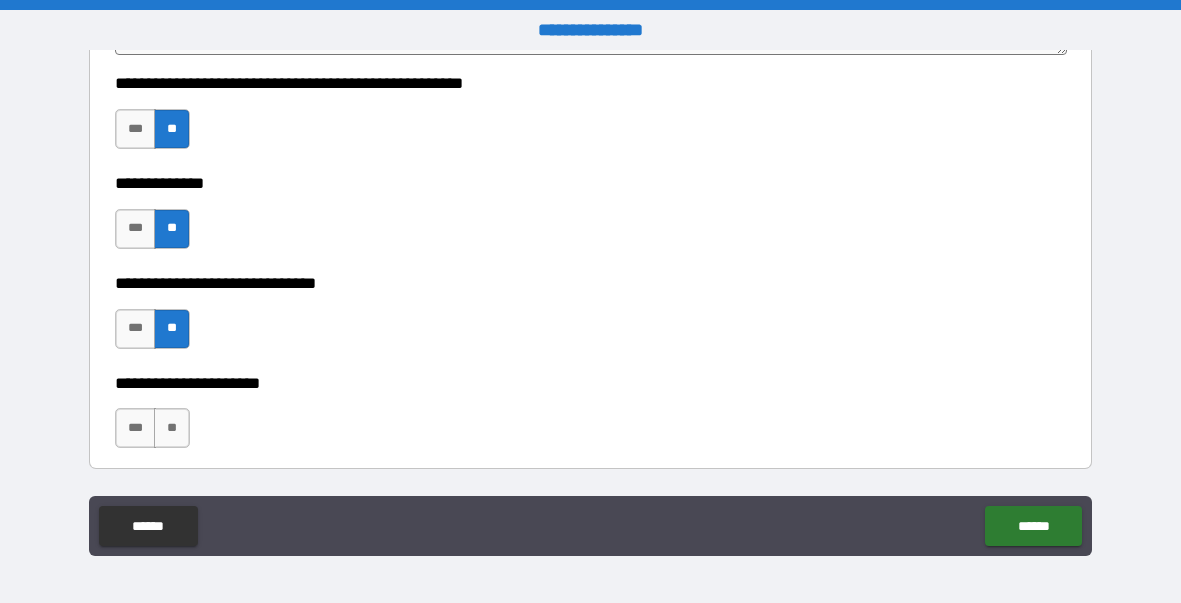 scroll, scrollTop: 7136, scrollLeft: 0, axis: vertical 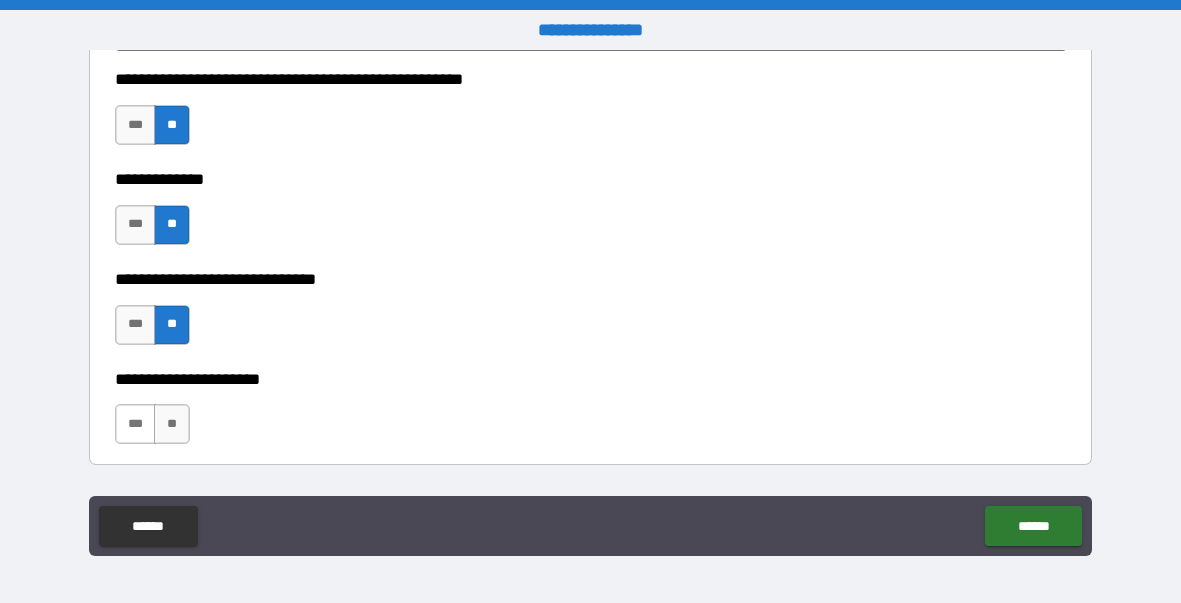 click on "***" at bounding box center [135, 424] 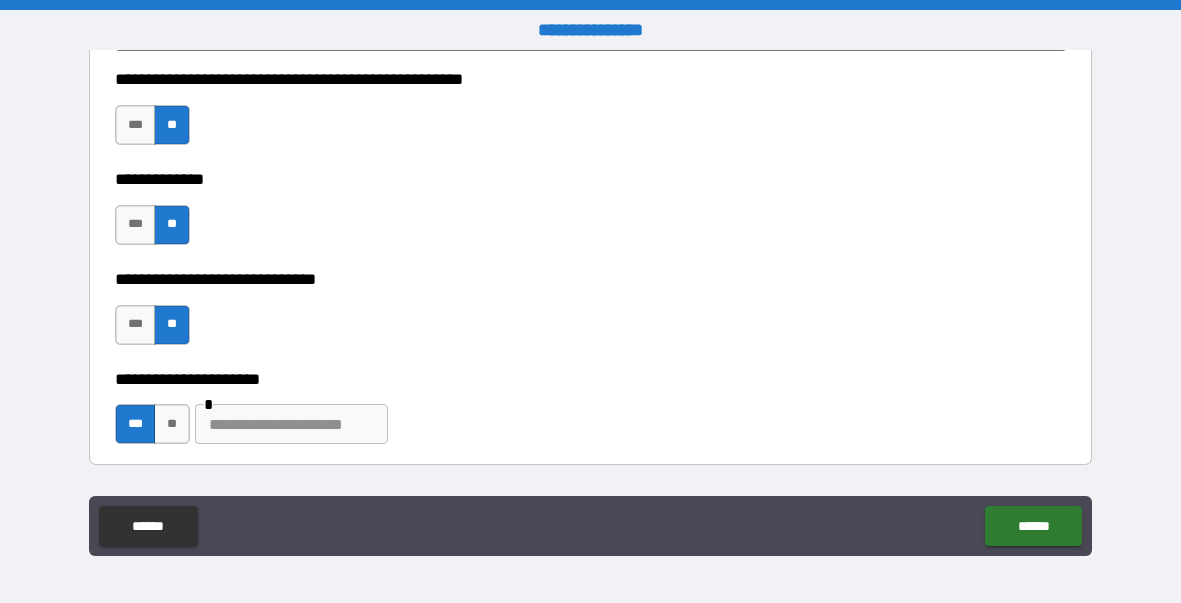 click at bounding box center (291, 424) 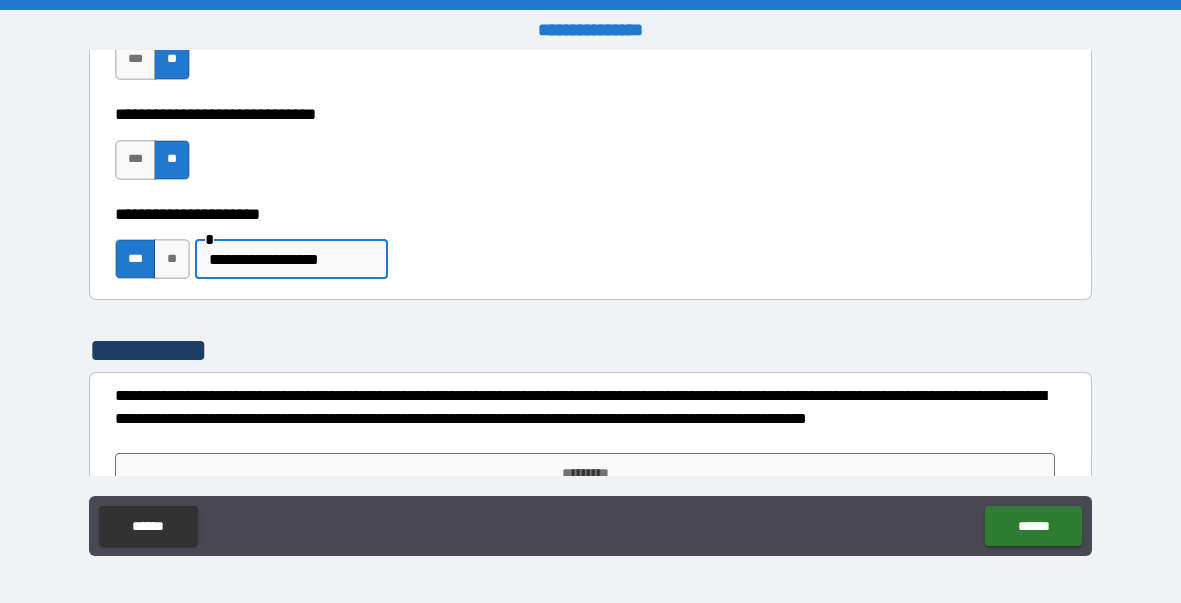 scroll, scrollTop: 7318, scrollLeft: 0, axis: vertical 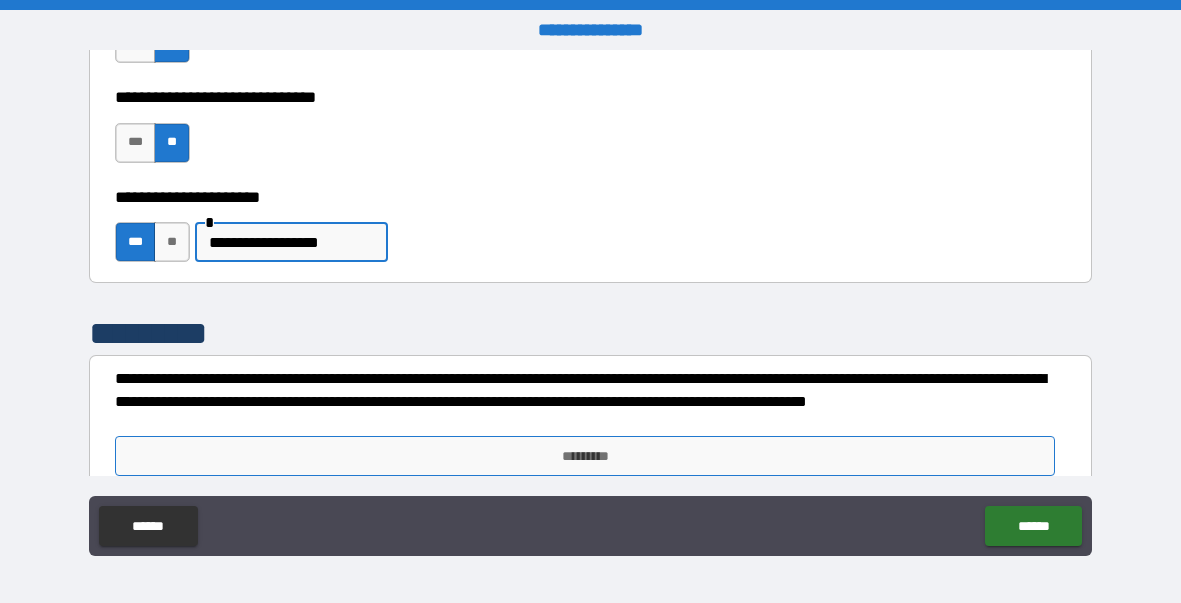 type on "**********" 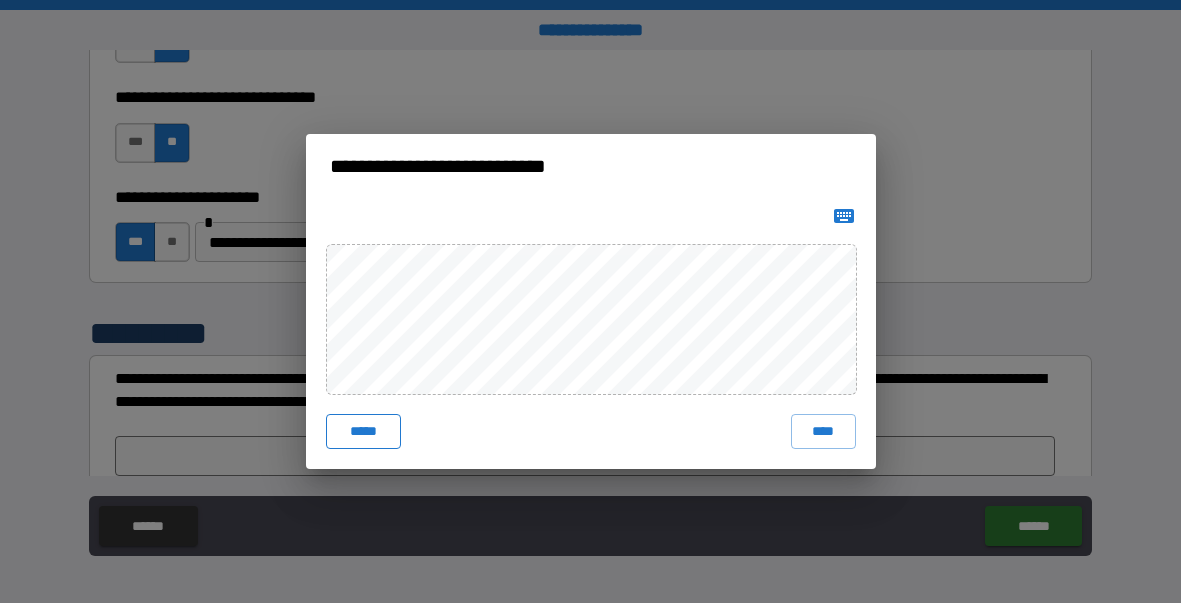 click on "*****" at bounding box center [364, 432] 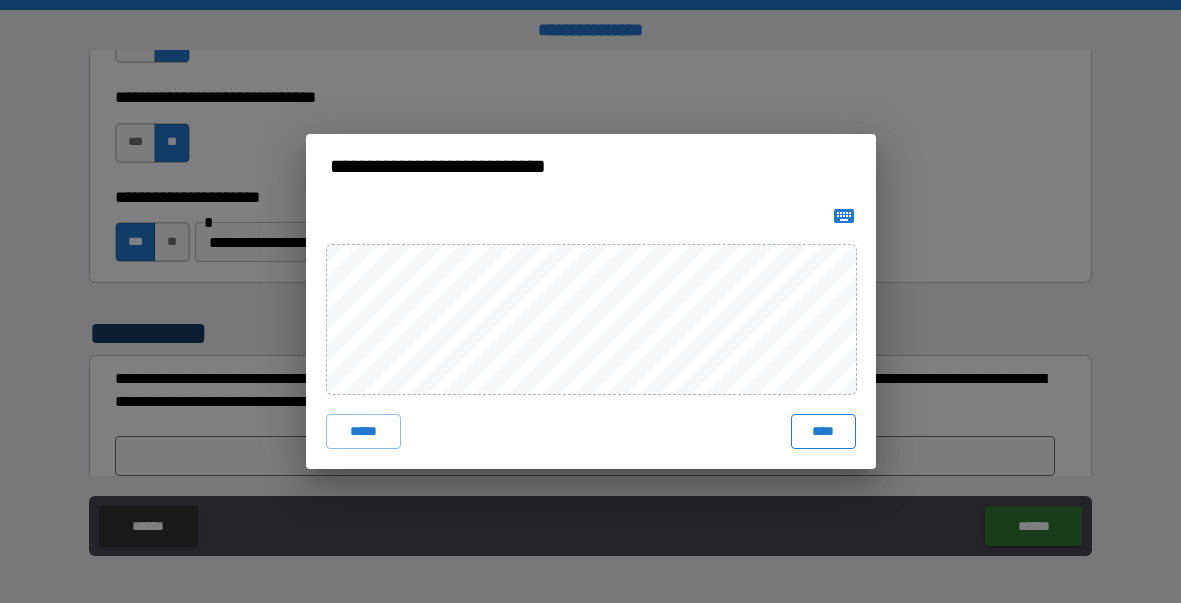 click on "****" at bounding box center (823, 432) 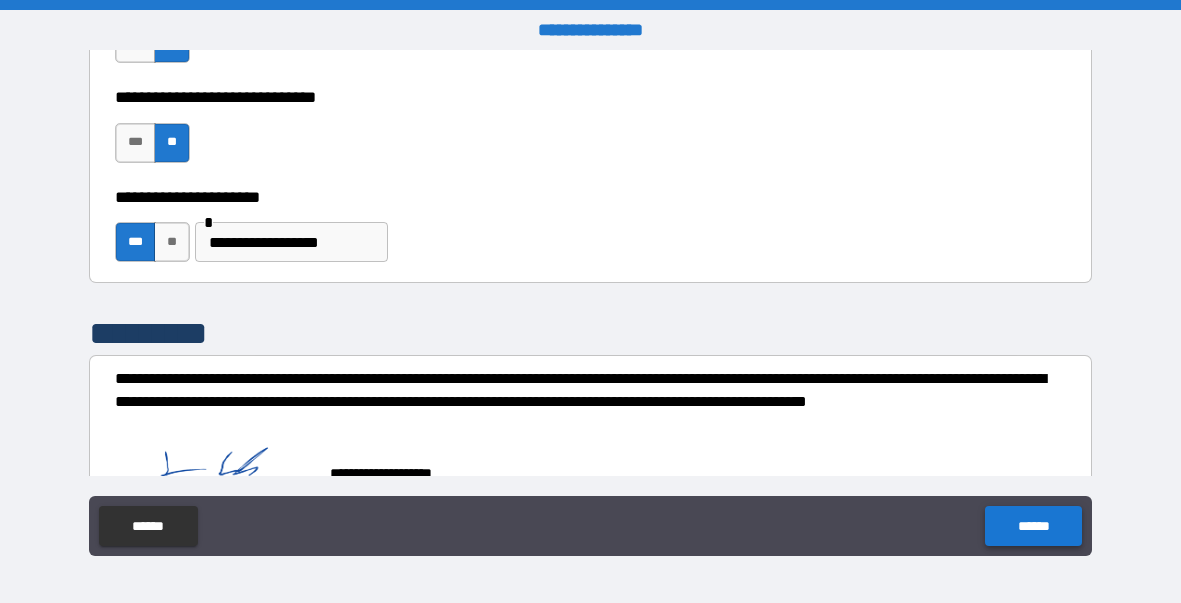 click on "******" at bounding box center (1033, 526) 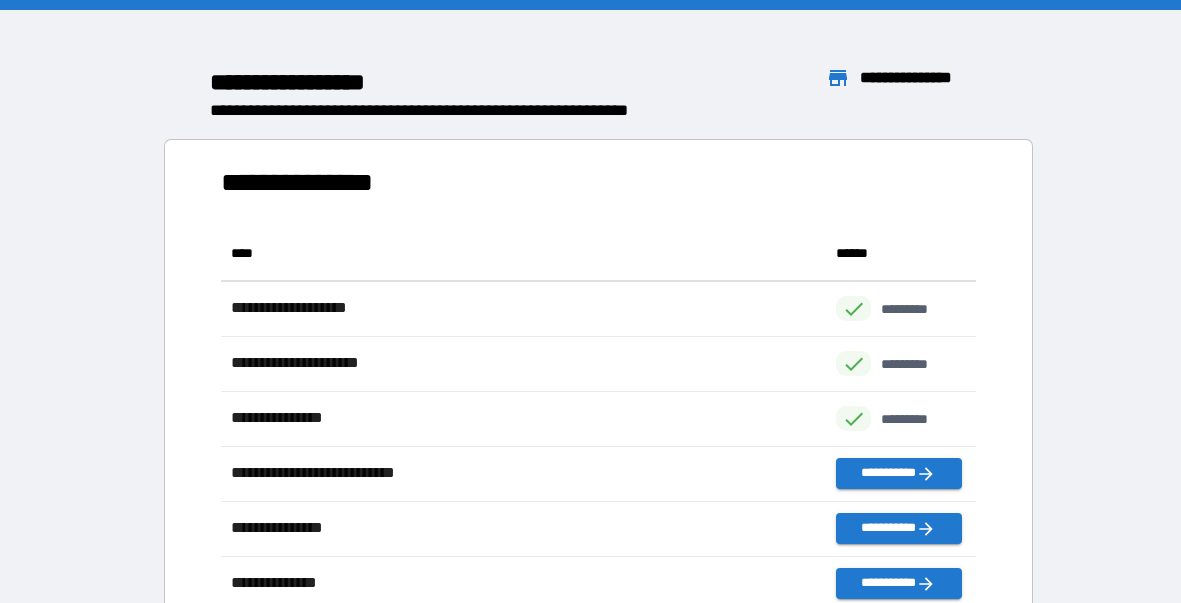 scroll, scrollTop: 0, scrollLeft: 1, axis: horizontal 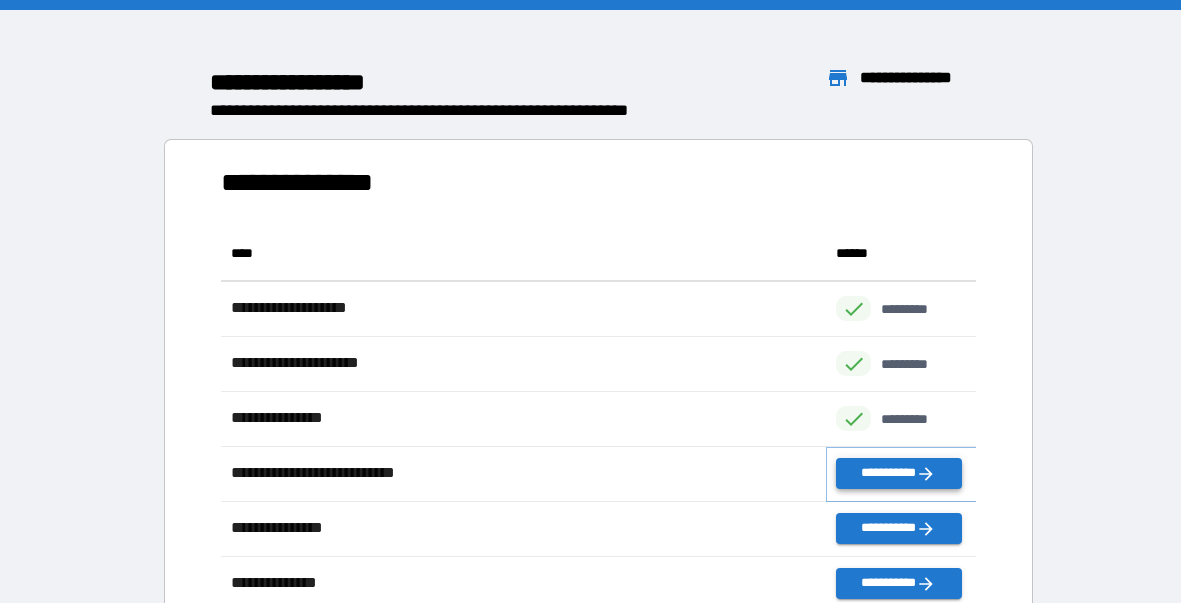 click on "**********" at bounding box center (898, 473) 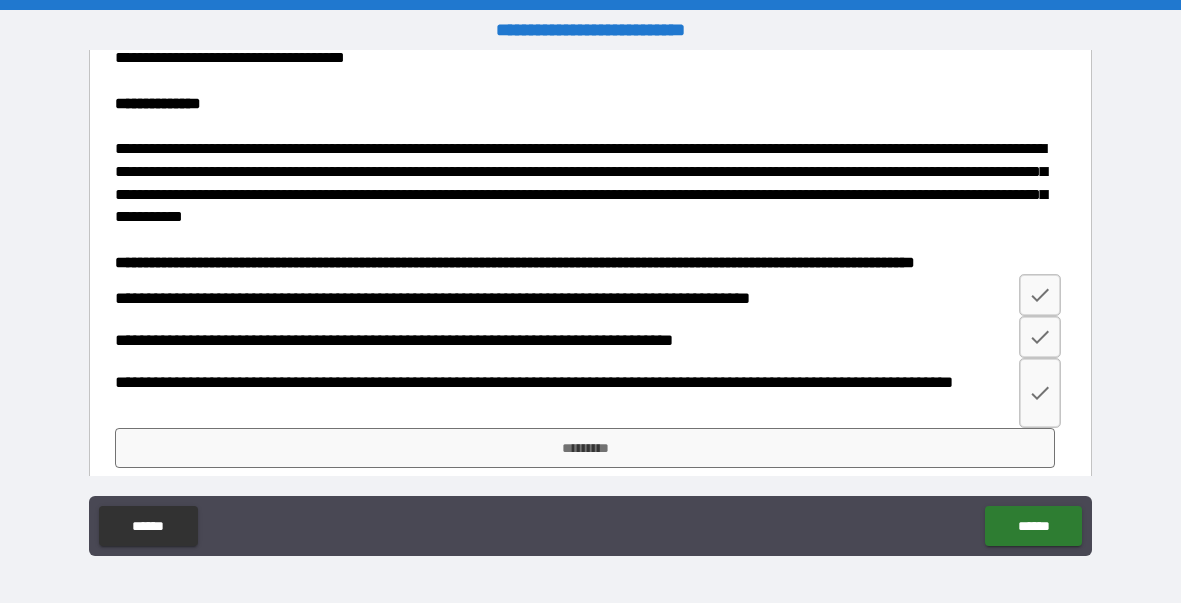 scroll, scrollTop: 2475, scrollLeft: 0, axis: vertical 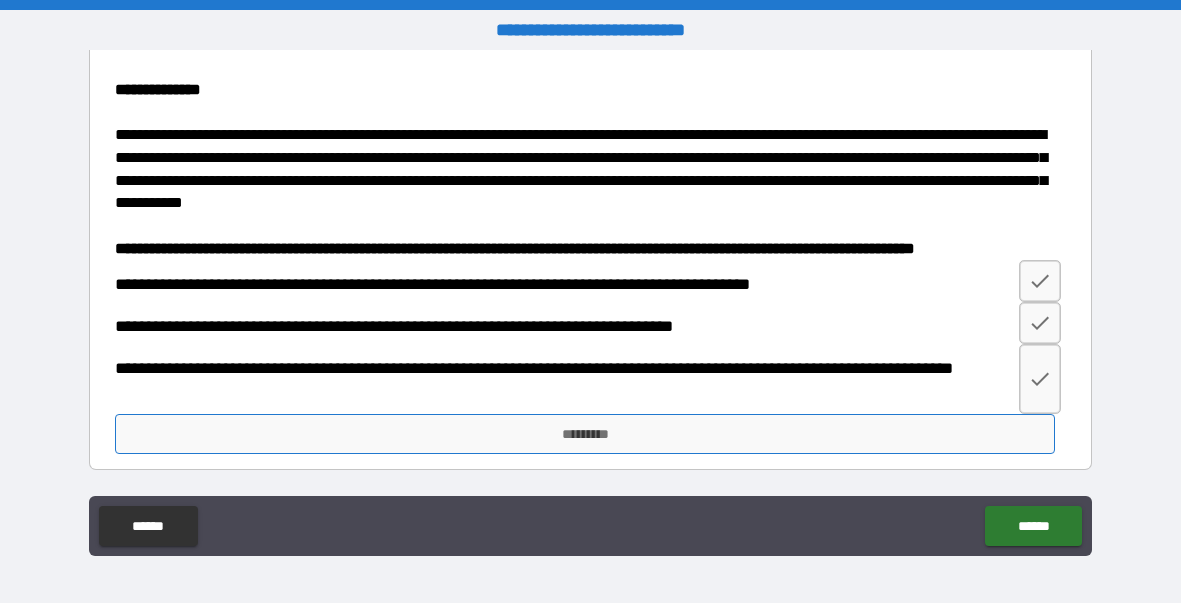 click on "*********" at bounding box center [585, 434] 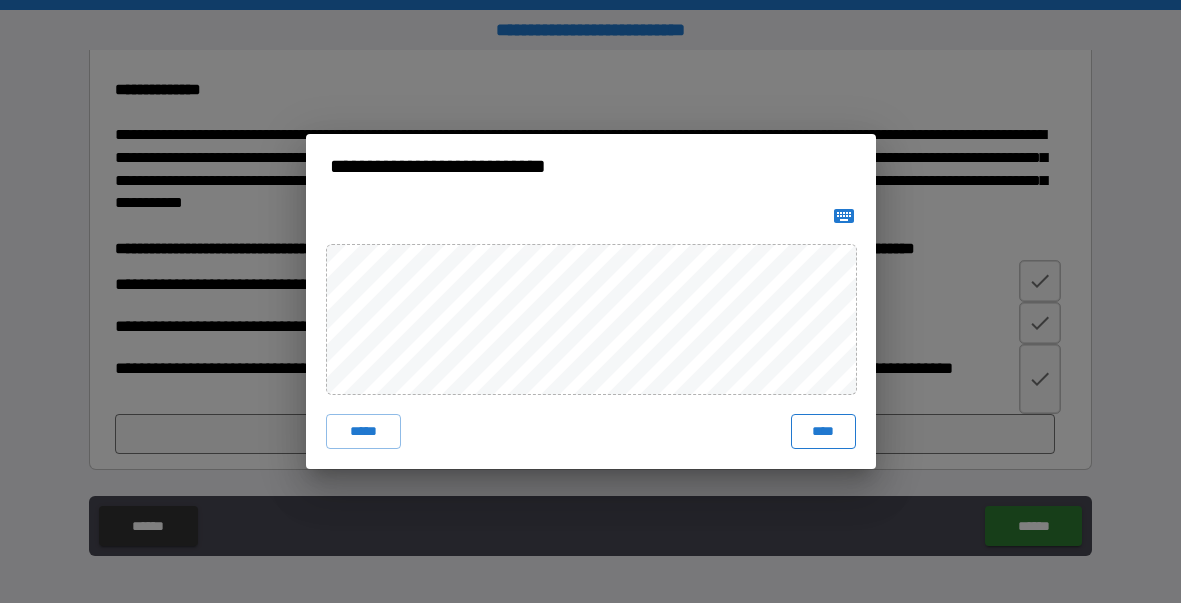 click on "****" at bounding box center [823, 432] 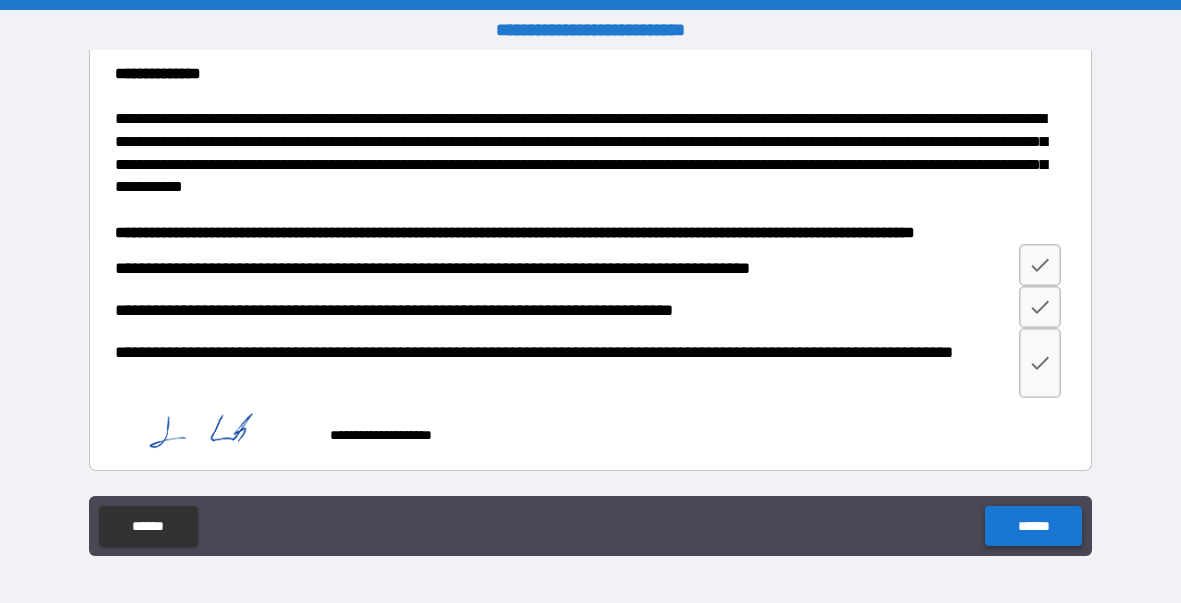 click on "******" at bounding box center (1033, 526) 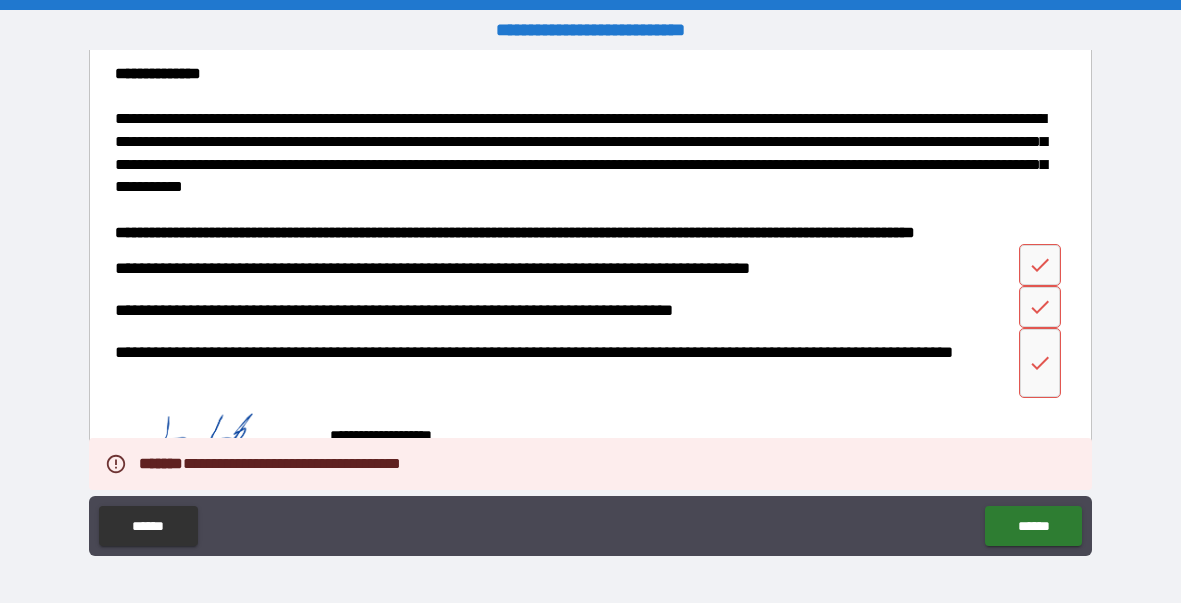 scroll, scrollTop: 2492, scrollLeft: 0, axis: vertical 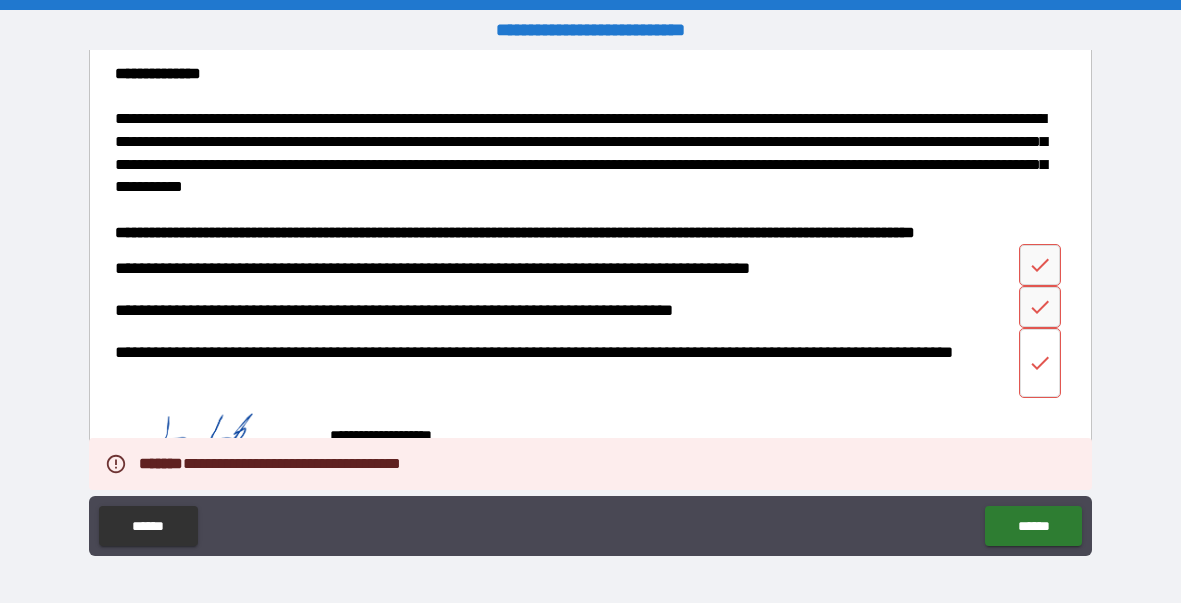click at bounding box center [1040, 362] 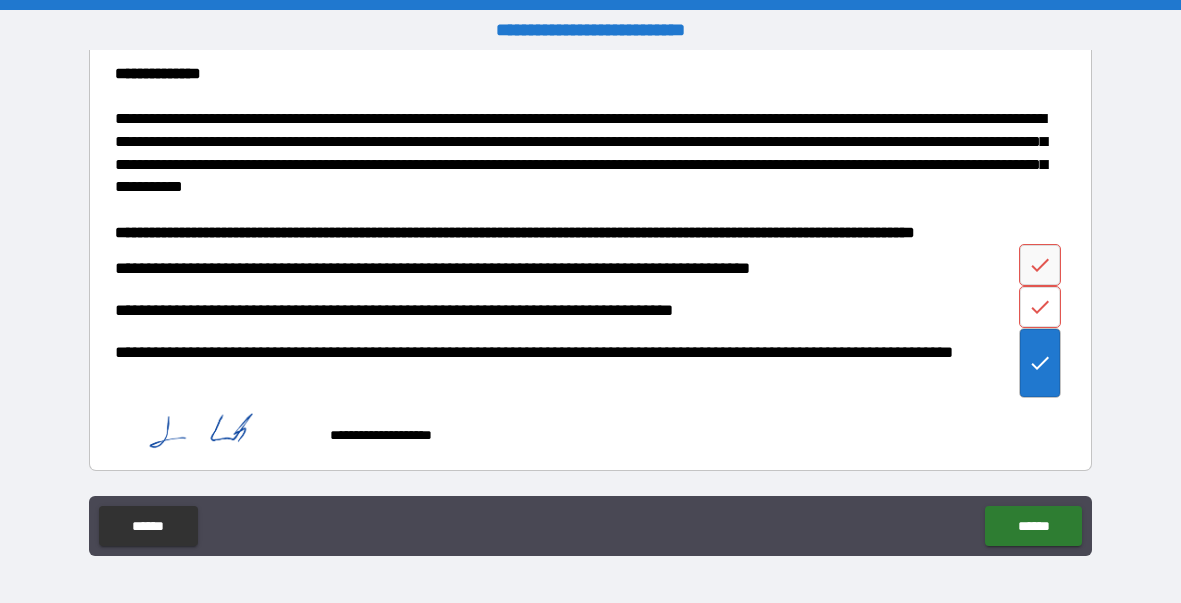 click at bounding box center [1040, 307] 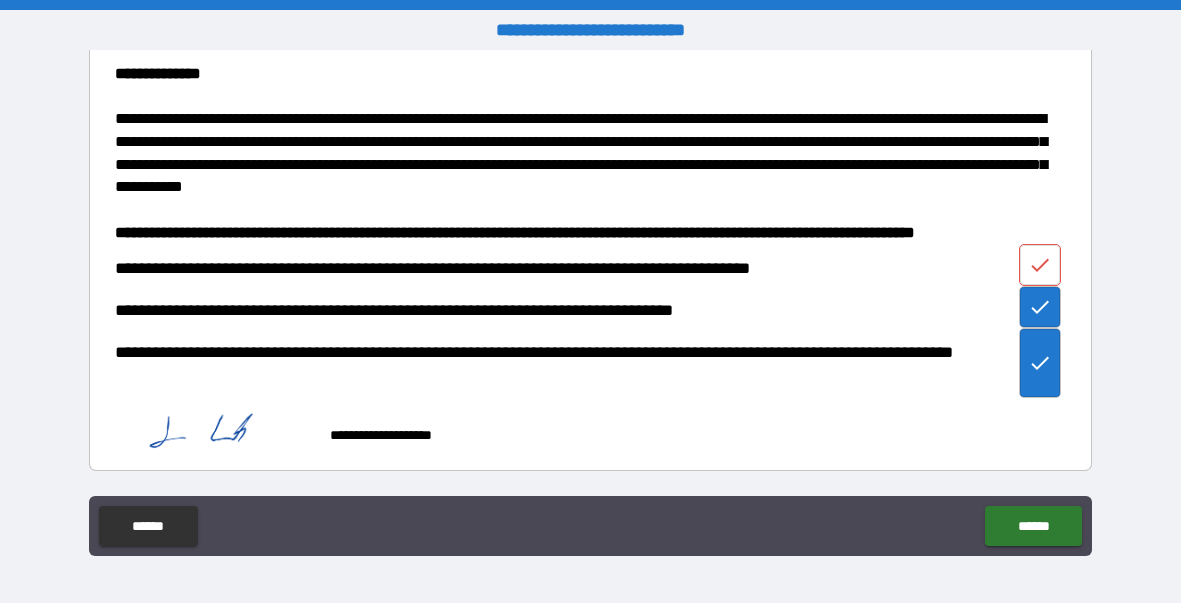 click 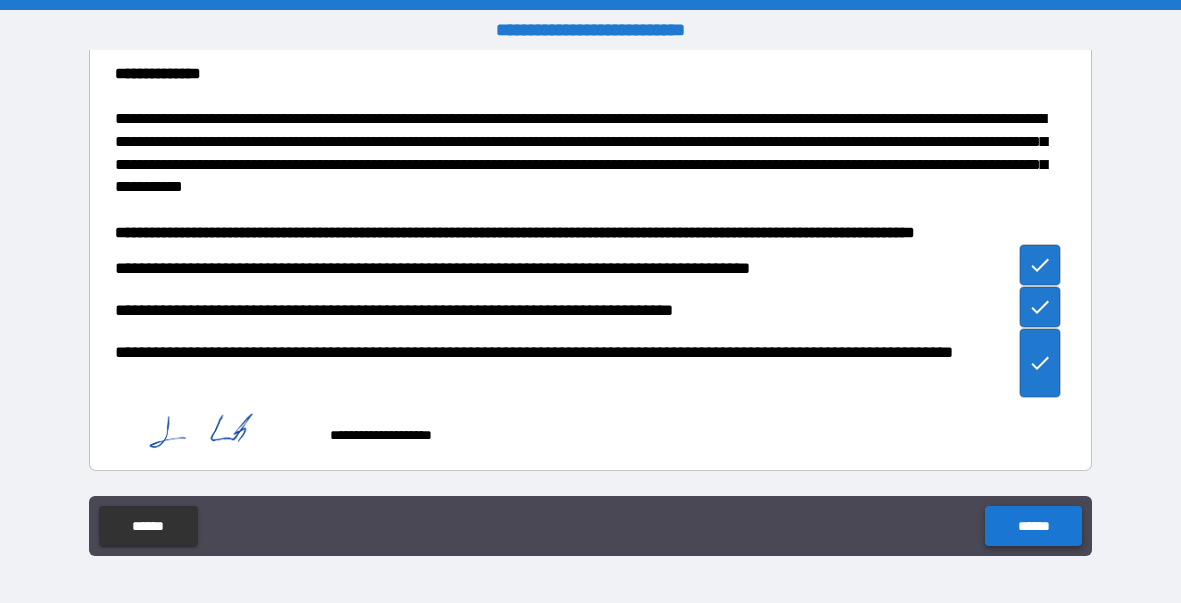 click on "******" at bounding box center (1033, 526) 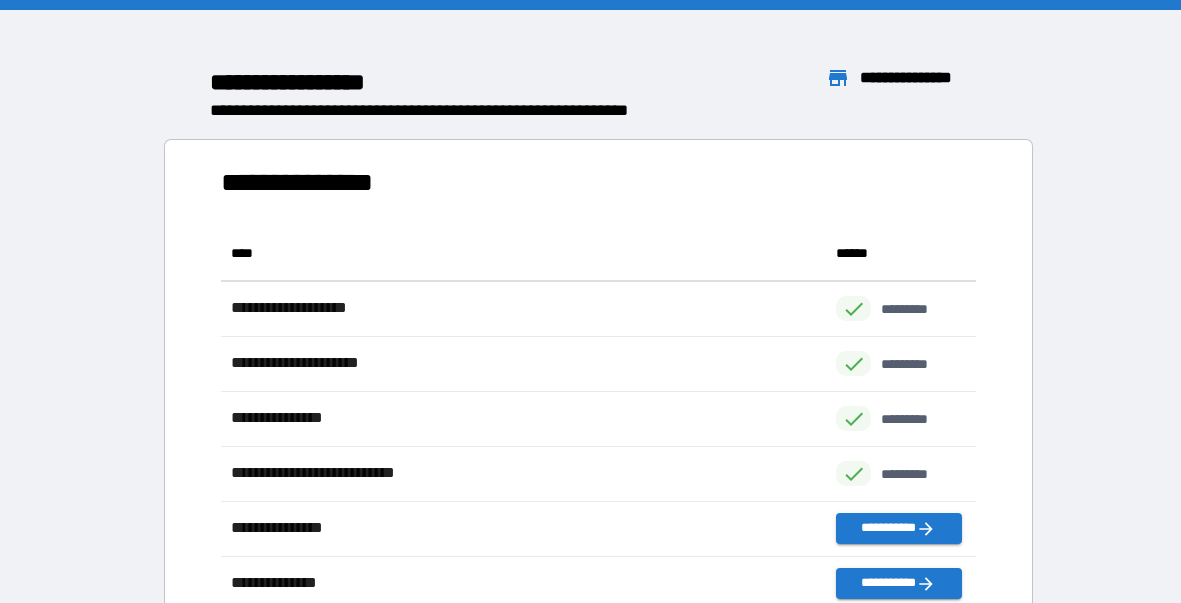 scroll, scrollTop: 0, scrollLeft: 1, axis: horizontal 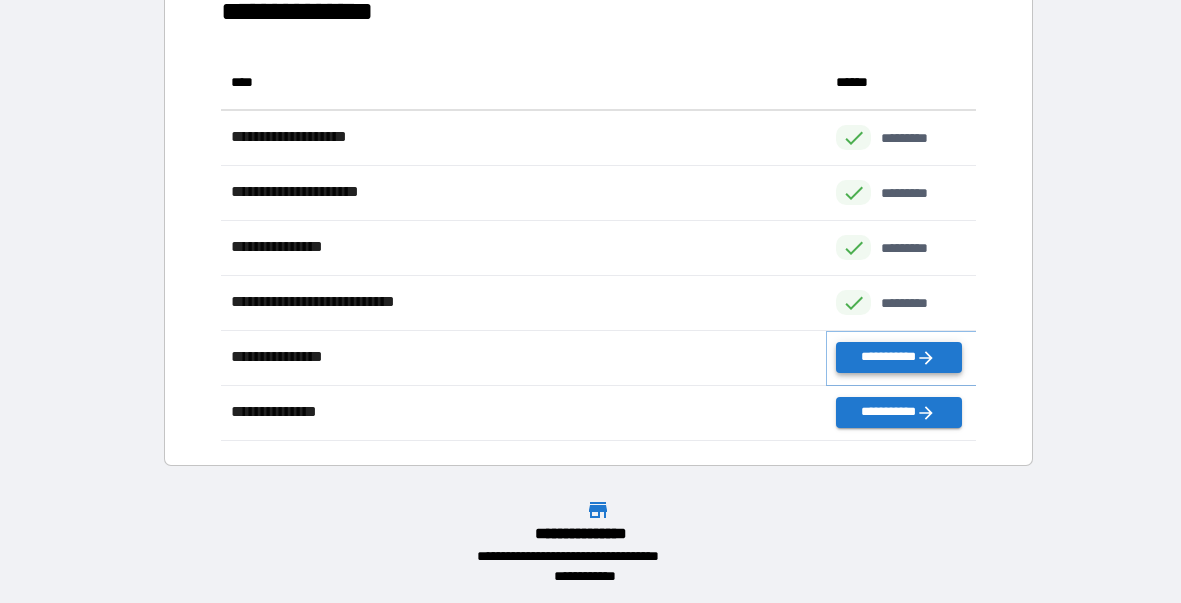click on "**********" at bounding box center [898, 357] 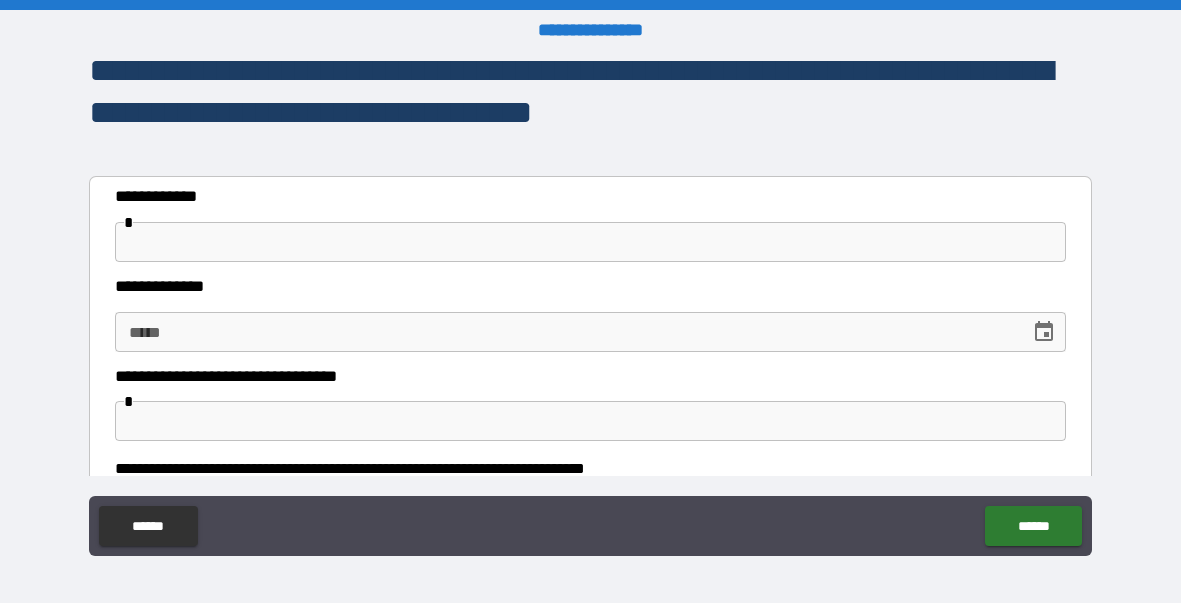 click at bounding box center [591, 242] 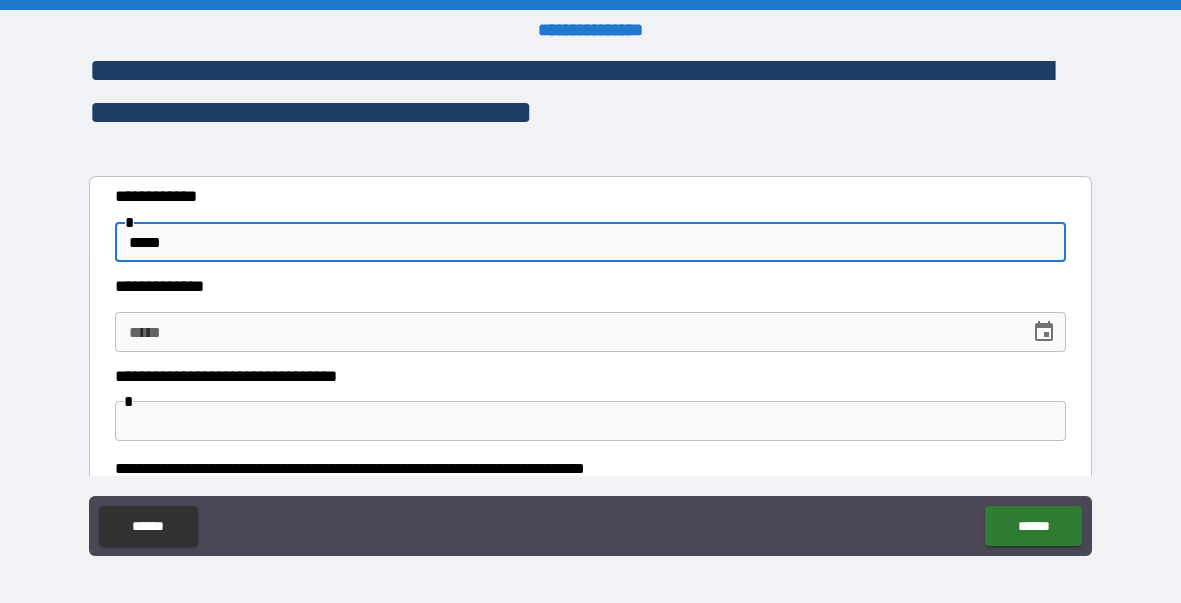 click on "*****" at bounding box center [591, 242] 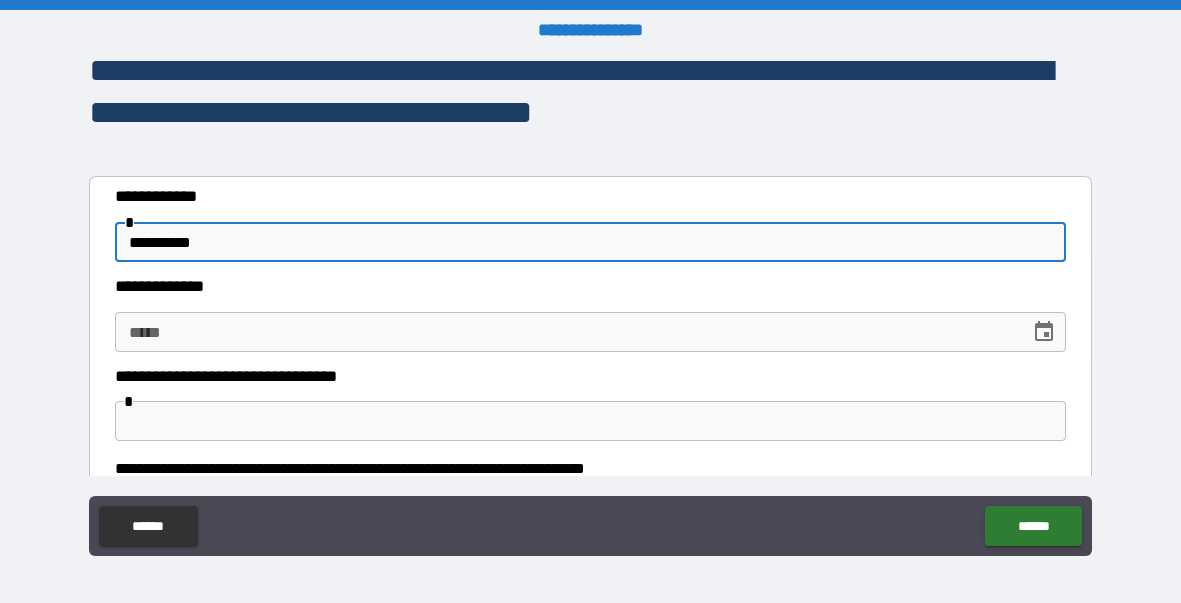 type on "**********" 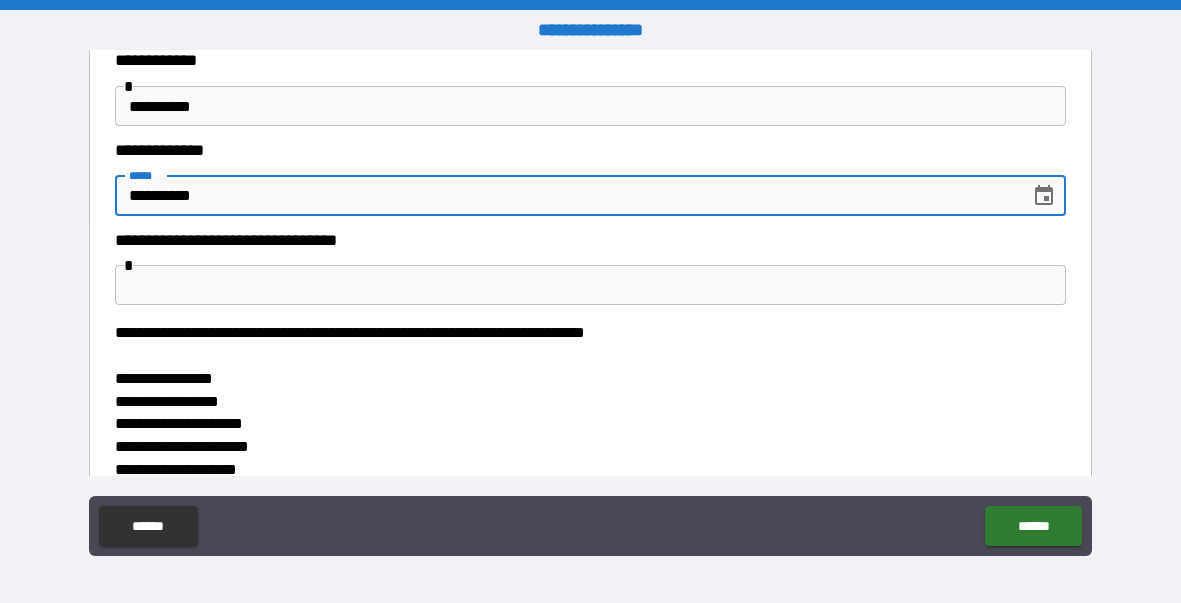 scroll, scrollTop: 137, scrollLeft: 0, axis: vertical 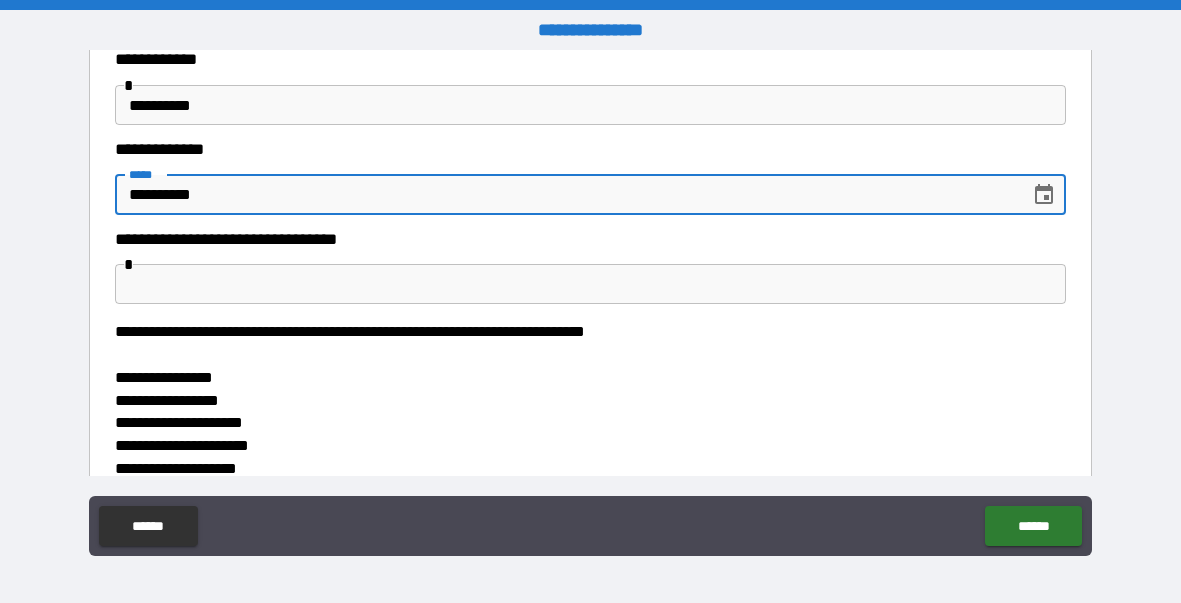 type on "**********" 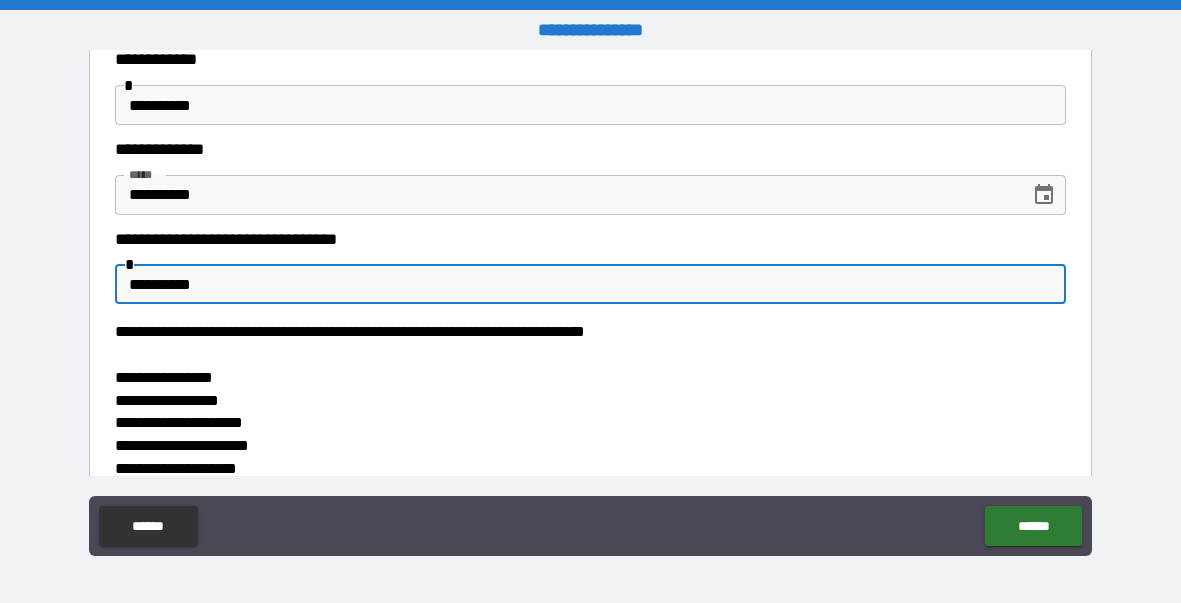click on "*********" at bounding box center [591, 284] 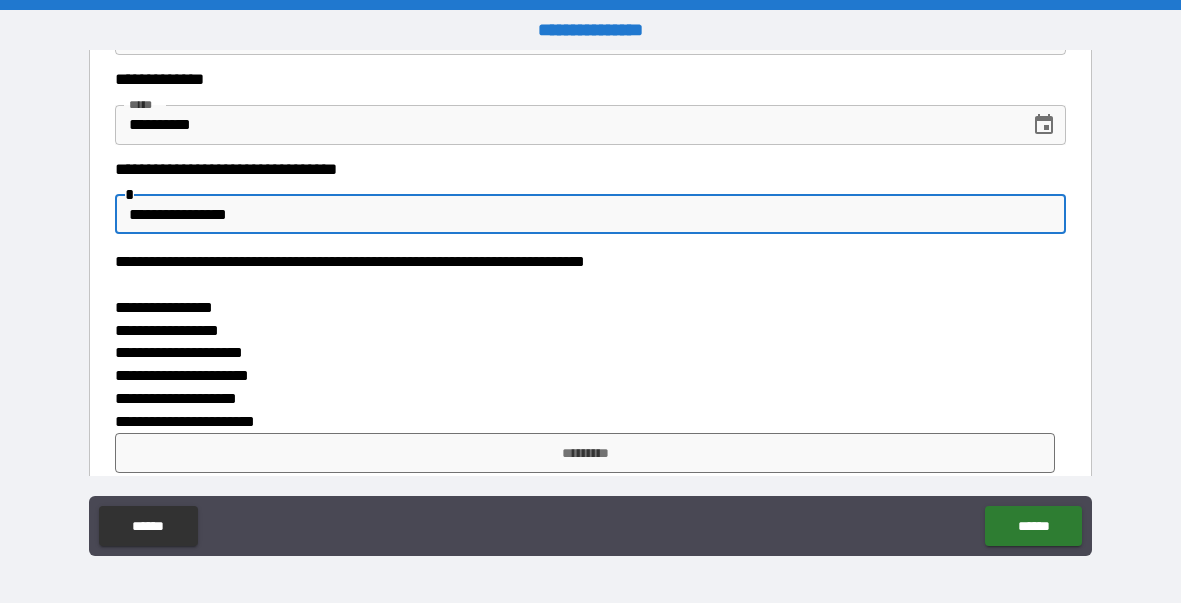 scroll, scrollTop: 224, scrollLeft: 0, axis: vertical 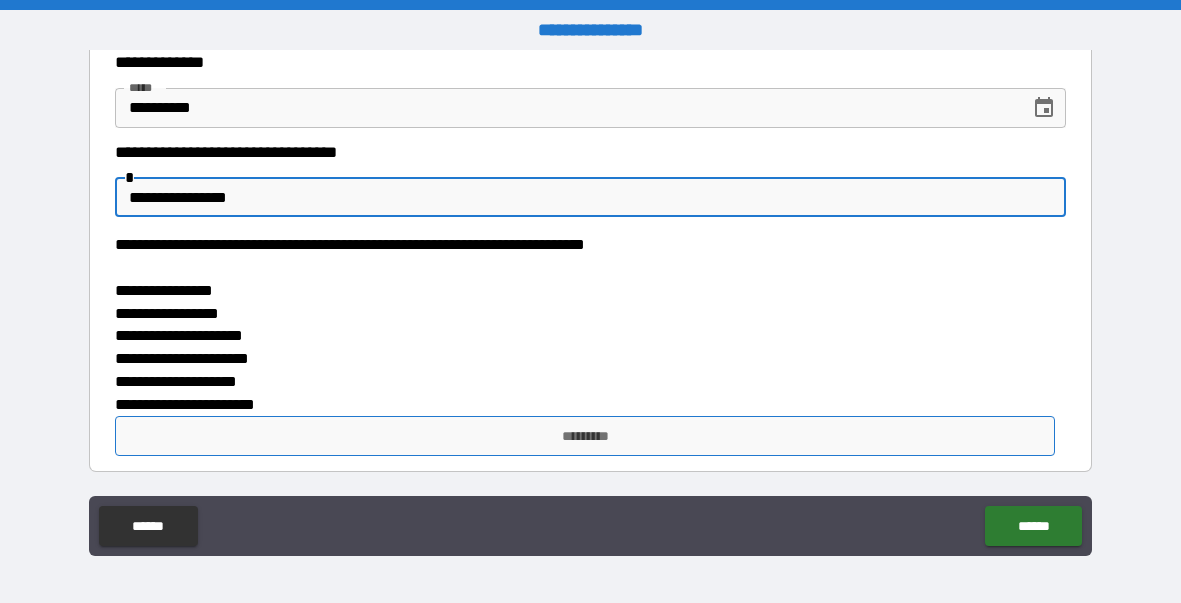 type on "**********" 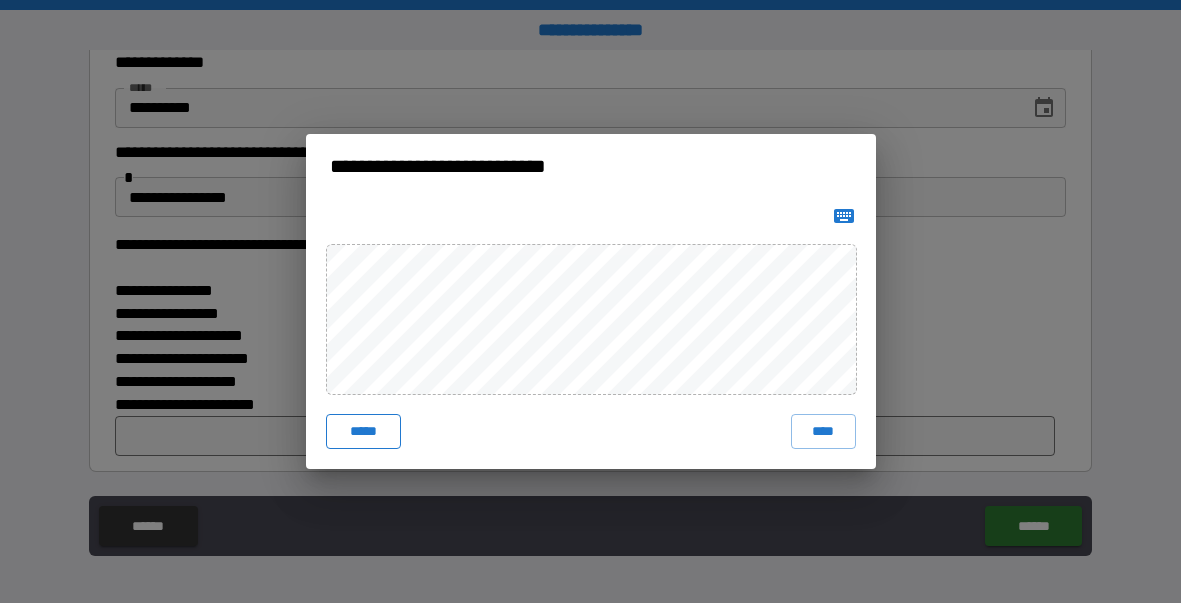 click on "*****" at bounding box center [364, 432] 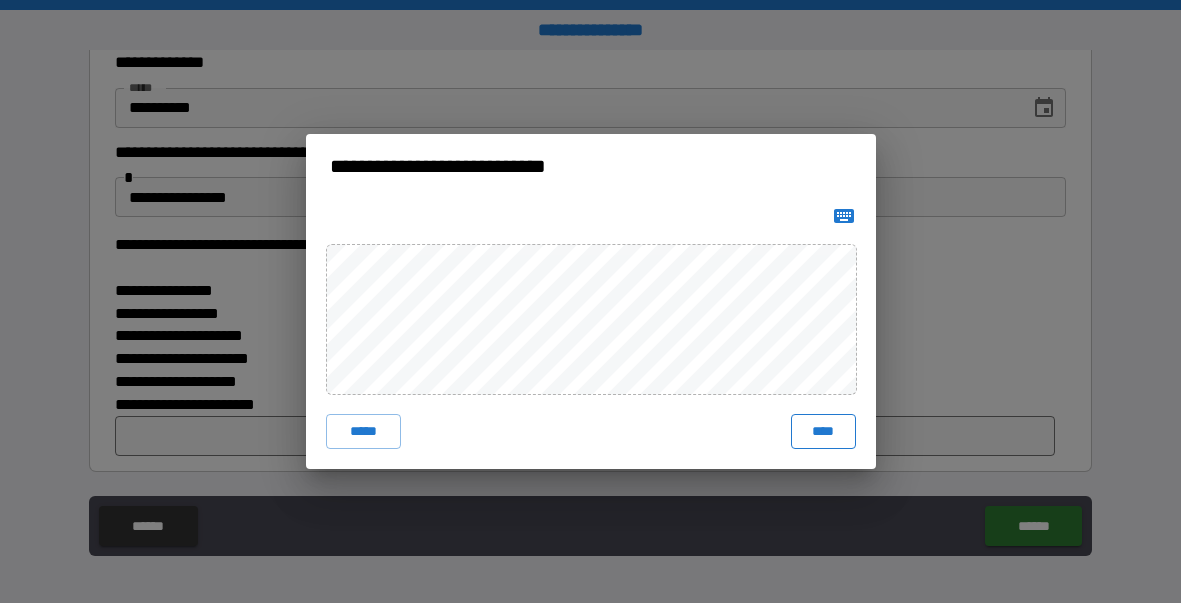click on "****" at bounding box center [823, 432] 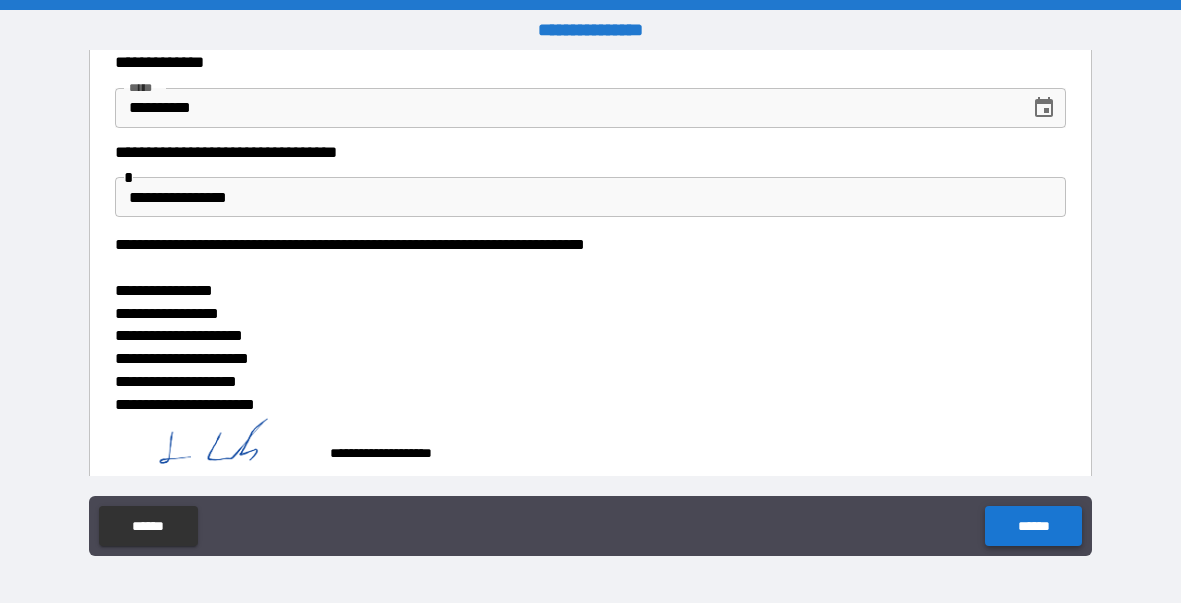 click on "******" at bounding box center (1033, 526) 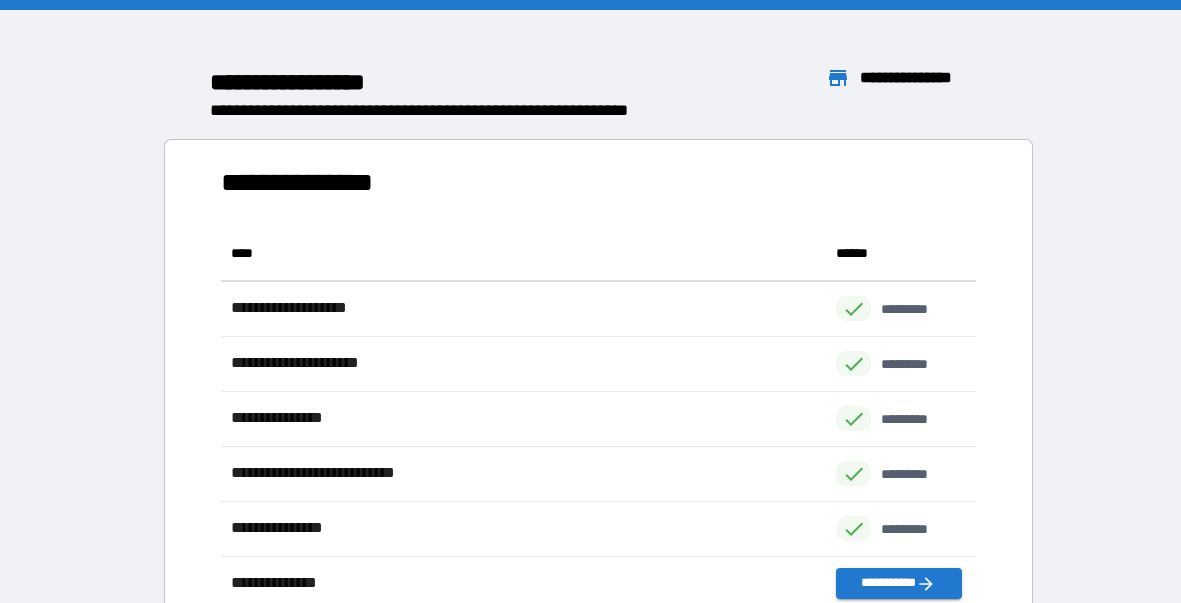 scroll, scrollTop: 0, scrollLeft: 1, axis: horizontal 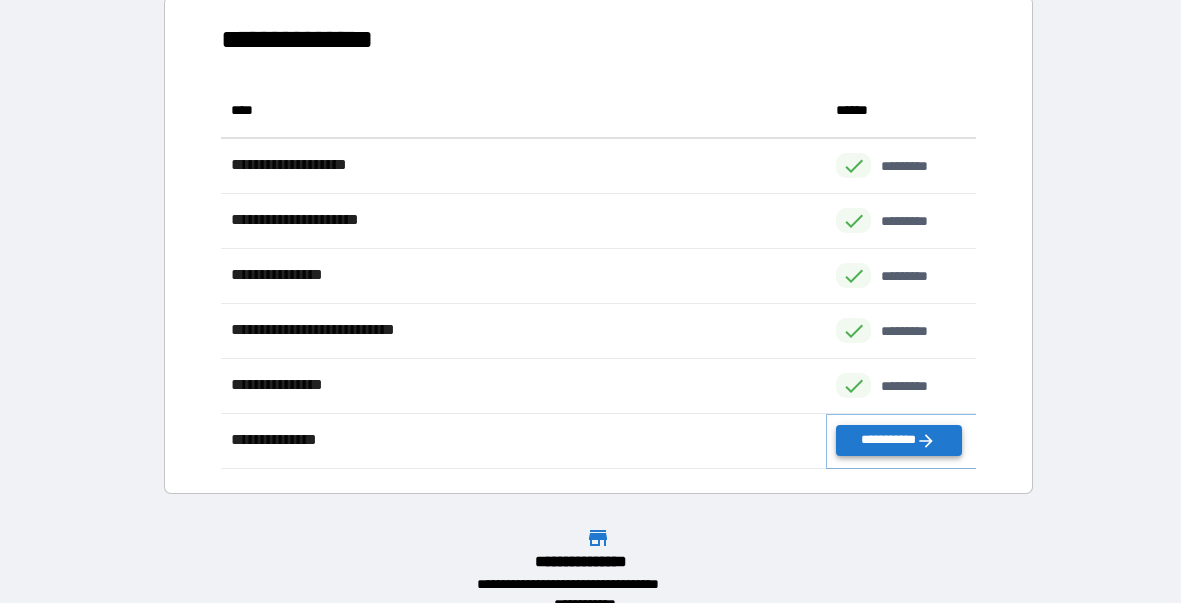 click on "**********" at bounding box center [898, 440] 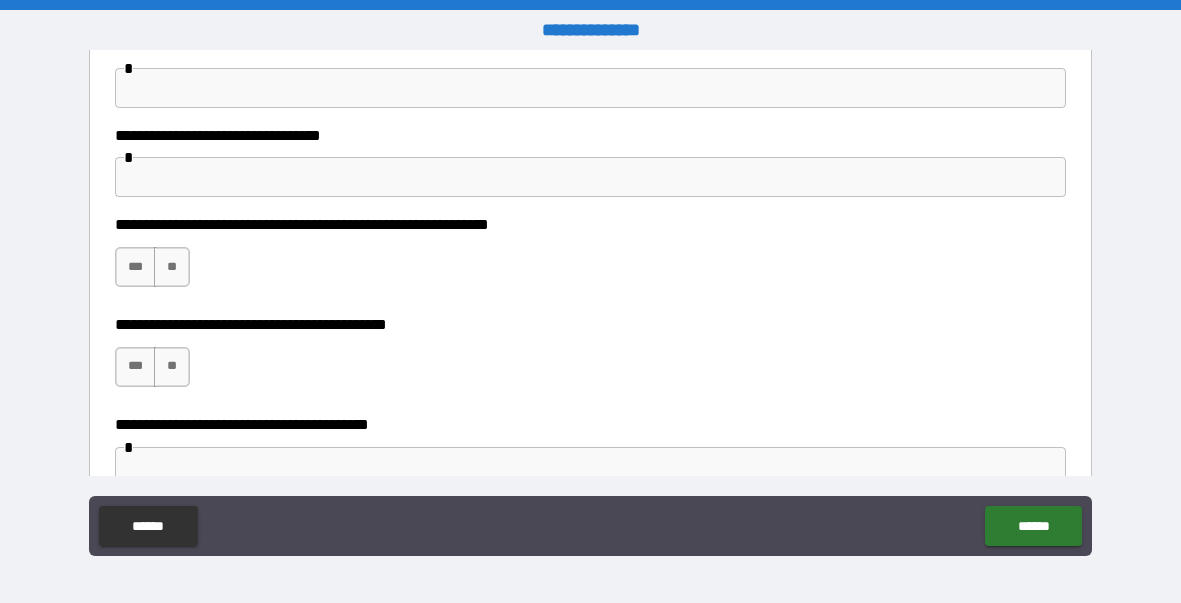 scroll, scrollTop: 113, scrollLeft: 0, axis: vertical 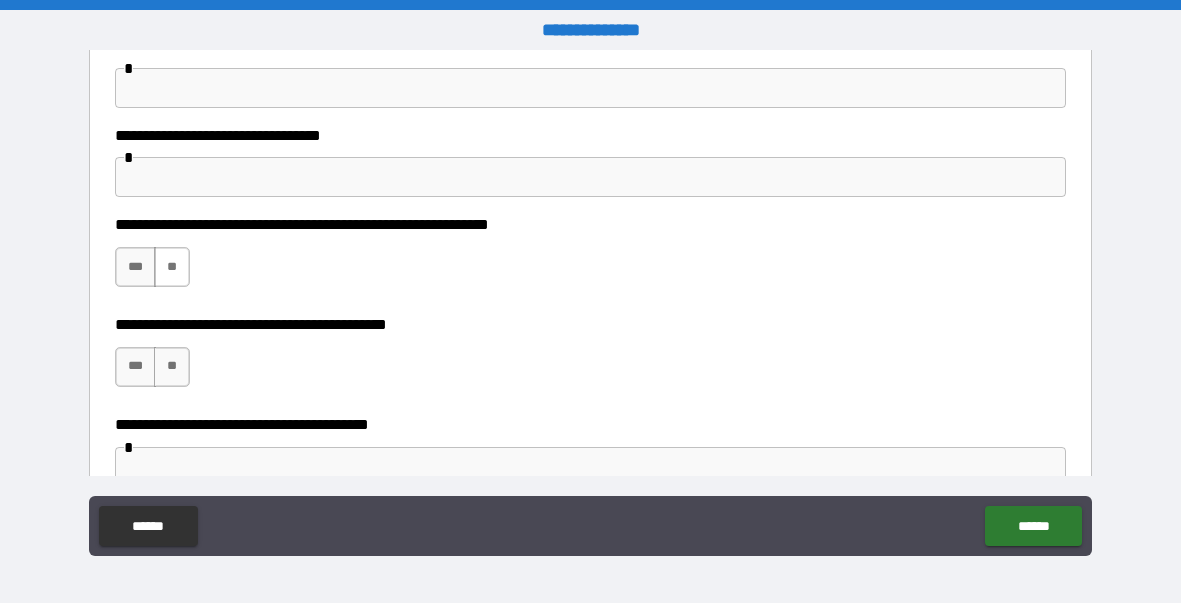 click on "**" at bounding box center (172, 267) 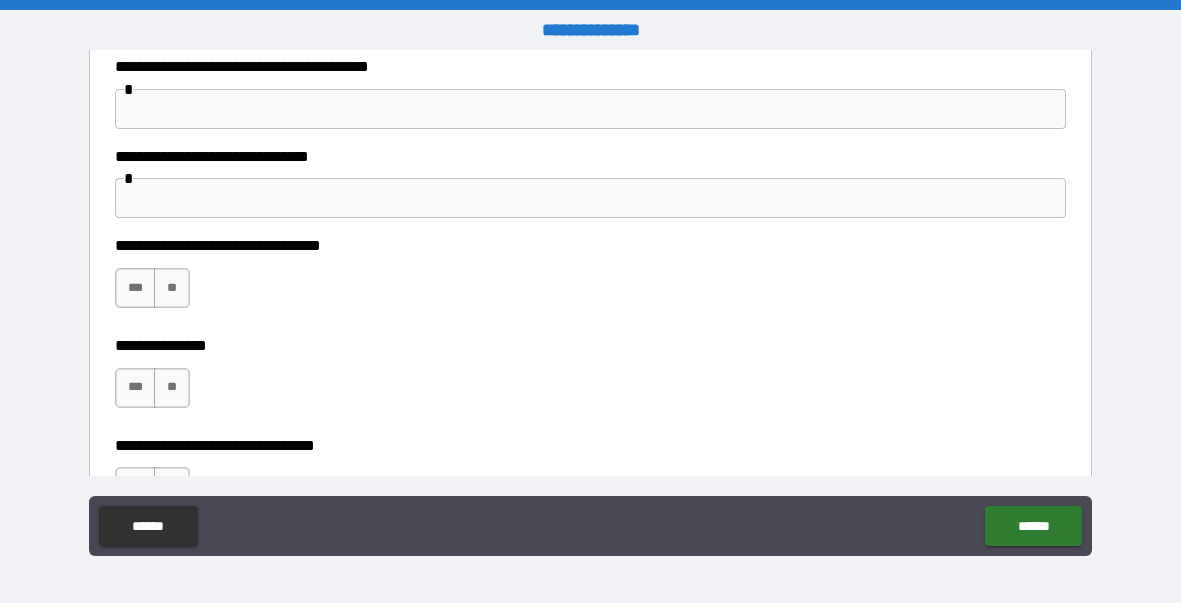 scroll, scrollTop: 476, scrollLeft: 0, axis: vertical 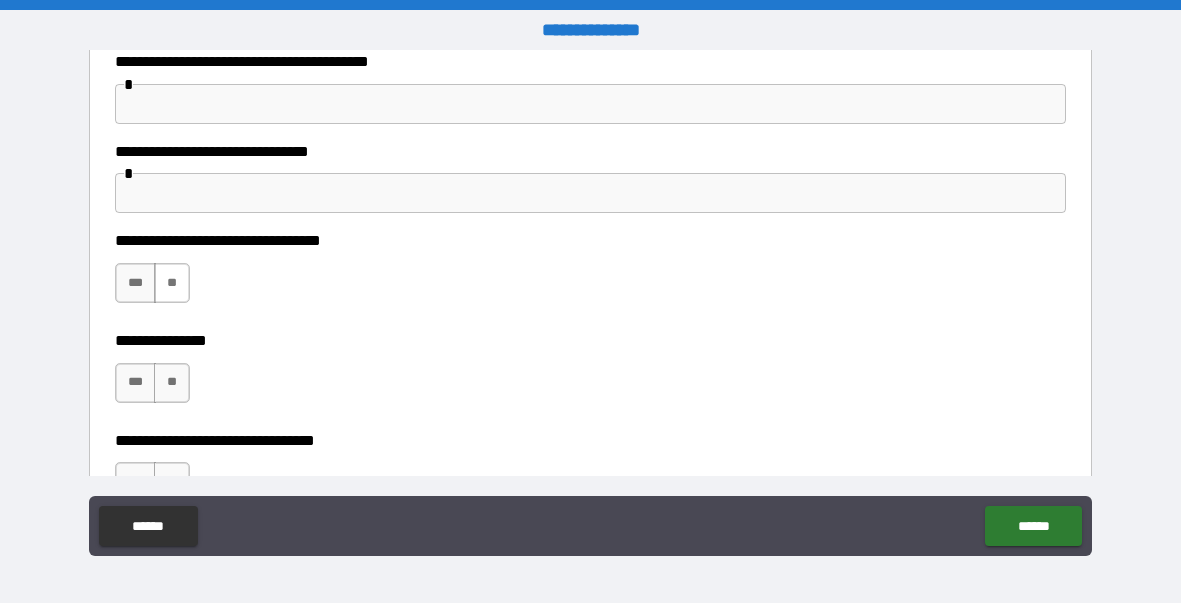 click on "**" at bounding box center [172, 283] 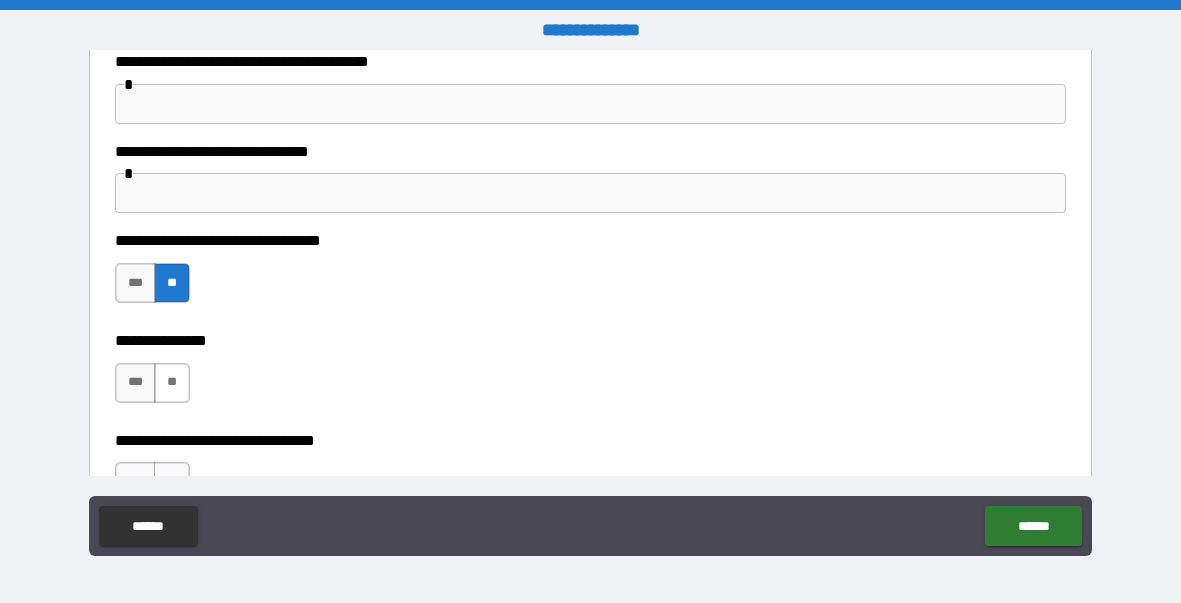 click on "**" at bounding box center (172, 383) 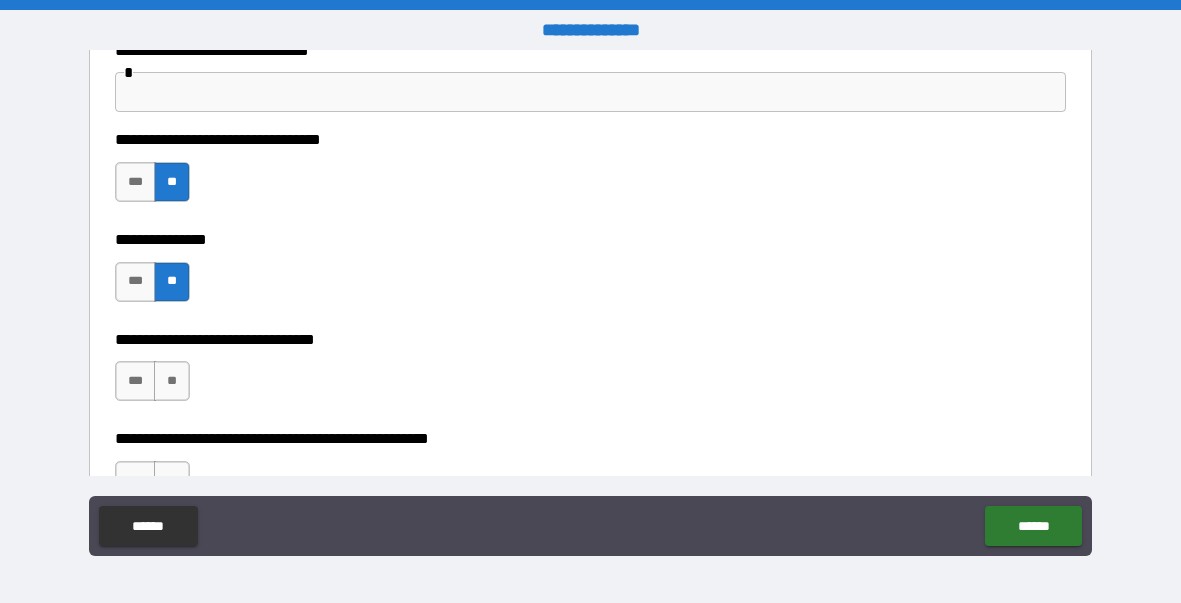 scroll, scrollTop: 578, scrollLeft: 0, axis: vertical 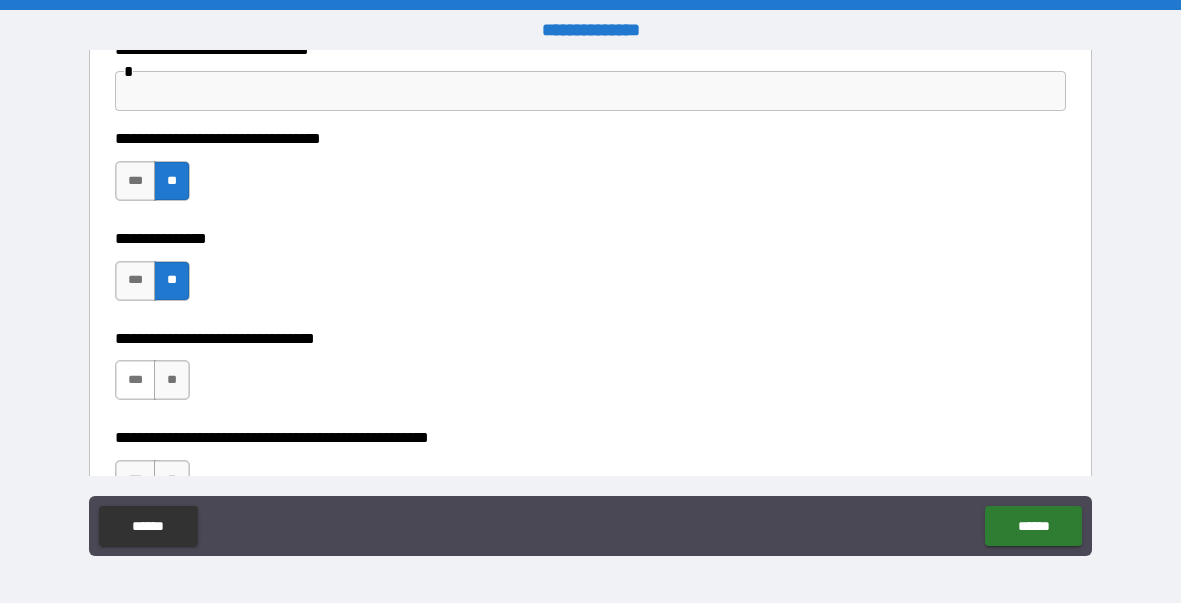 click on "***" at bounding box center [135, 380] 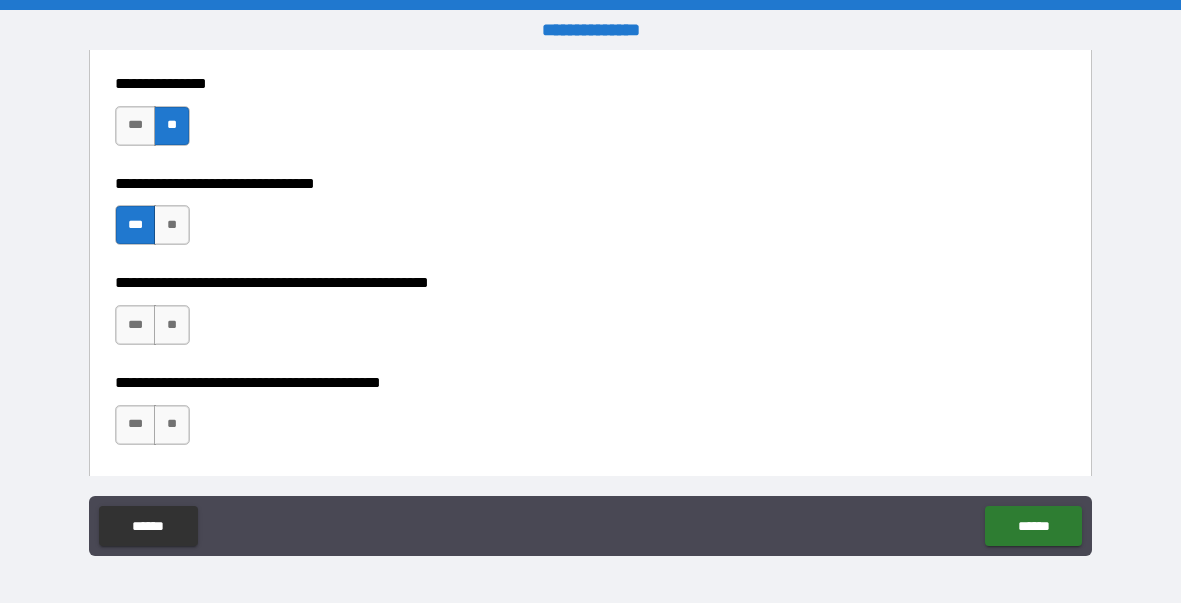 scroll, scrollTop: 734, scrollLeft: 0, axis: vertical 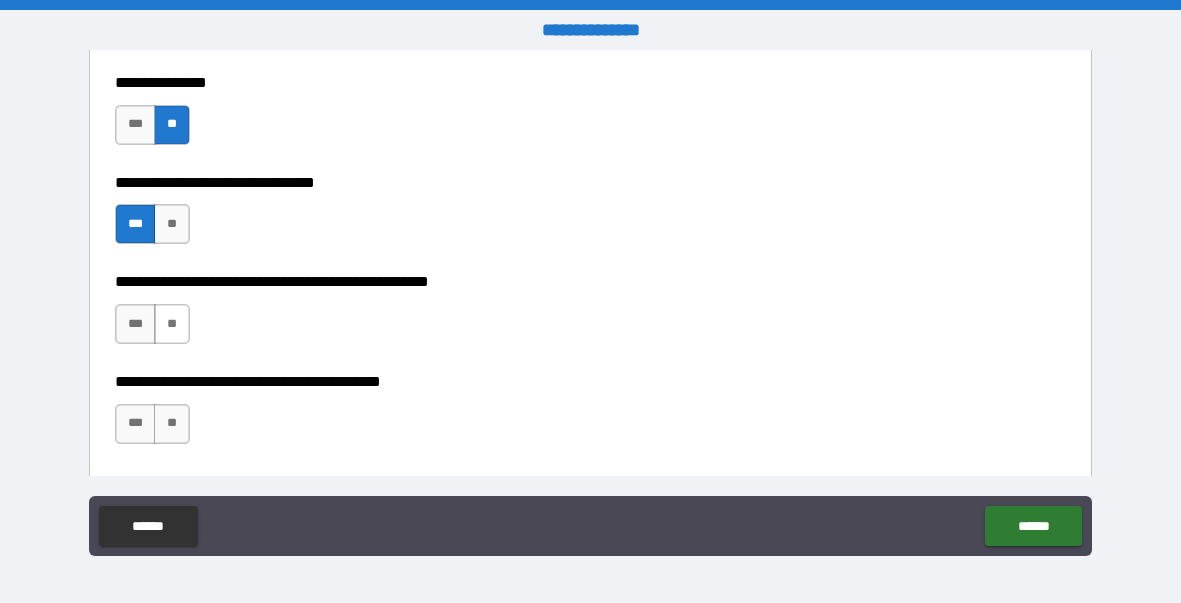 click on "**" at bounding box center (172, 324) 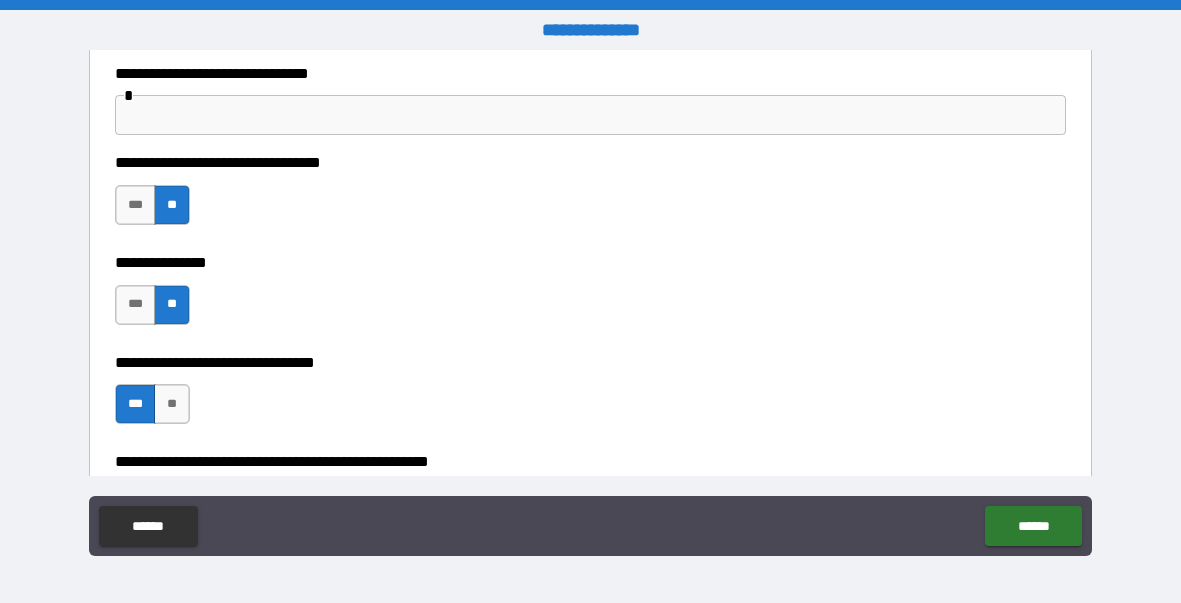 scroll, scrollTop: 0, scrollLeft: 0, axis: both 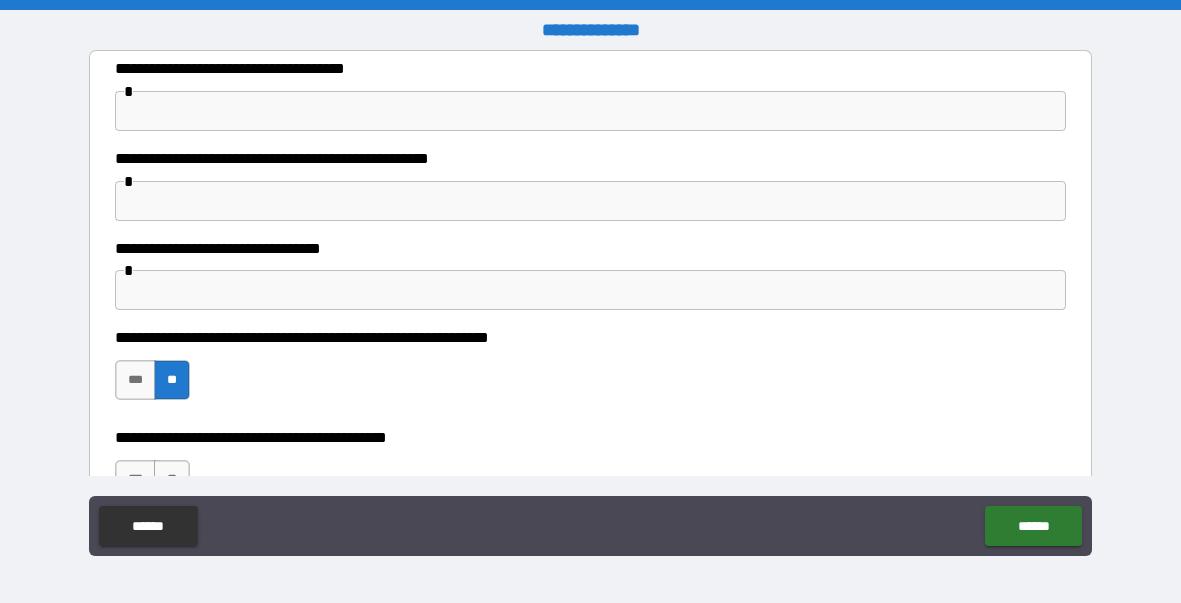 click at bounding box center (591, 201) 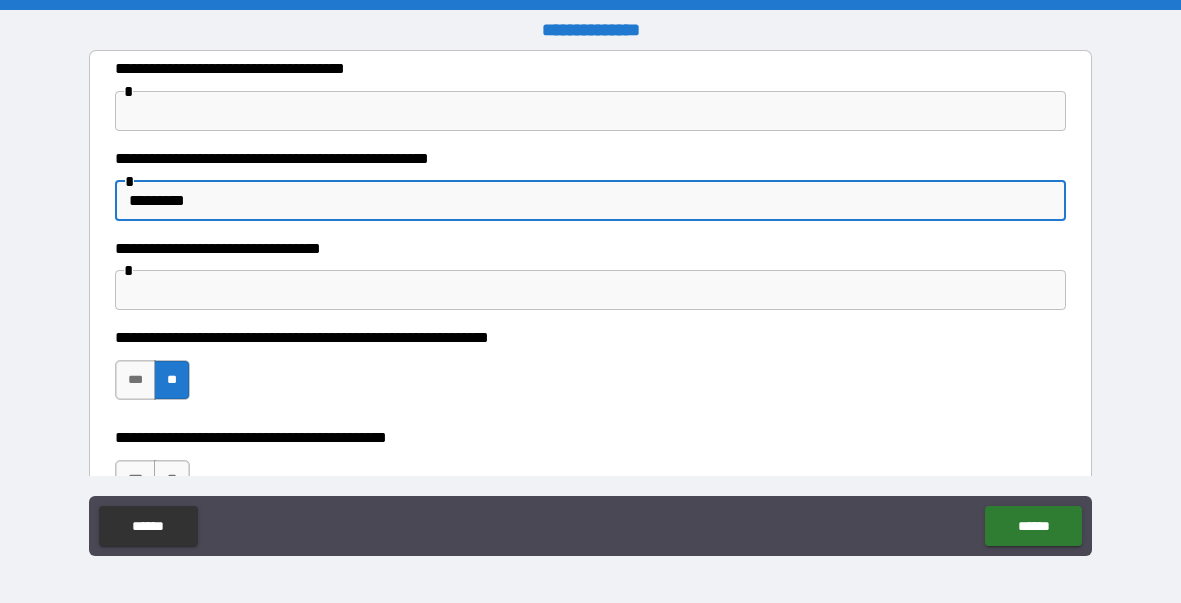 type on "*********" 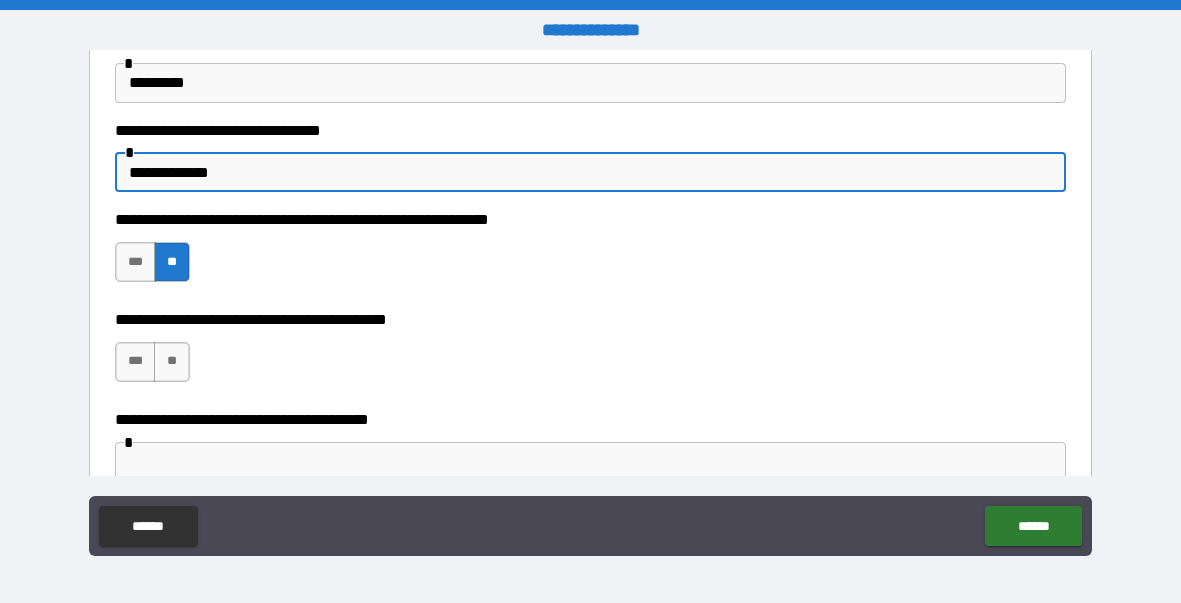 scroll, scrollTop: 119, scrollLeft: 0, axis: vertical 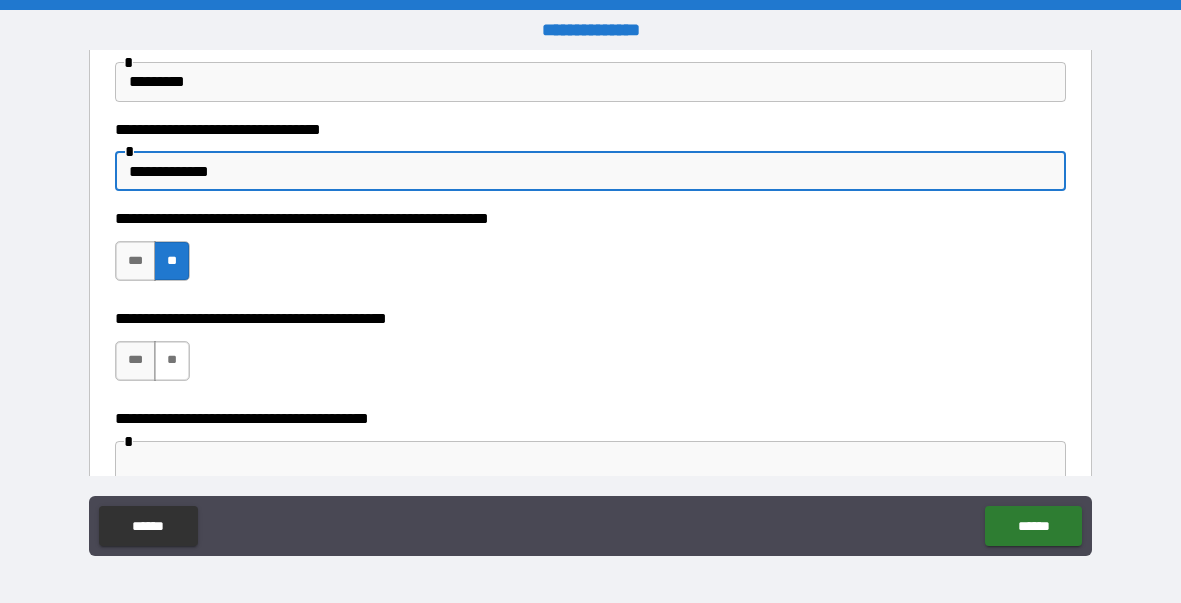 type on "**********" 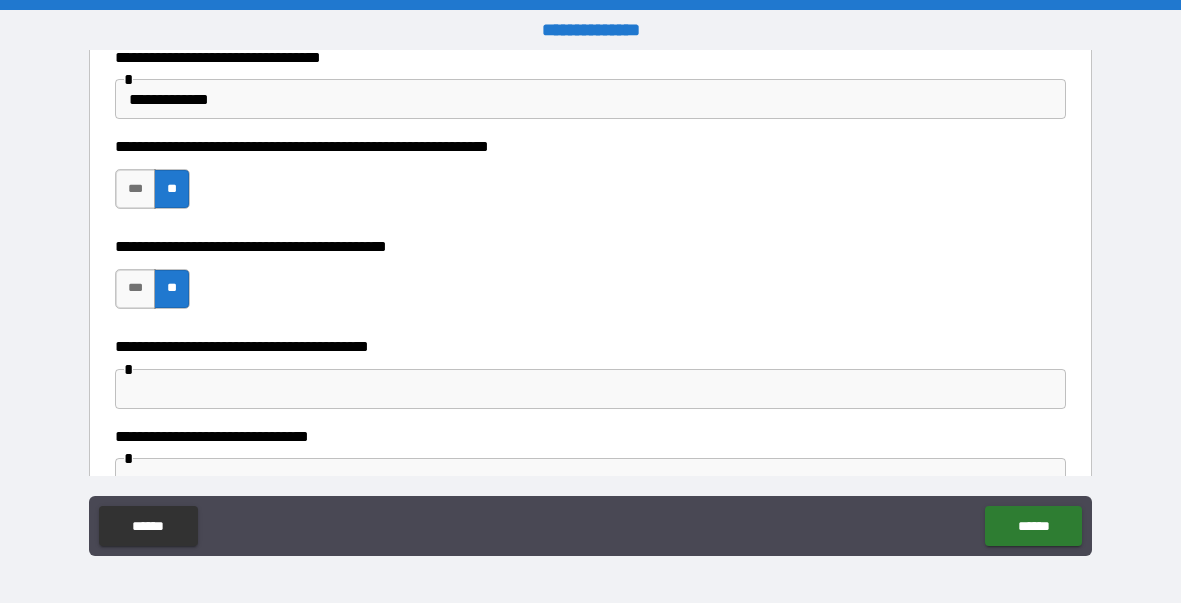 scroll, scrollTop: 195, scrollLeft: 0, axis: vertical 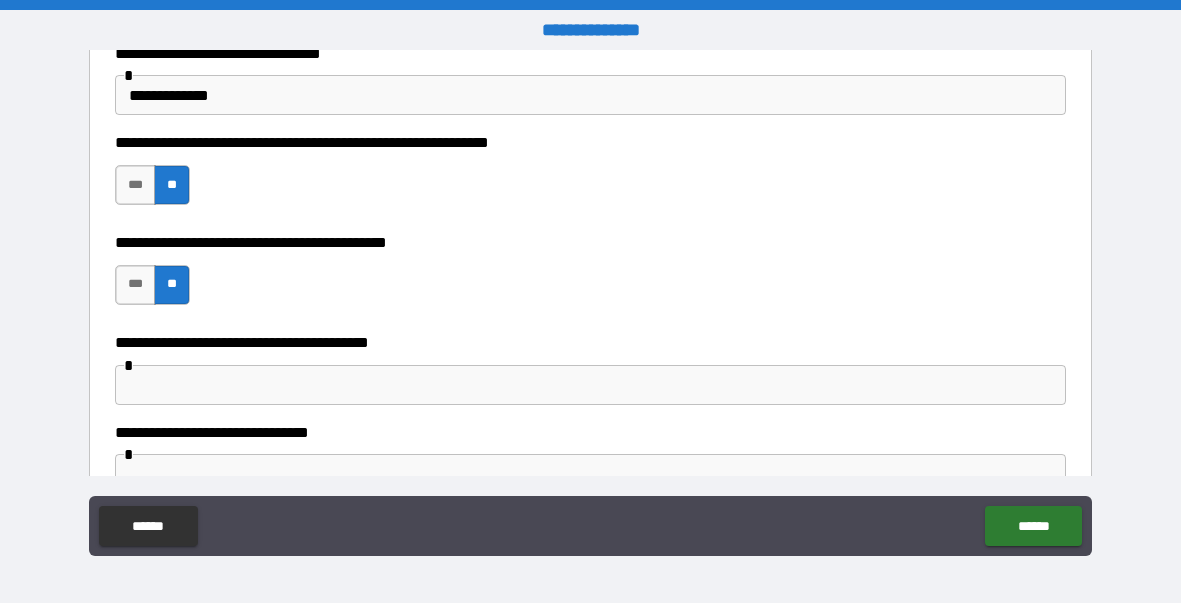 click at bounding box center (591, 385) 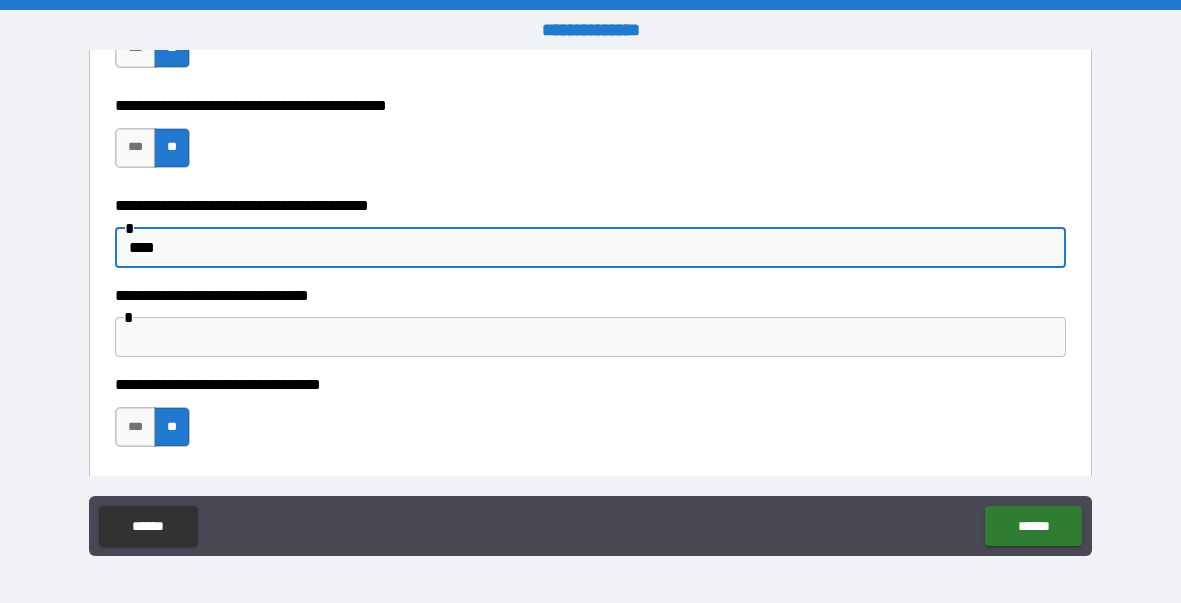 scroll, scrollTop: 340, scrollLeft: 0, axis: vertical 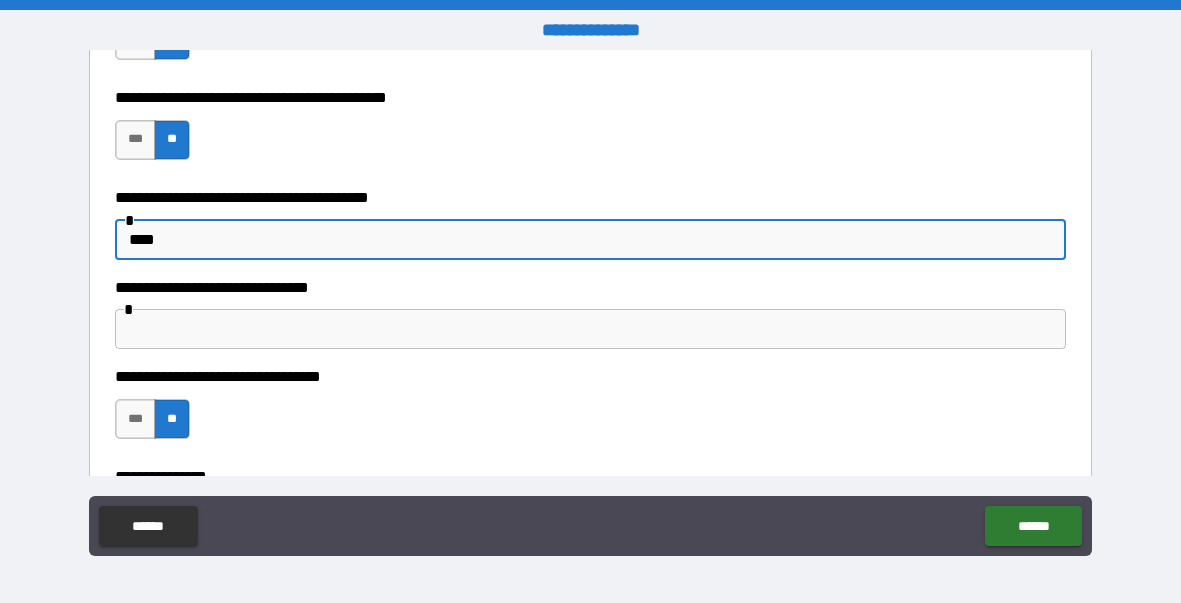 type on "****" 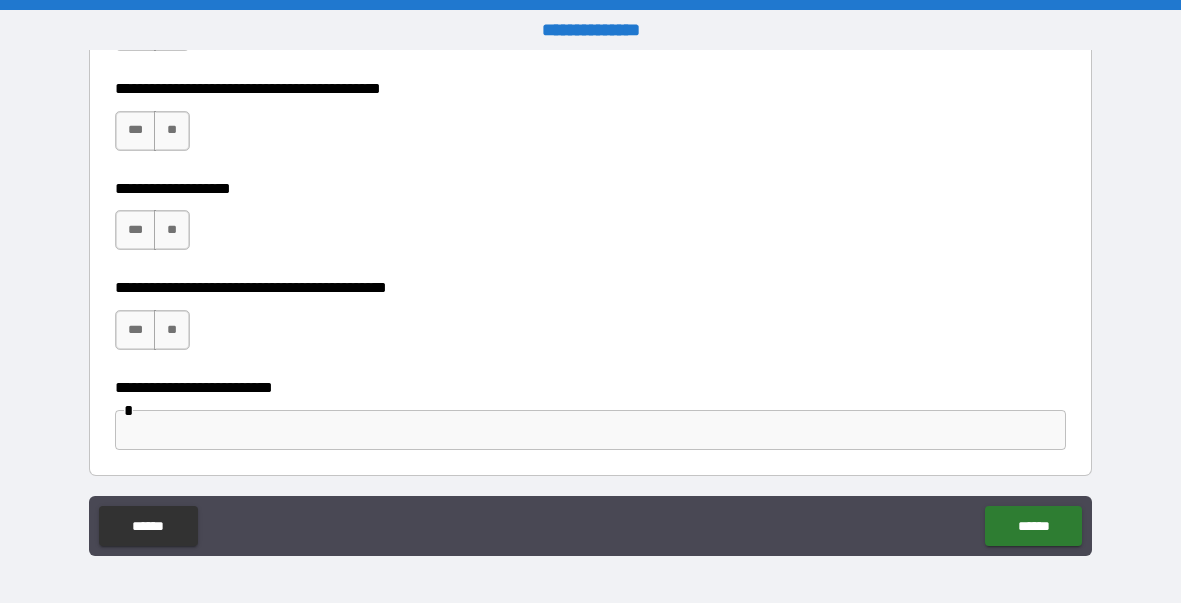 scroll, scrollTop: 1030, scrollLeft: 0, axis: vertical 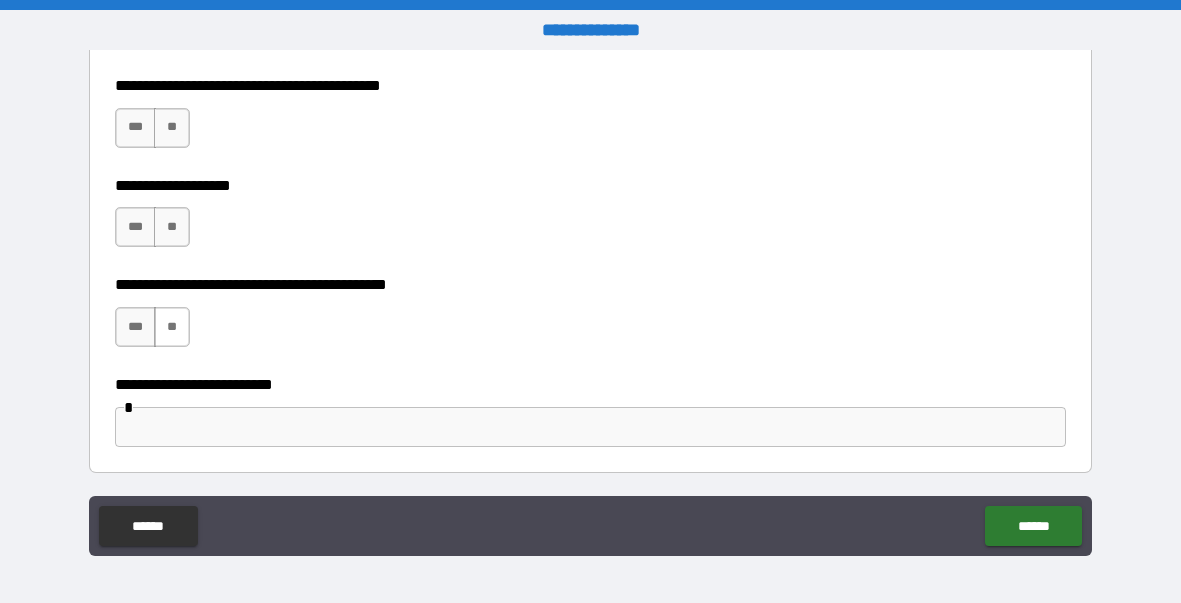 type on "****" 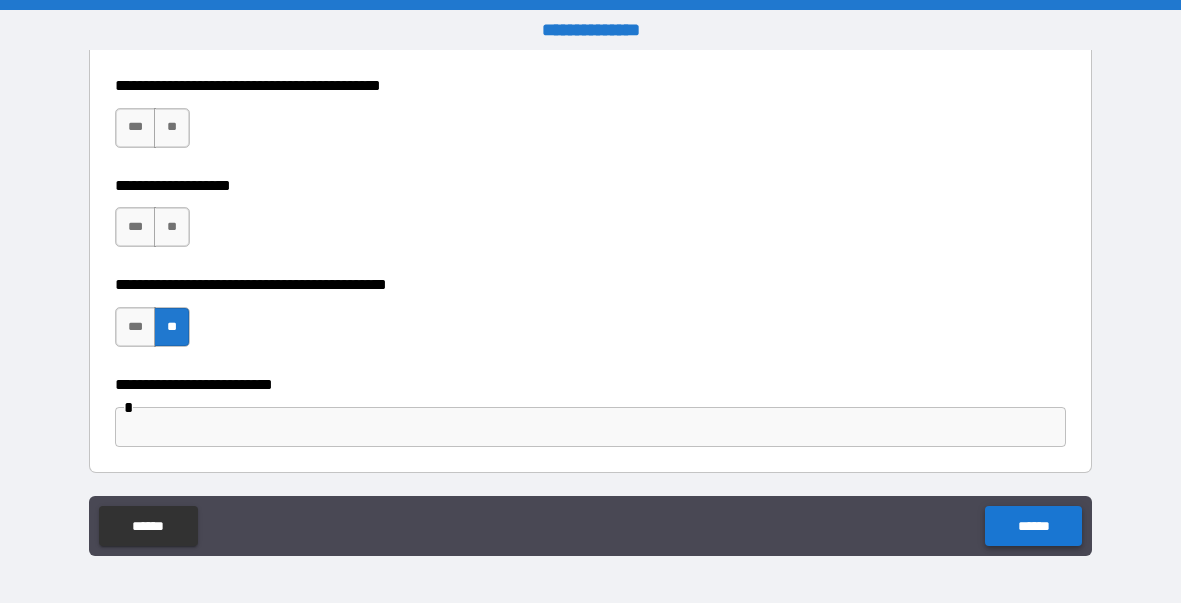 click on "******" at bounding box center [1033, 526] 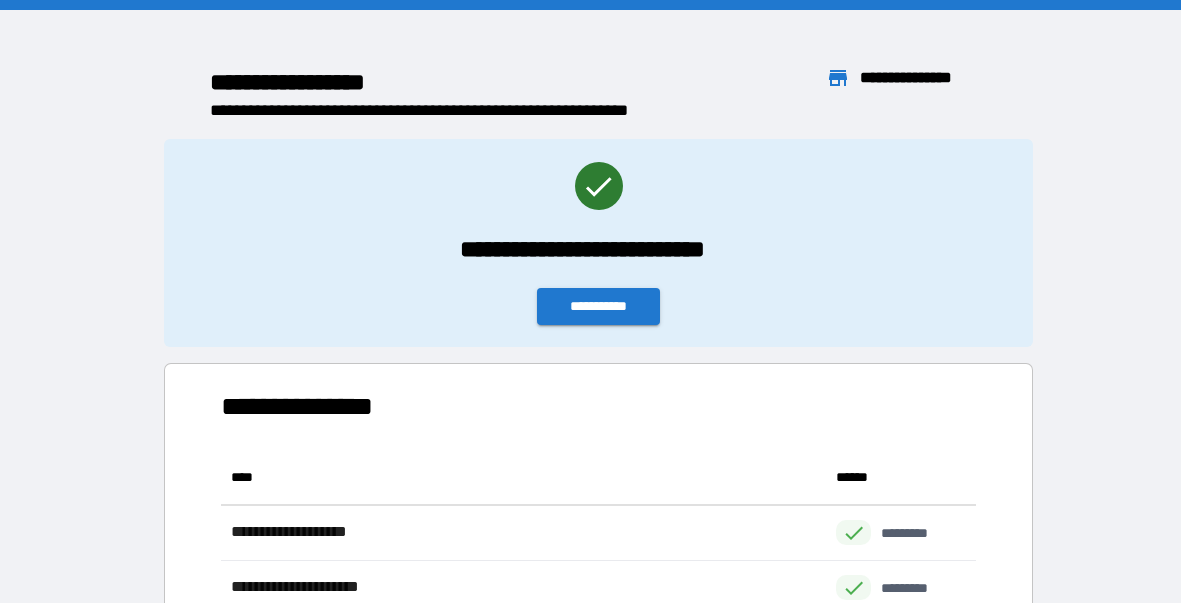 scroll, scrollTop: 0, scrollLeft: 1, axis: horizontal 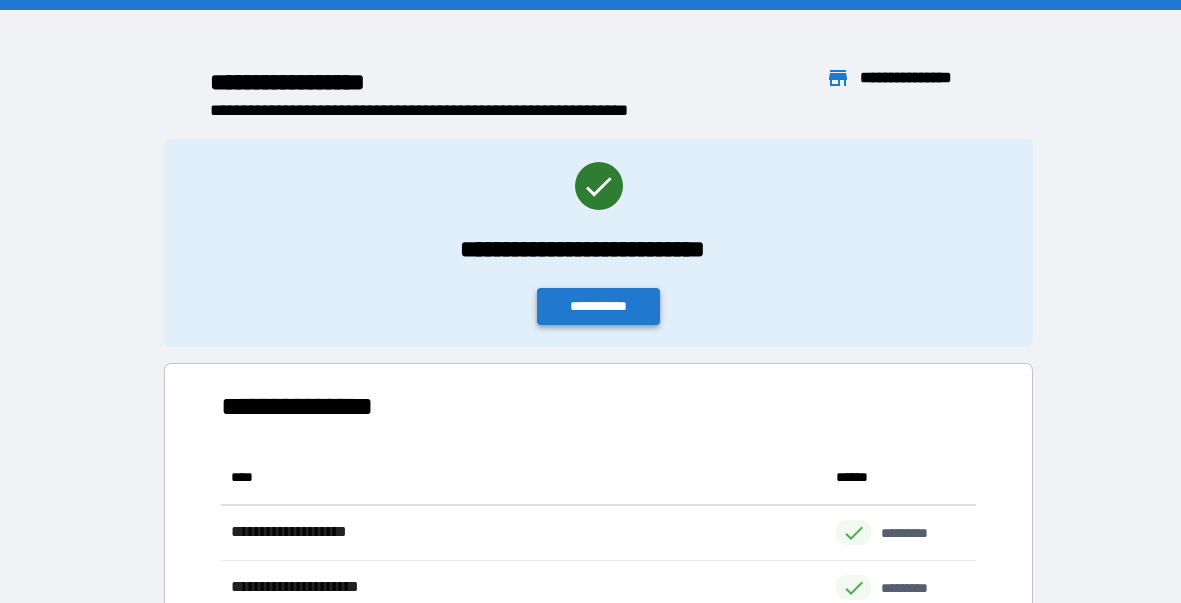 click on "**********" at bounding box center [599, 306] 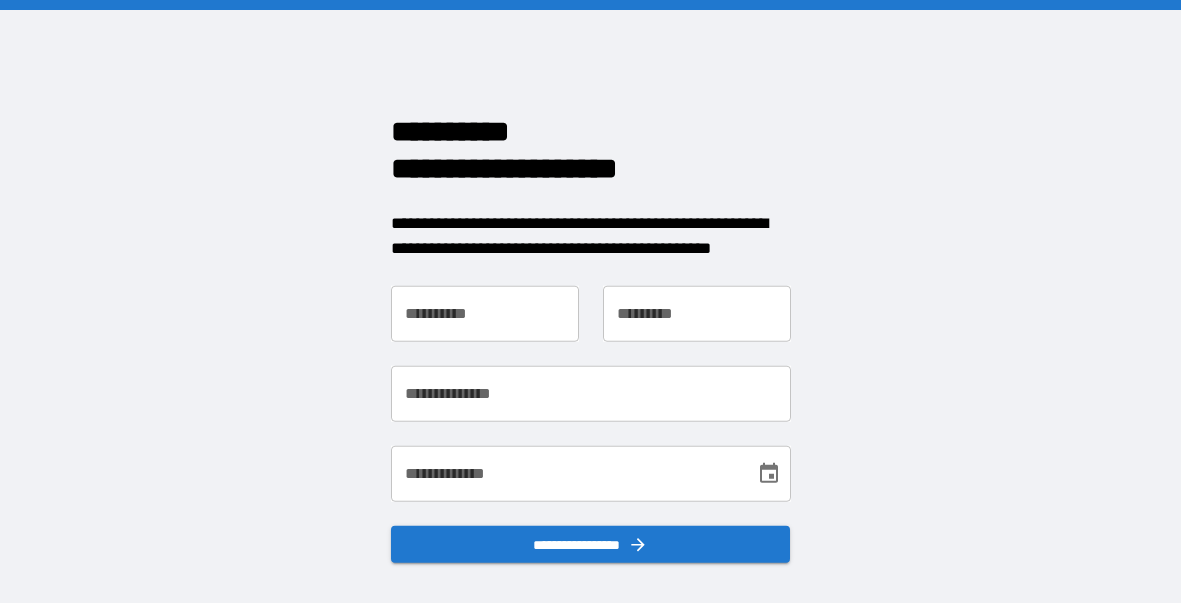 scroll, scrollTop: 0, scrollLeft: 0, axis: both 